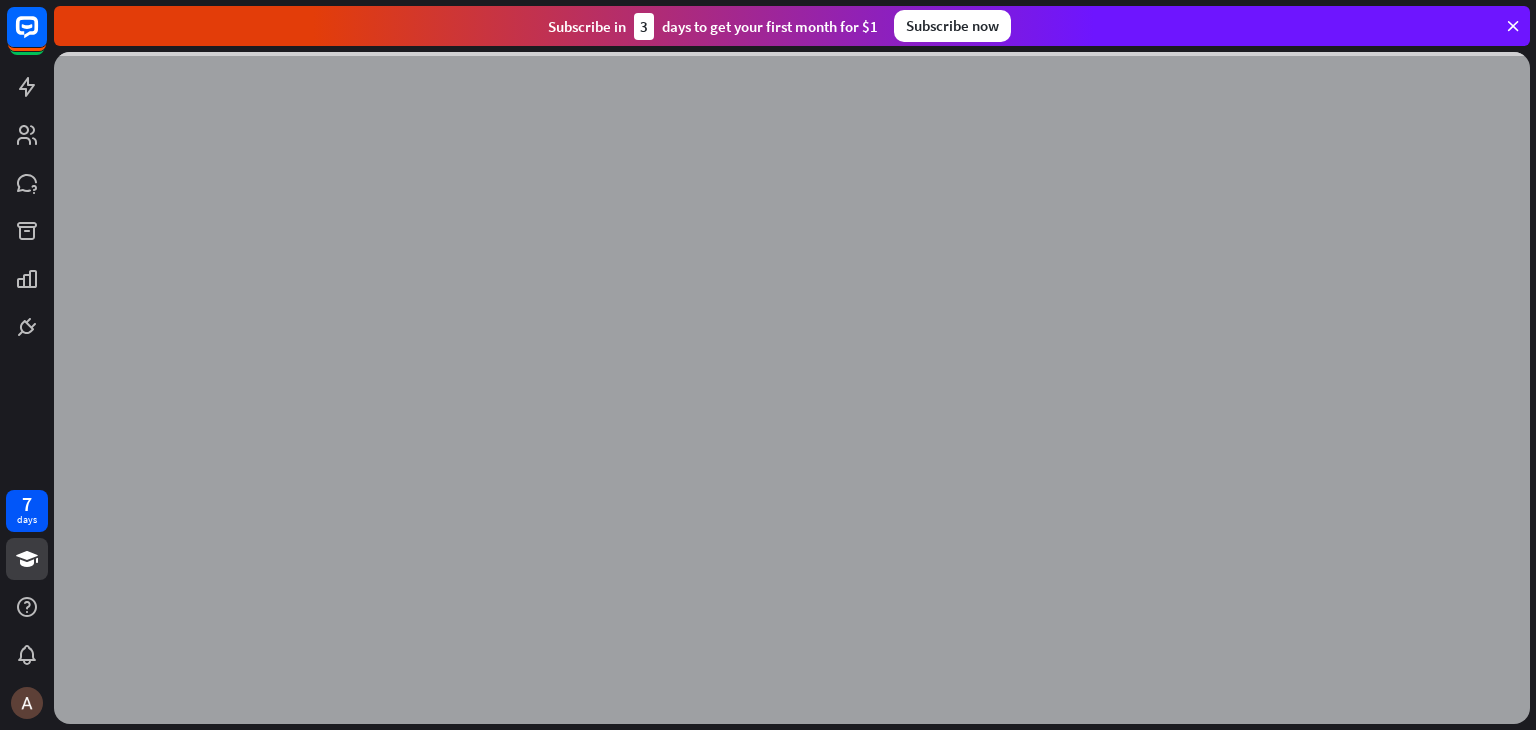 scroll, scrollTop: 0, scrollLeft: 0, axis: both 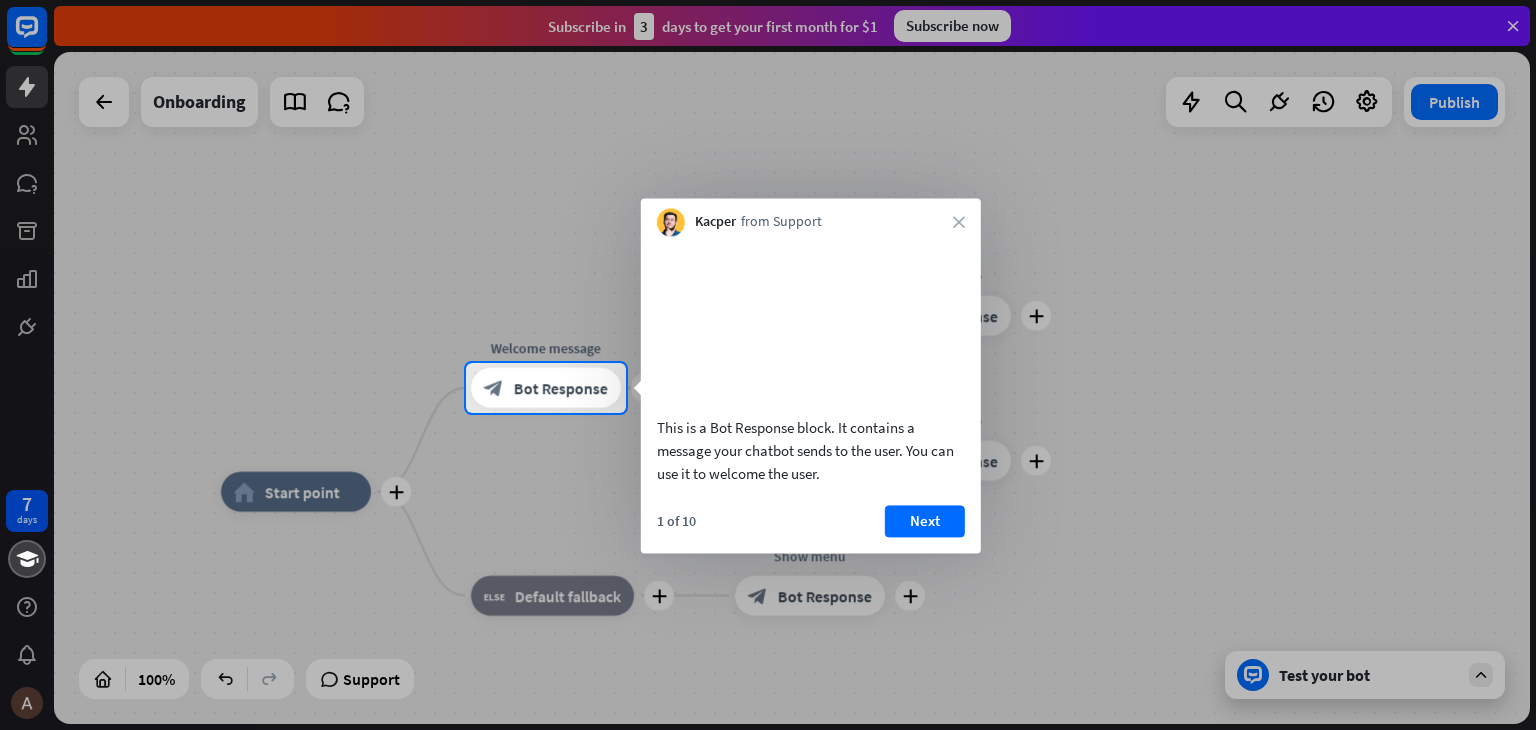 click on "close" at bounding box center (959, 222) 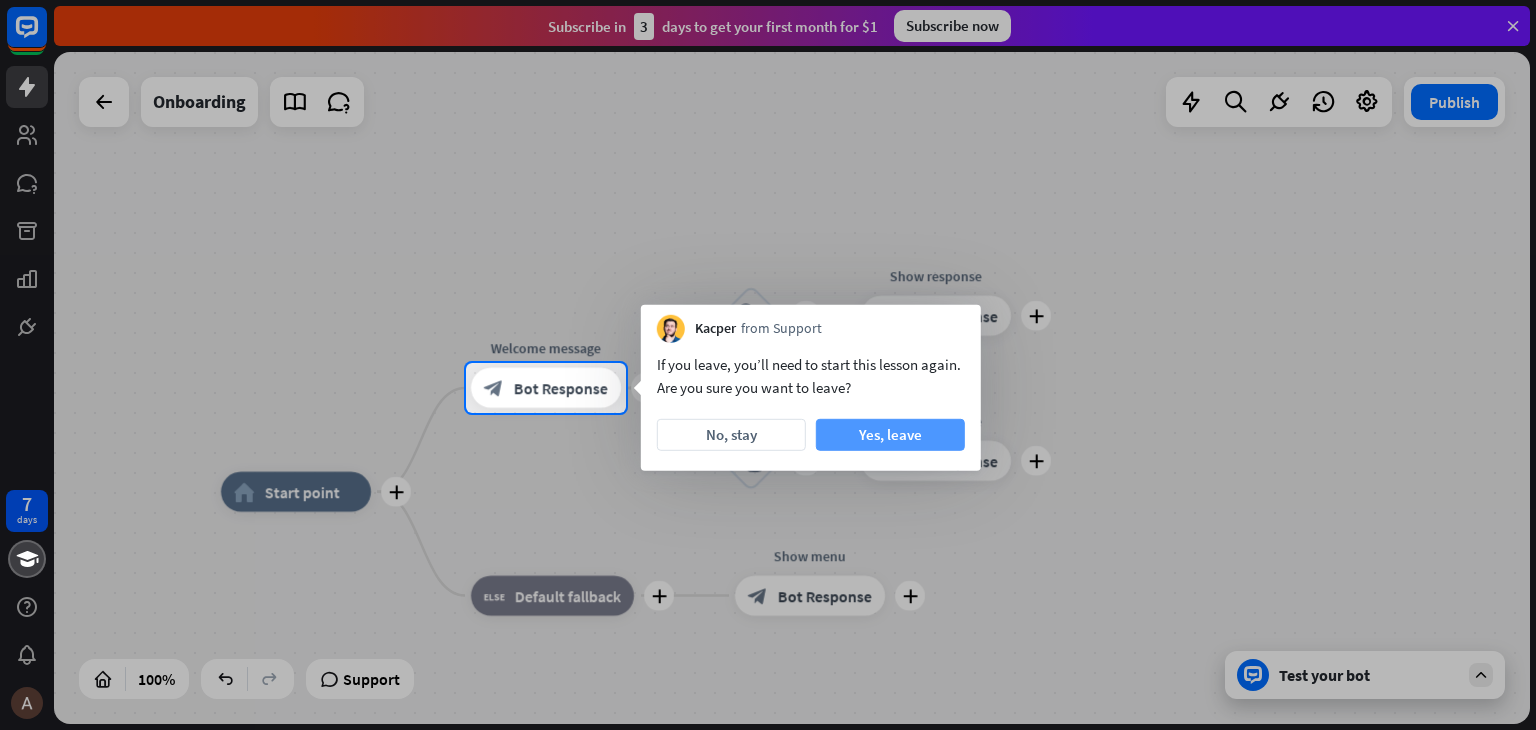 click on "Yes, leave" at bounding box center [890, 435] 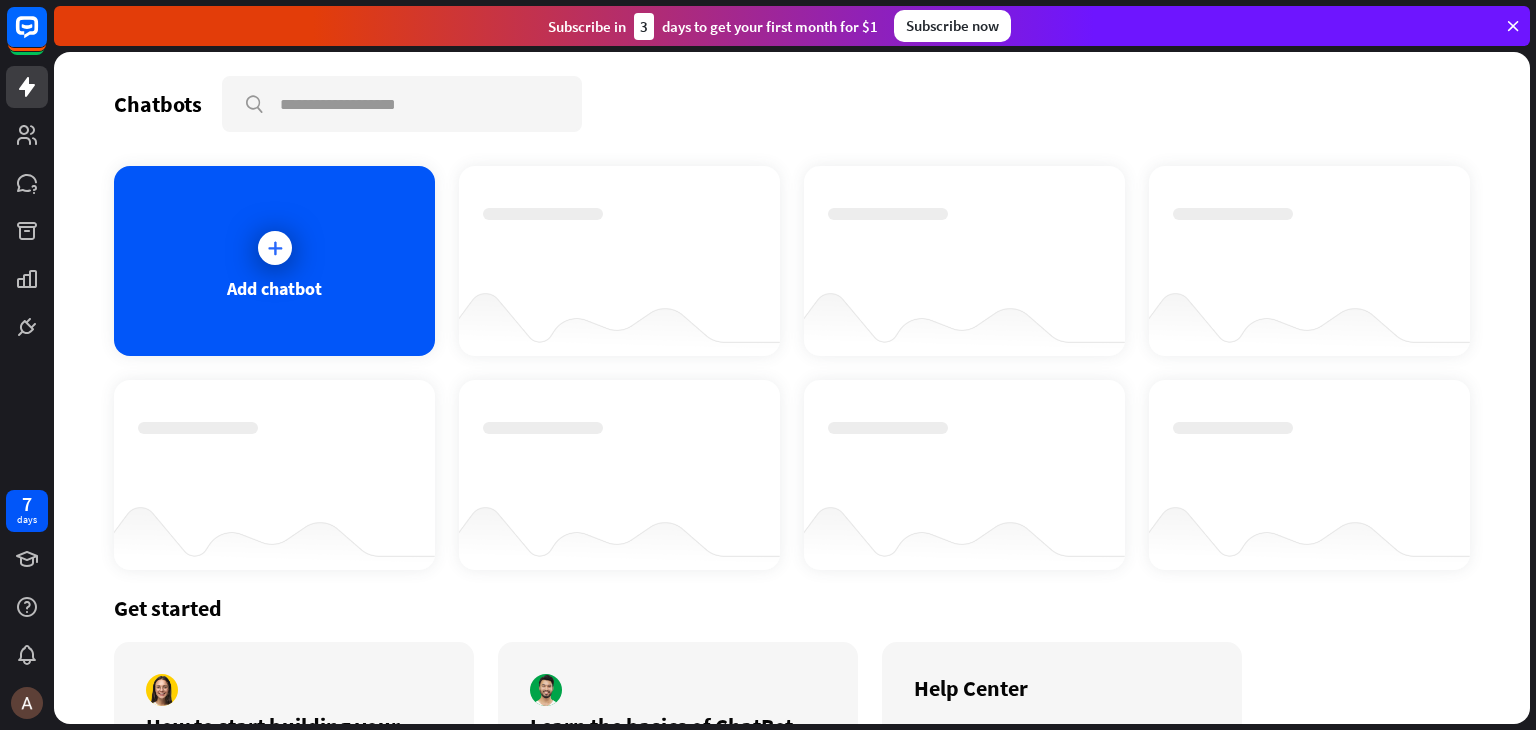 click at bounding box center (1513, 26) 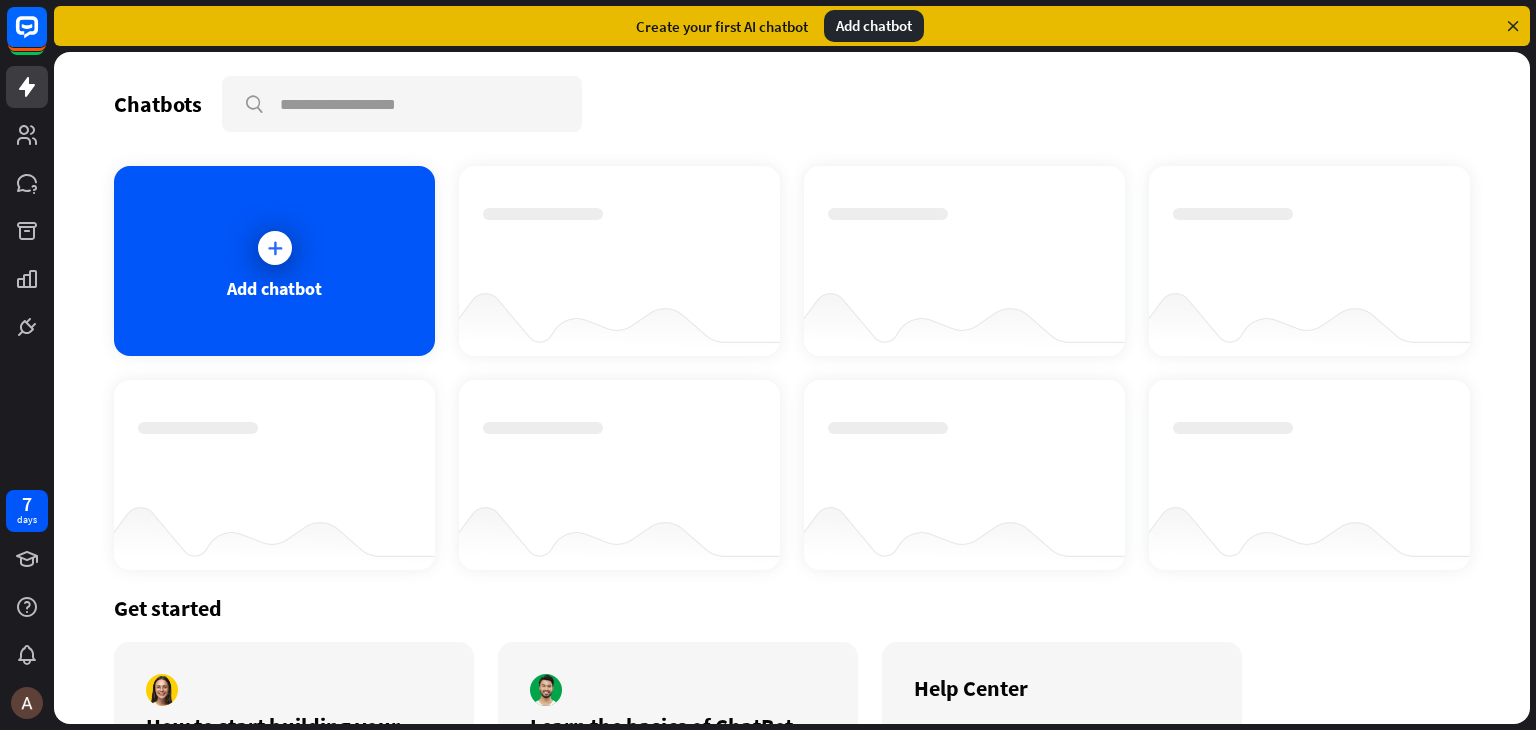 click at bounding box center (1513, 26) 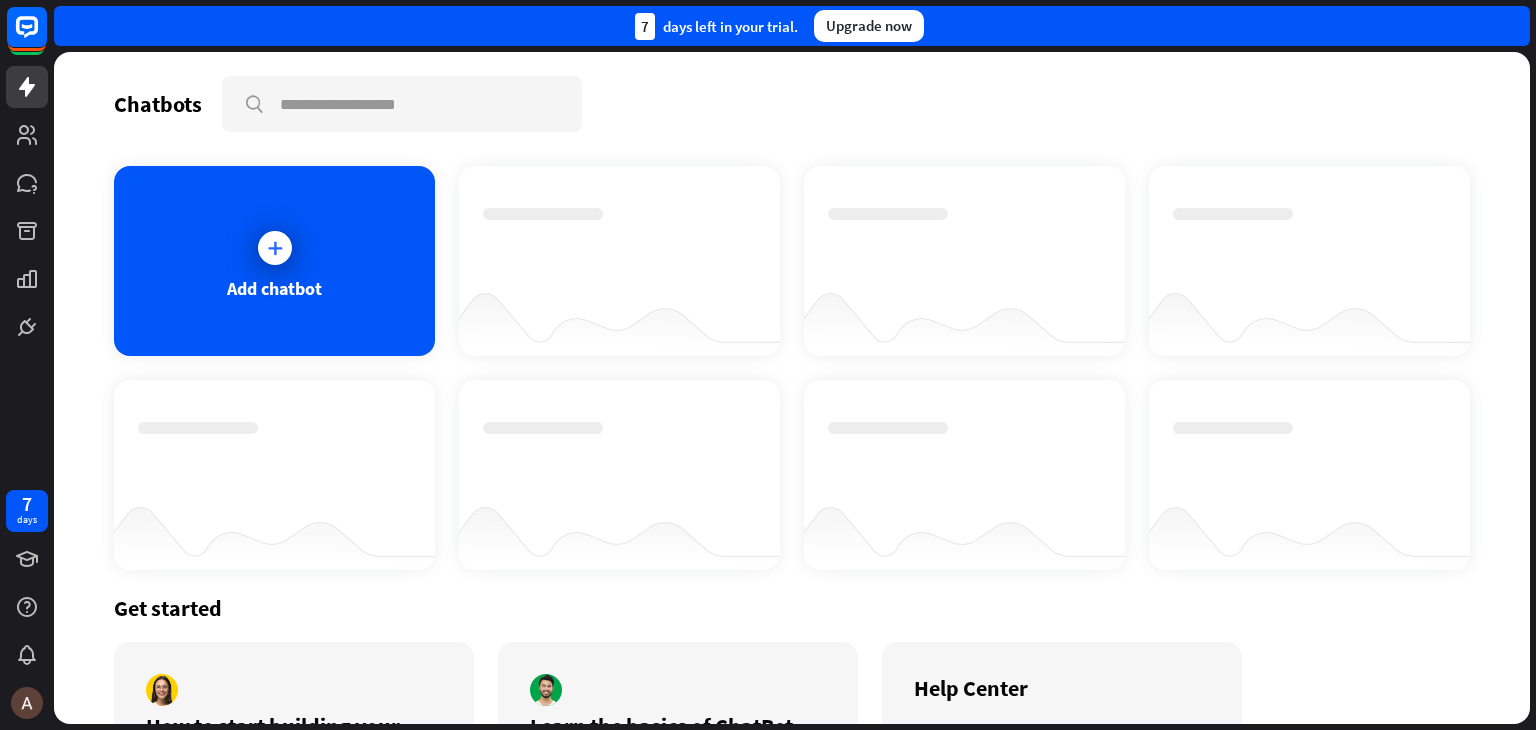 click on "Chatbots   search" at bounding box center [792, 104] 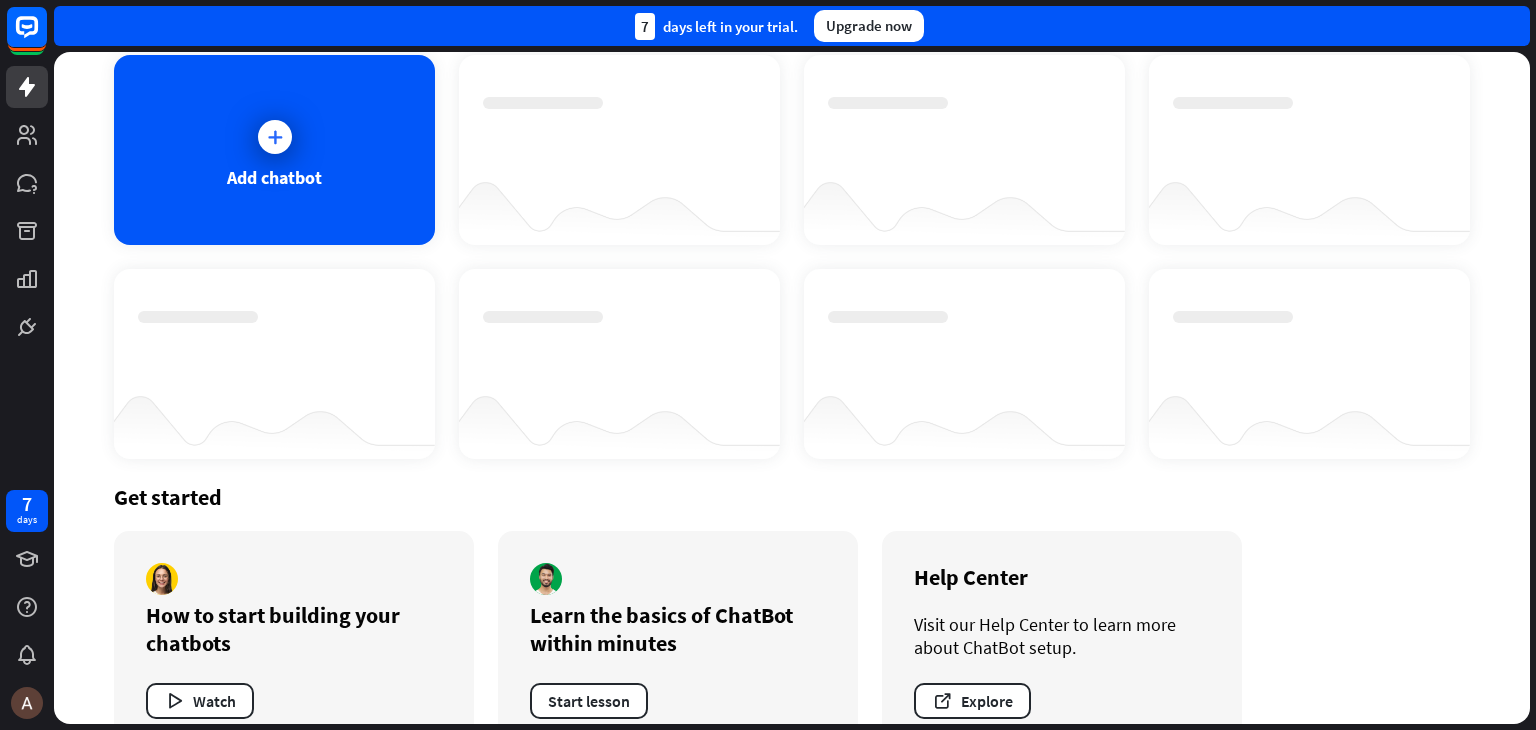 scroll, scrollTop: 0, scrollLeft: 0, axis: both 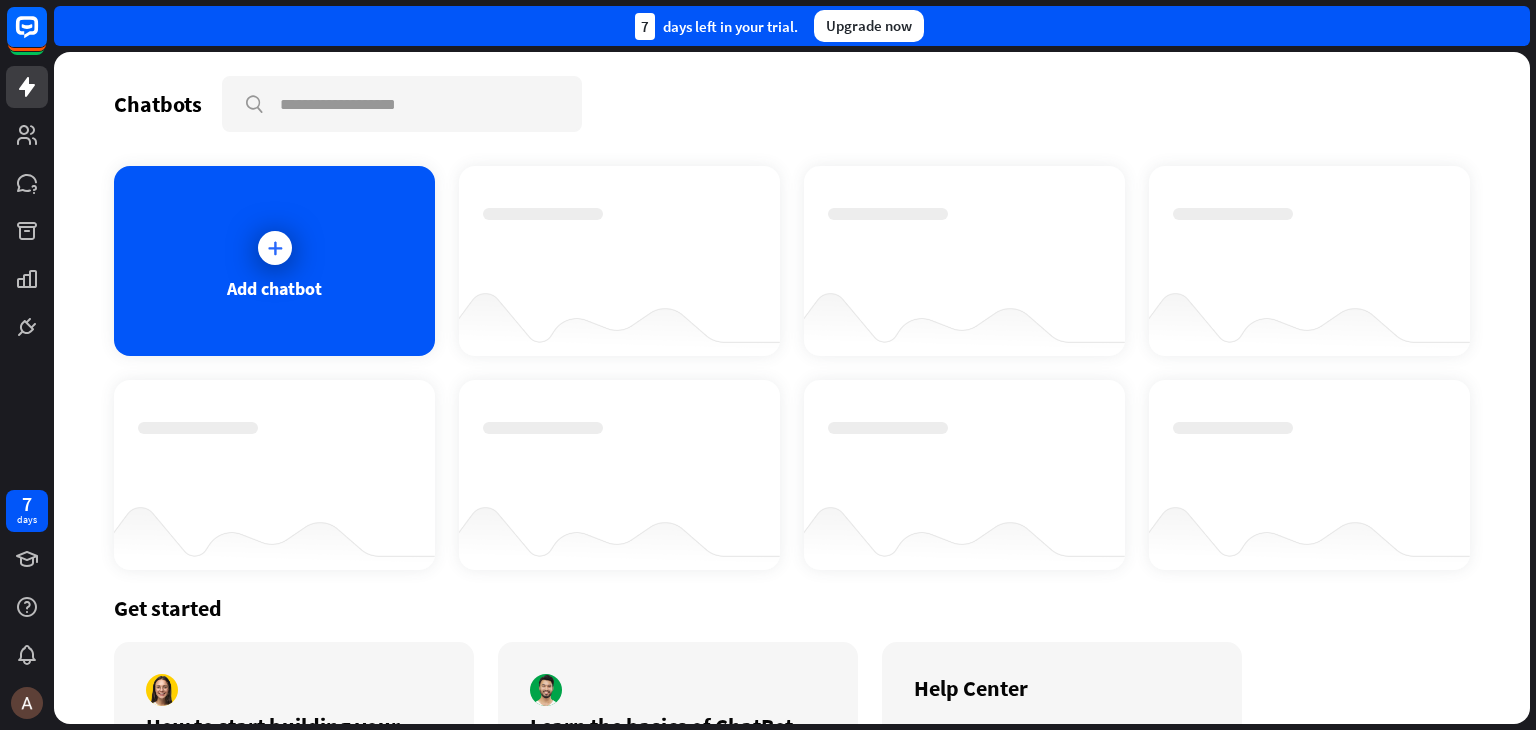 click on "Chatbots   search         Add chatbot                   Get started
How to start building your chatbots
Watch
Learn the basics of ChatBot within minutes
Start lesson
Help Center
Visit our Help Center to learn more about ChatBot
setup.
Explore" at bounding box center (792, 388) 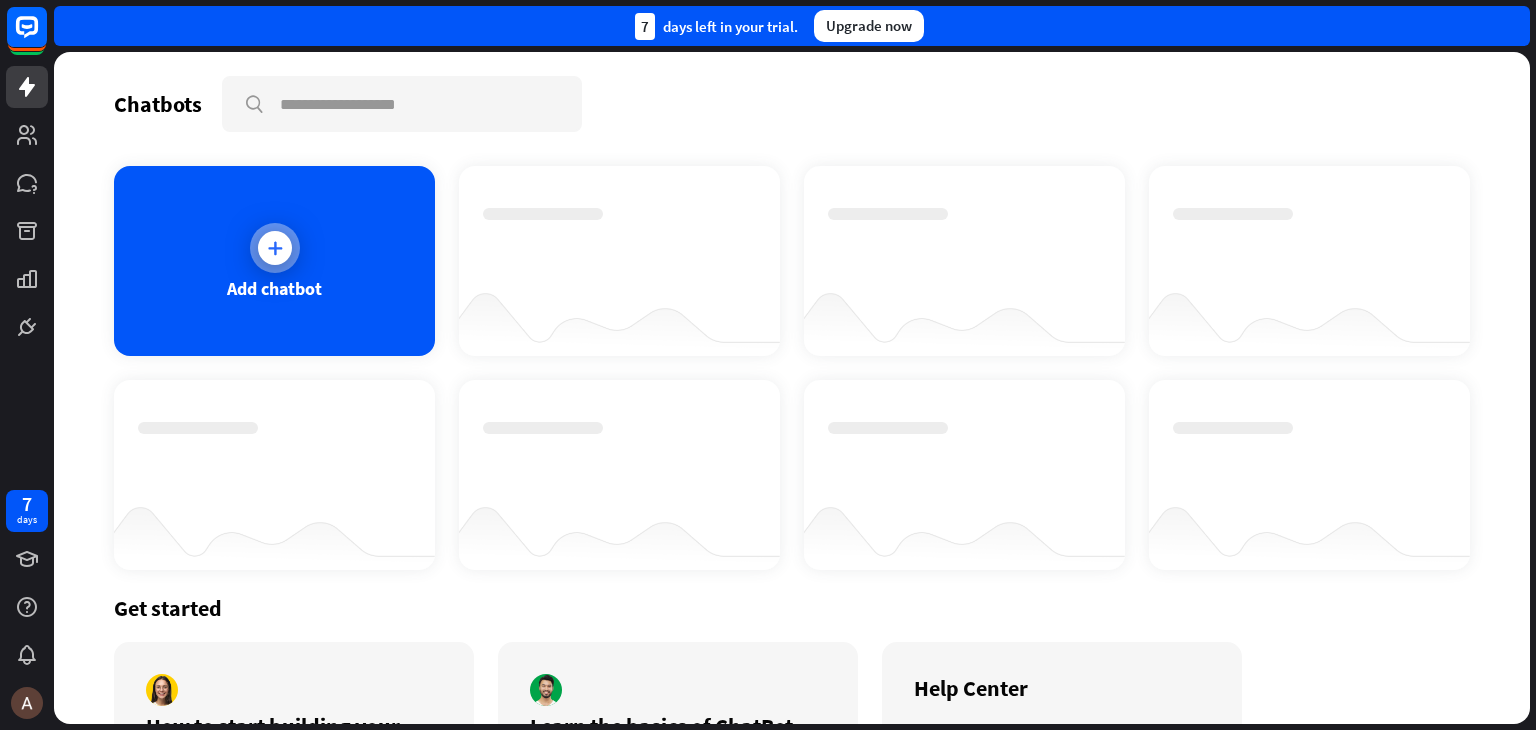 click at bounding box center [275, 248] 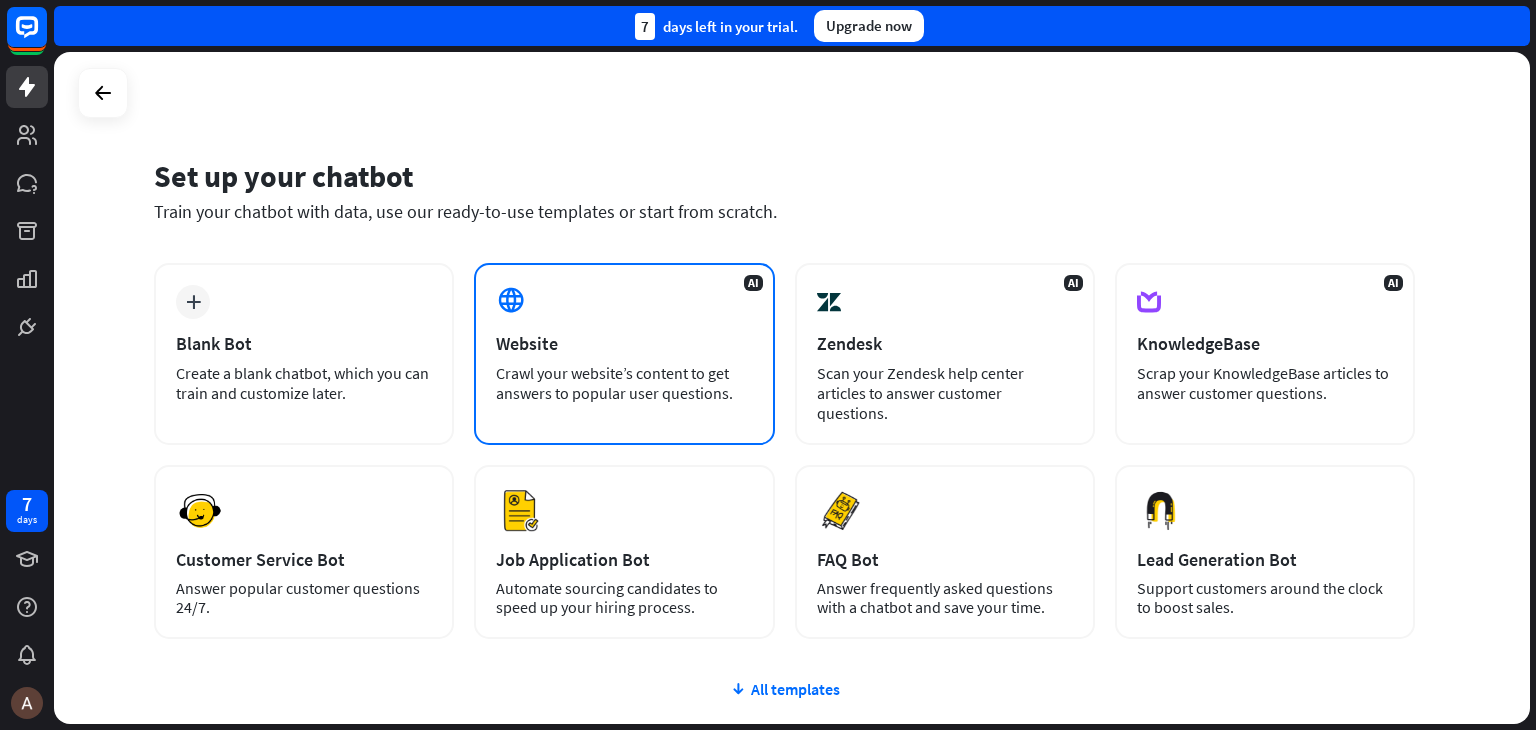 click on "AI     Website
Crawl your website’s content to get answers to
popular user questions." at bounding box center [624, 354] 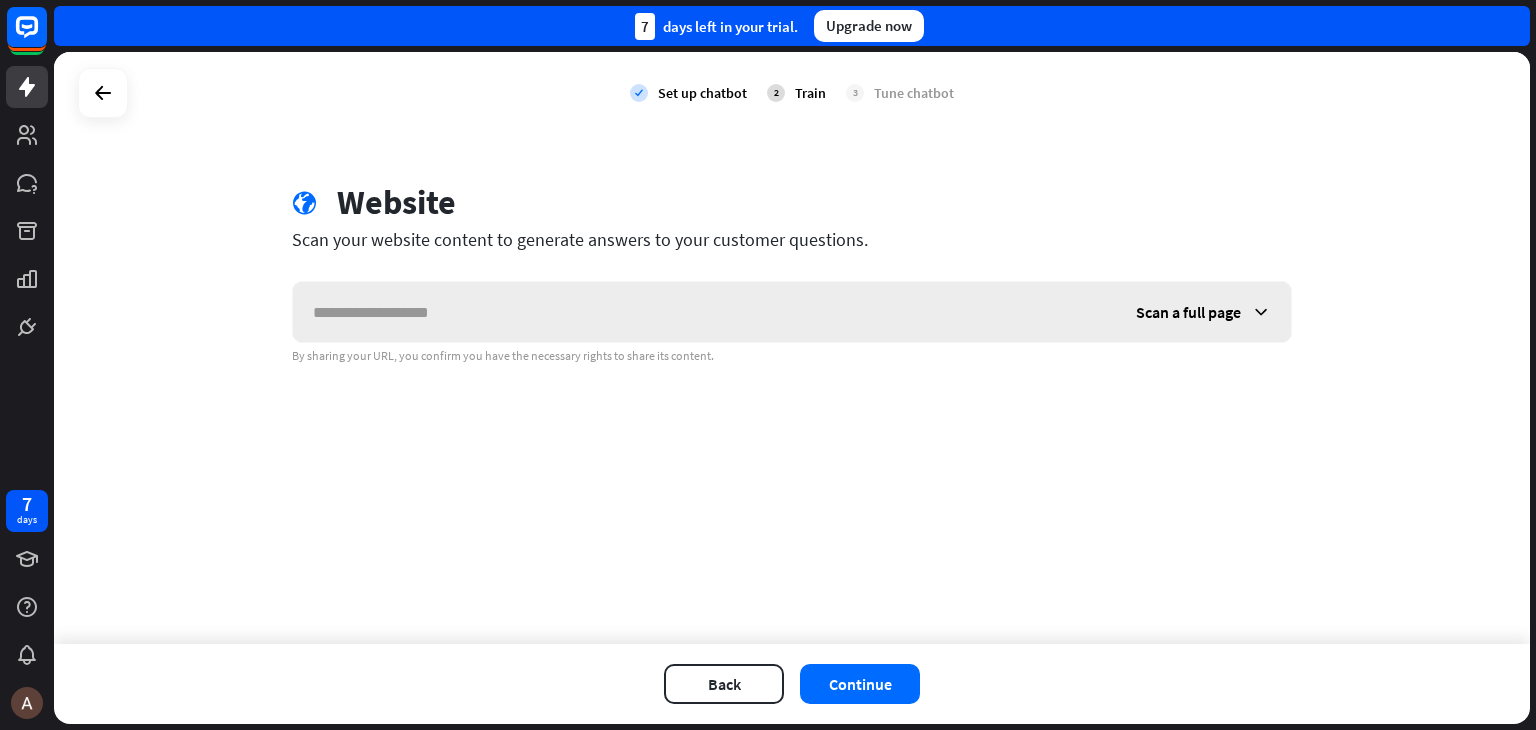 click at bounding box center (704, 312) 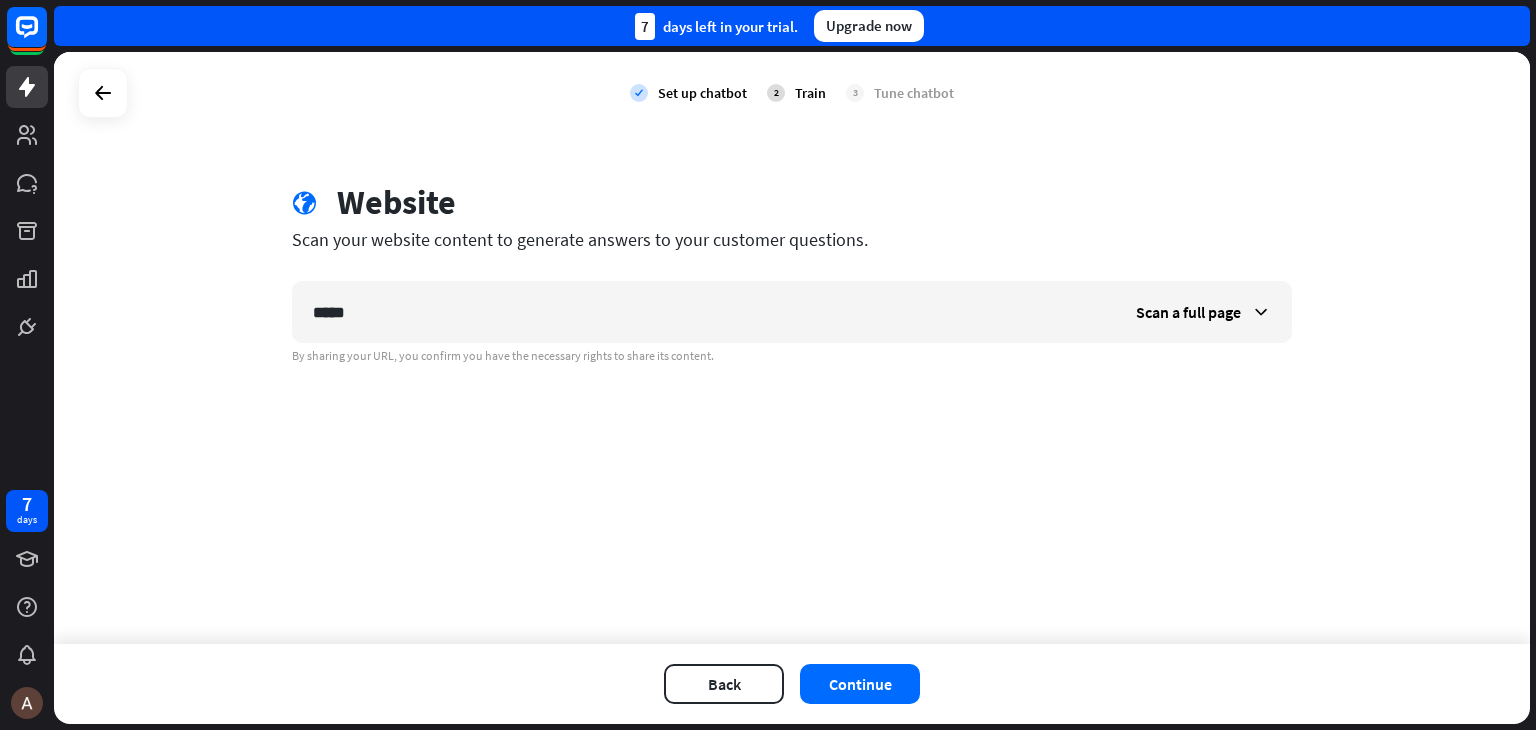 type on "******" 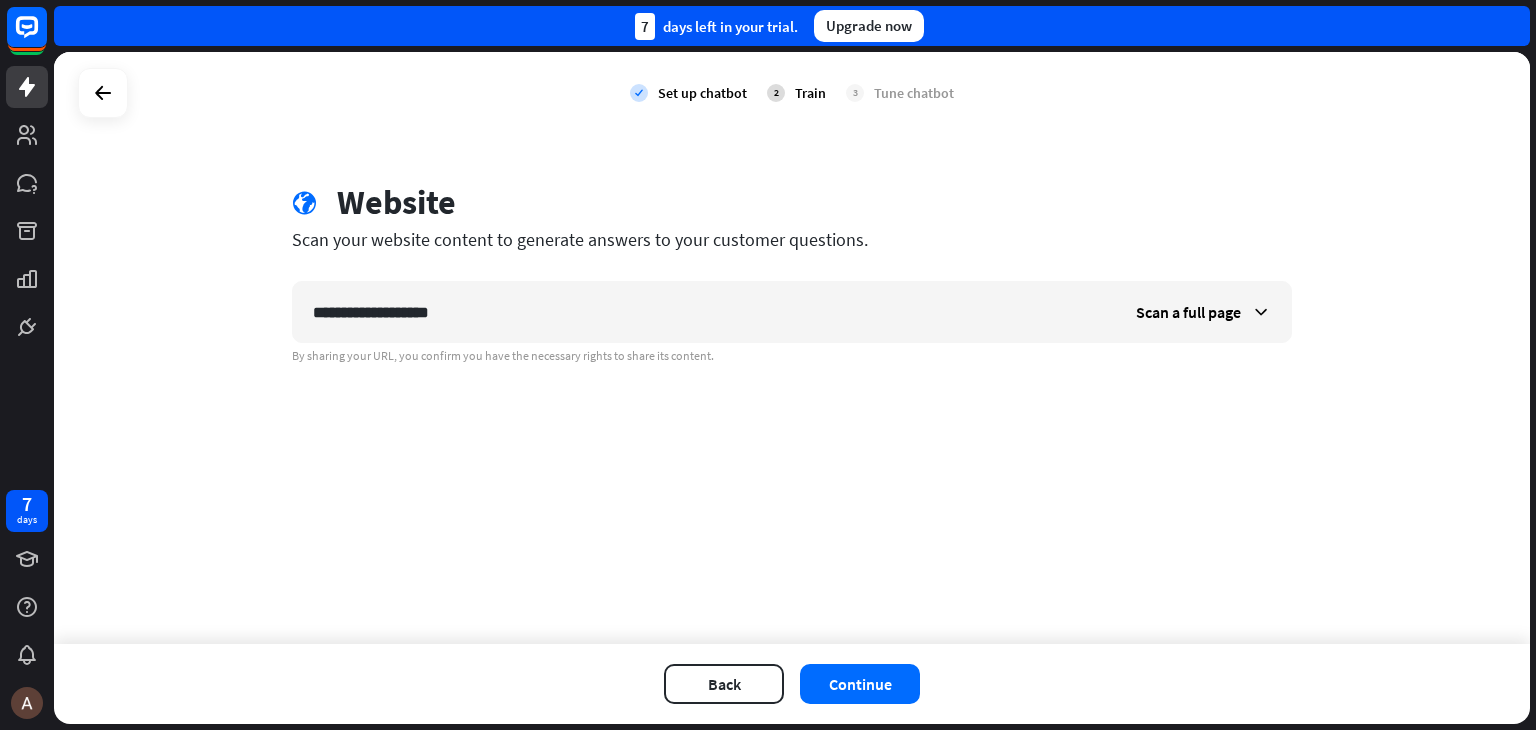 type on "**********" 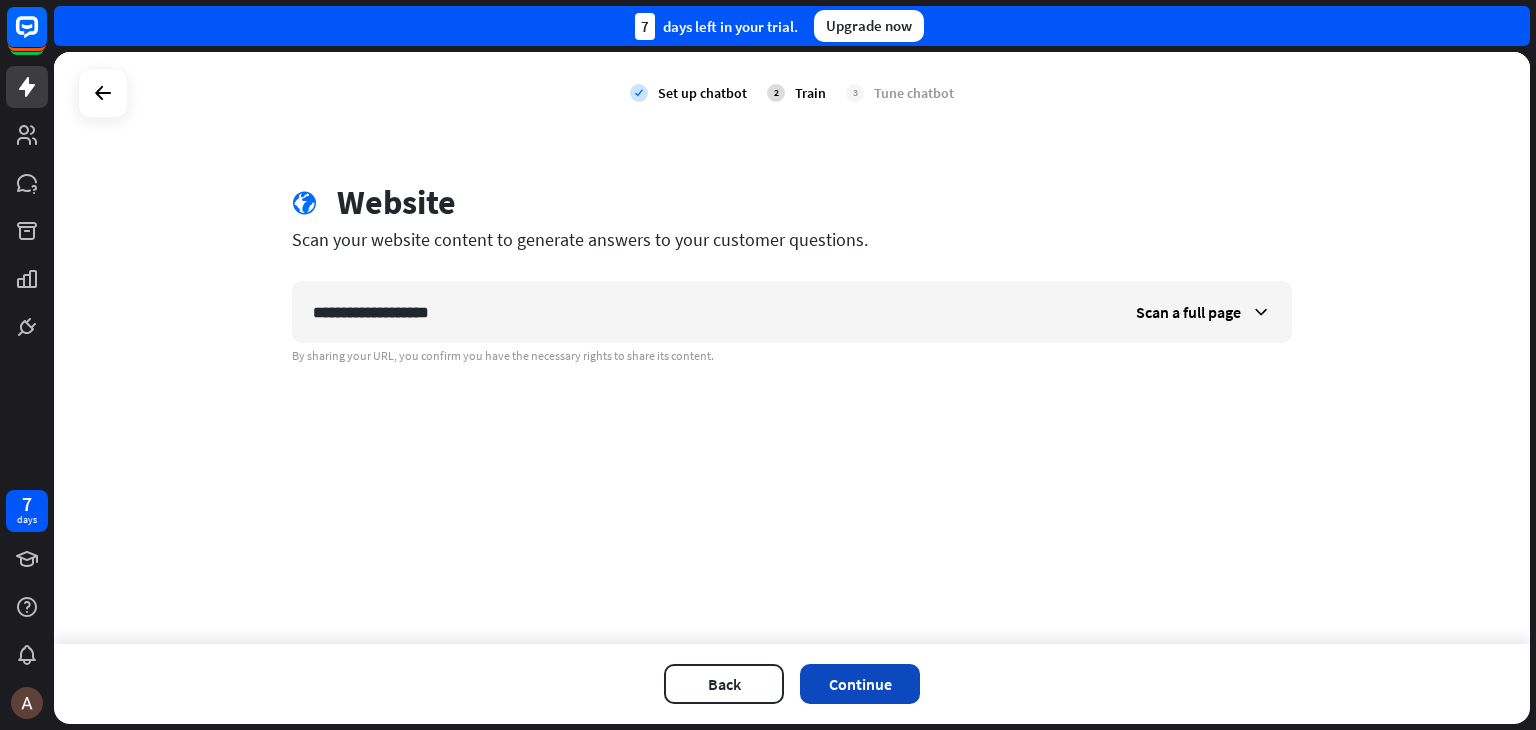 click on "Continue" at bounding box center [860, 684] 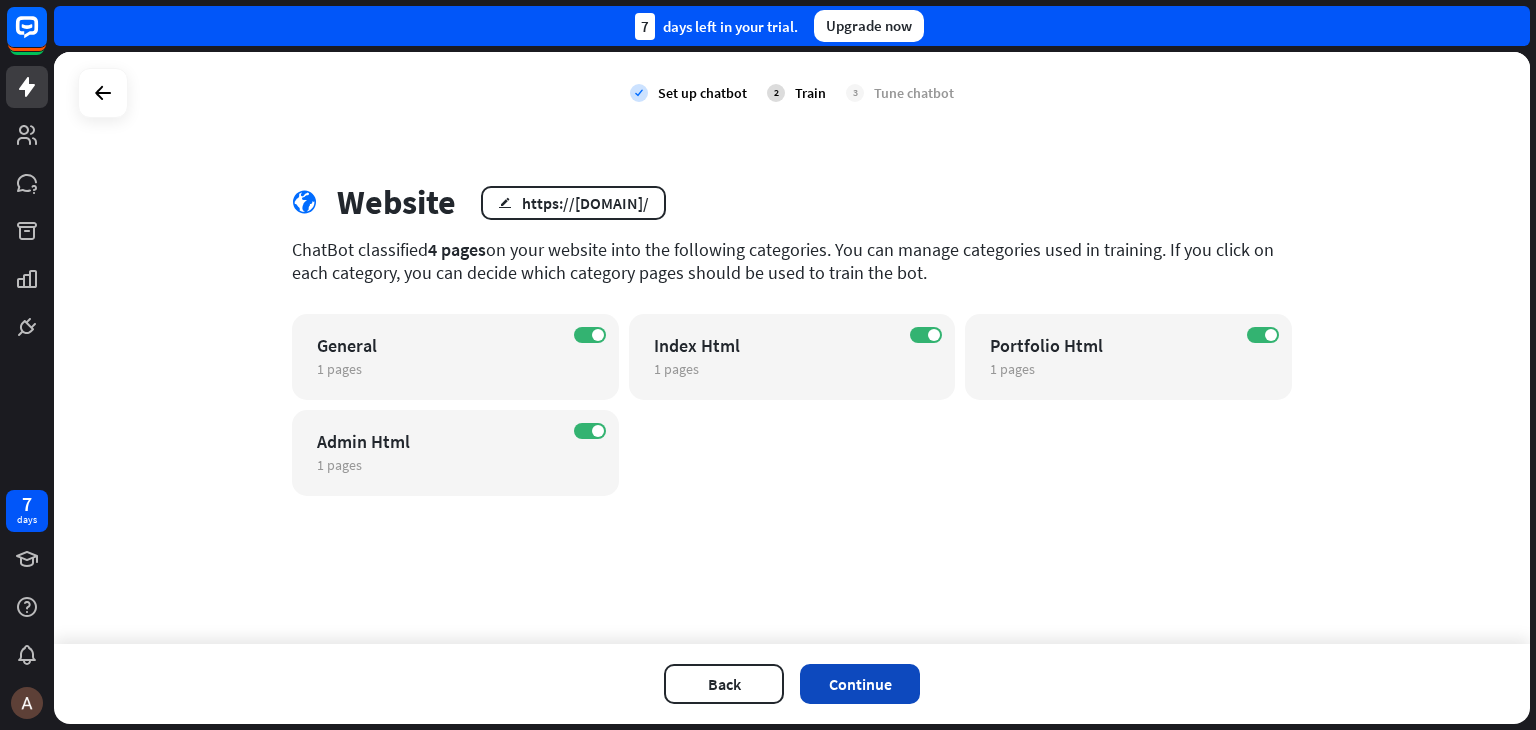 click on "Continue" at bounding box center (860, 684) 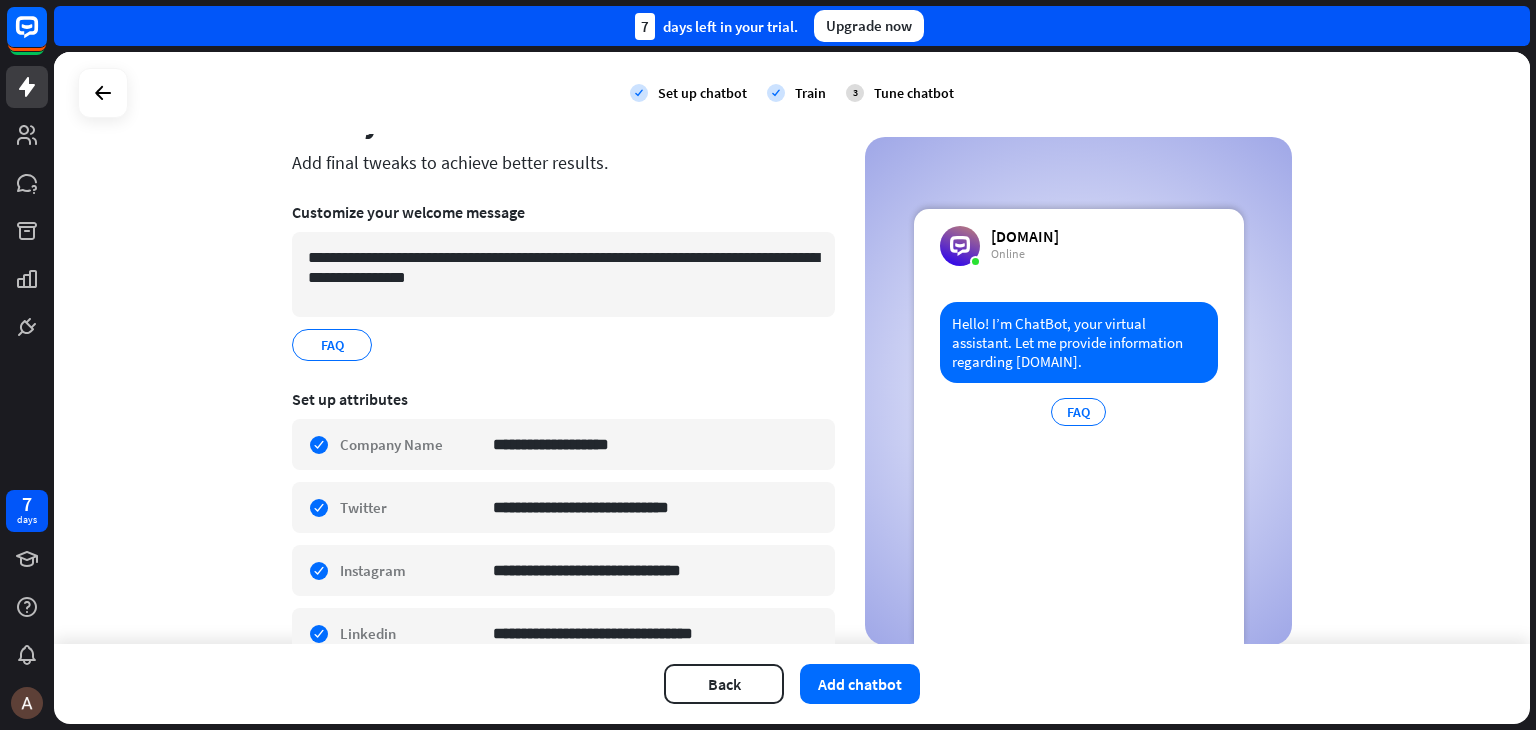 scroll, scrollTop: 0, scrollLeft: 0, axis: both 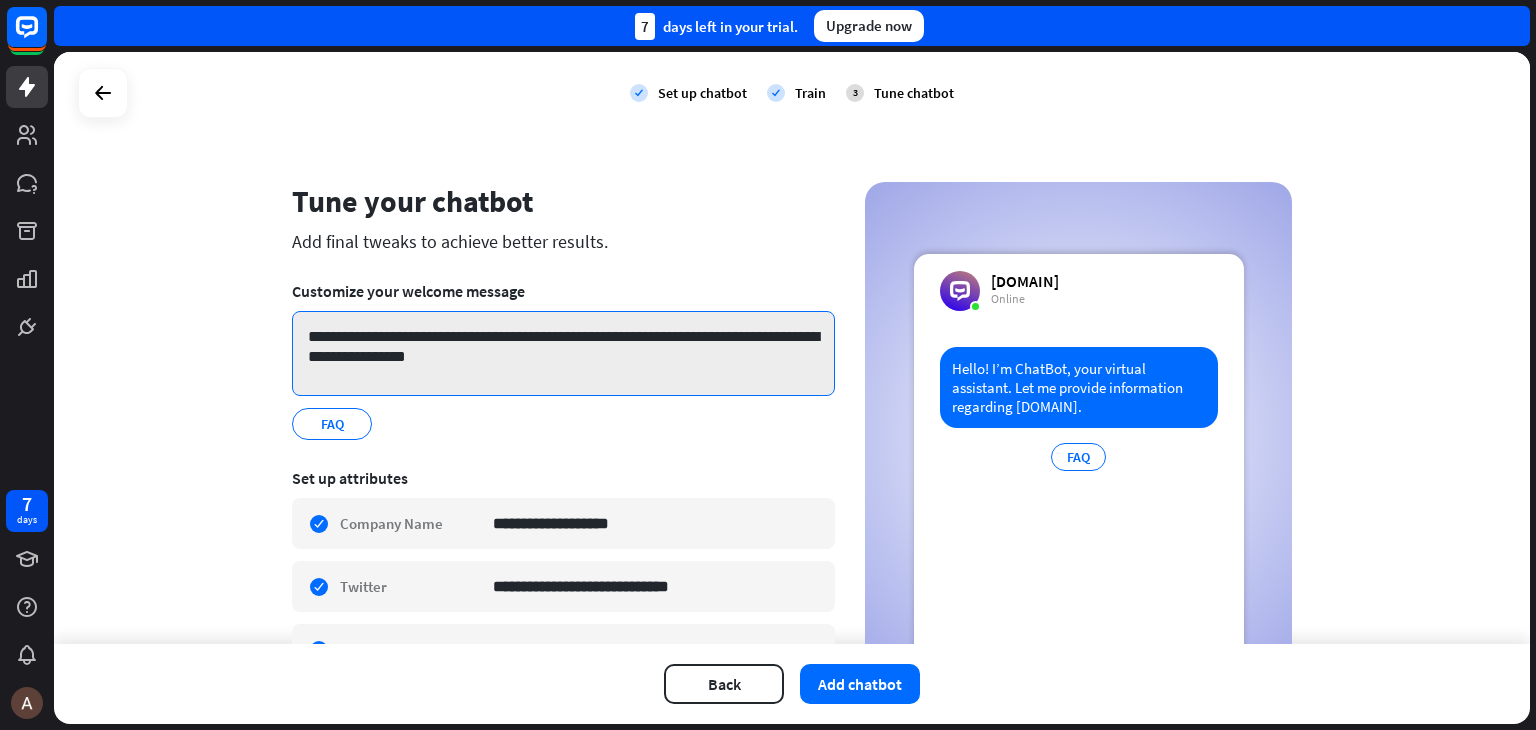 click on "**********" at bounding box center (563, 353) 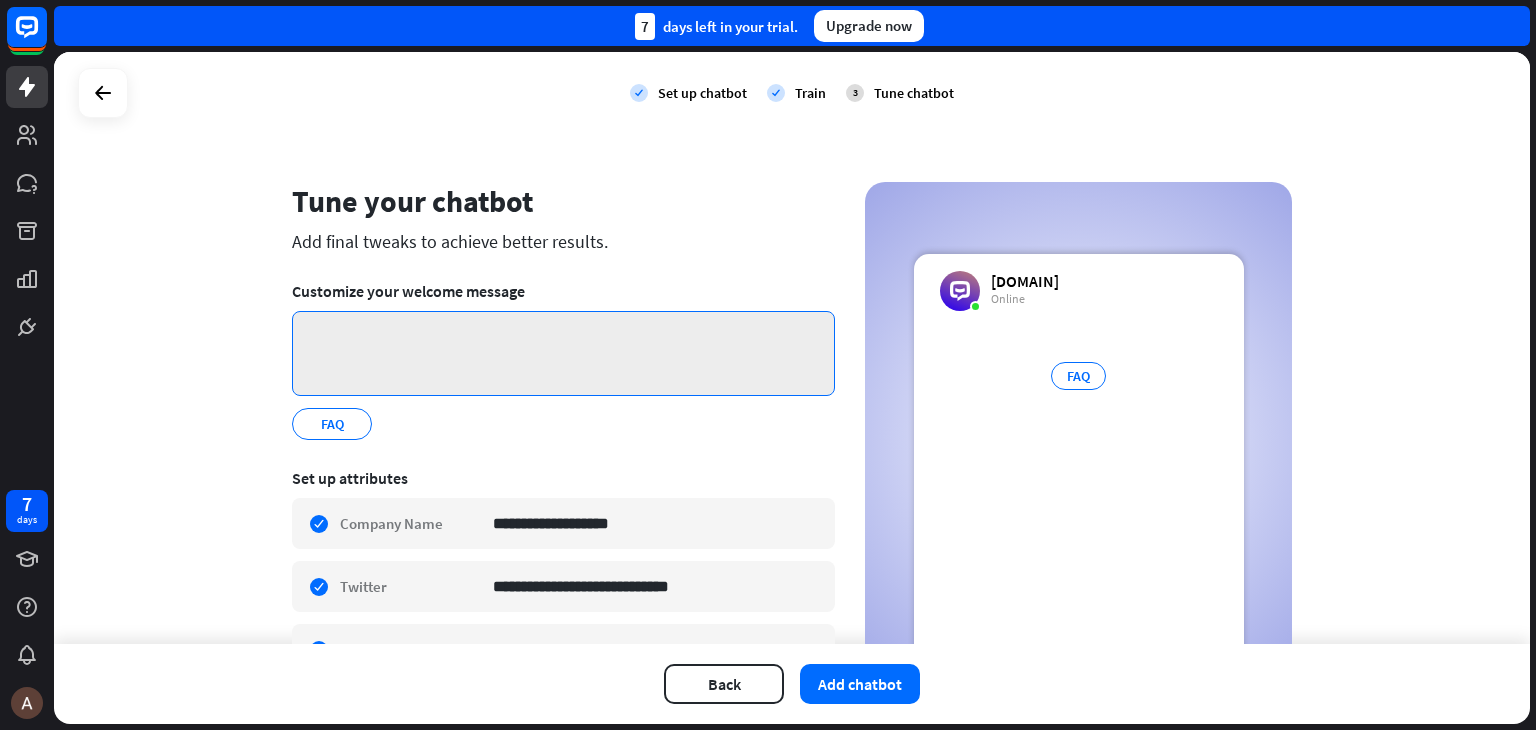 type on "*" 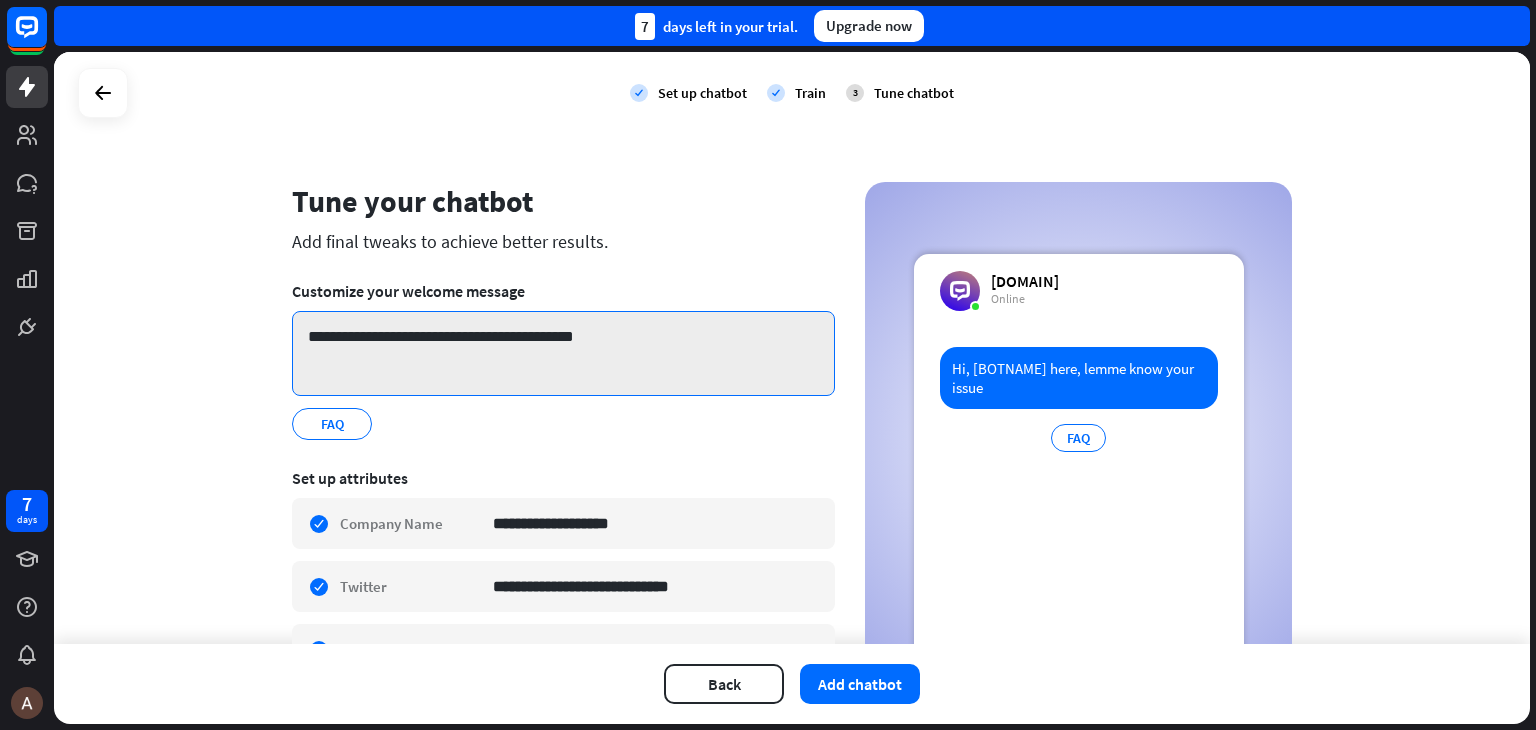 type on "**********" 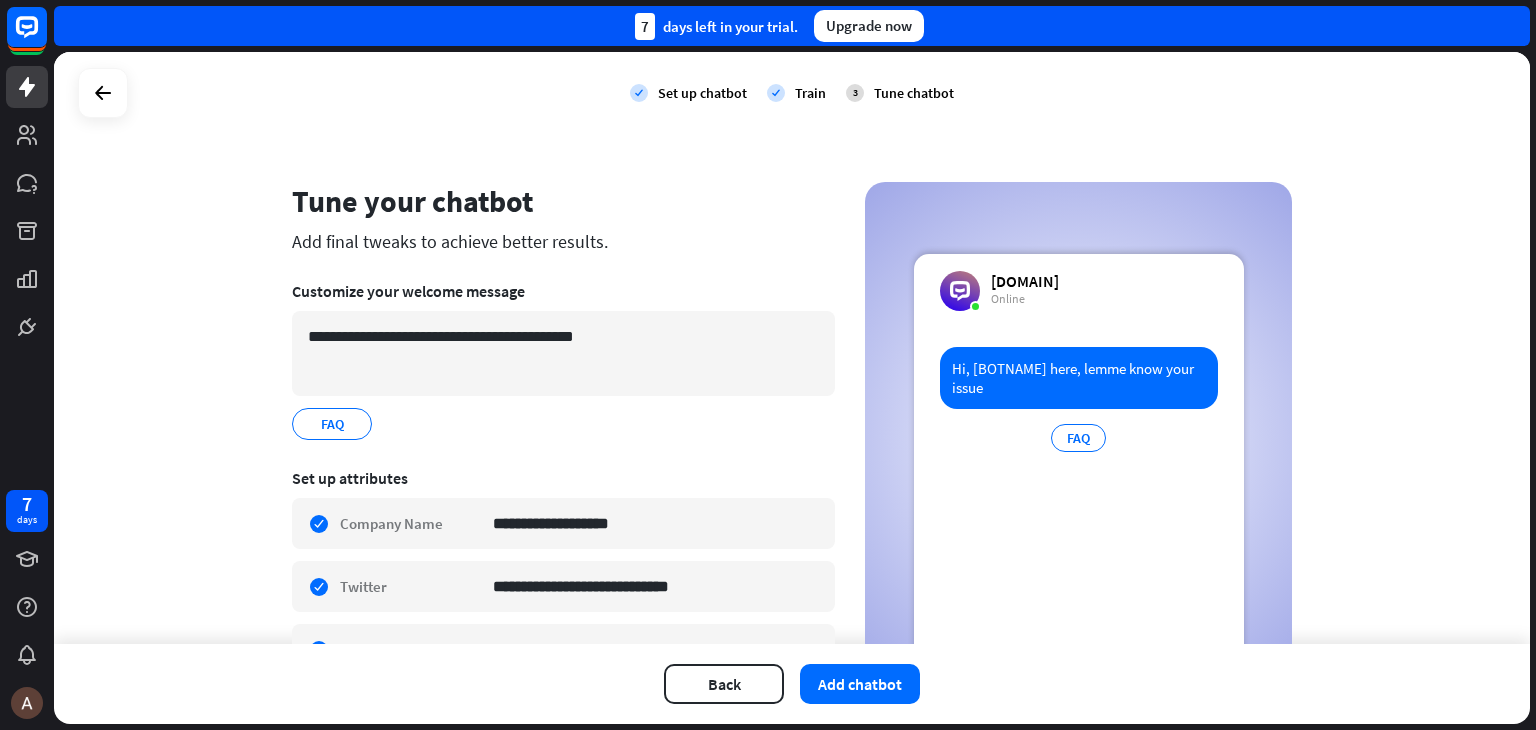 click on "**********" at bounding box center (563, 360) 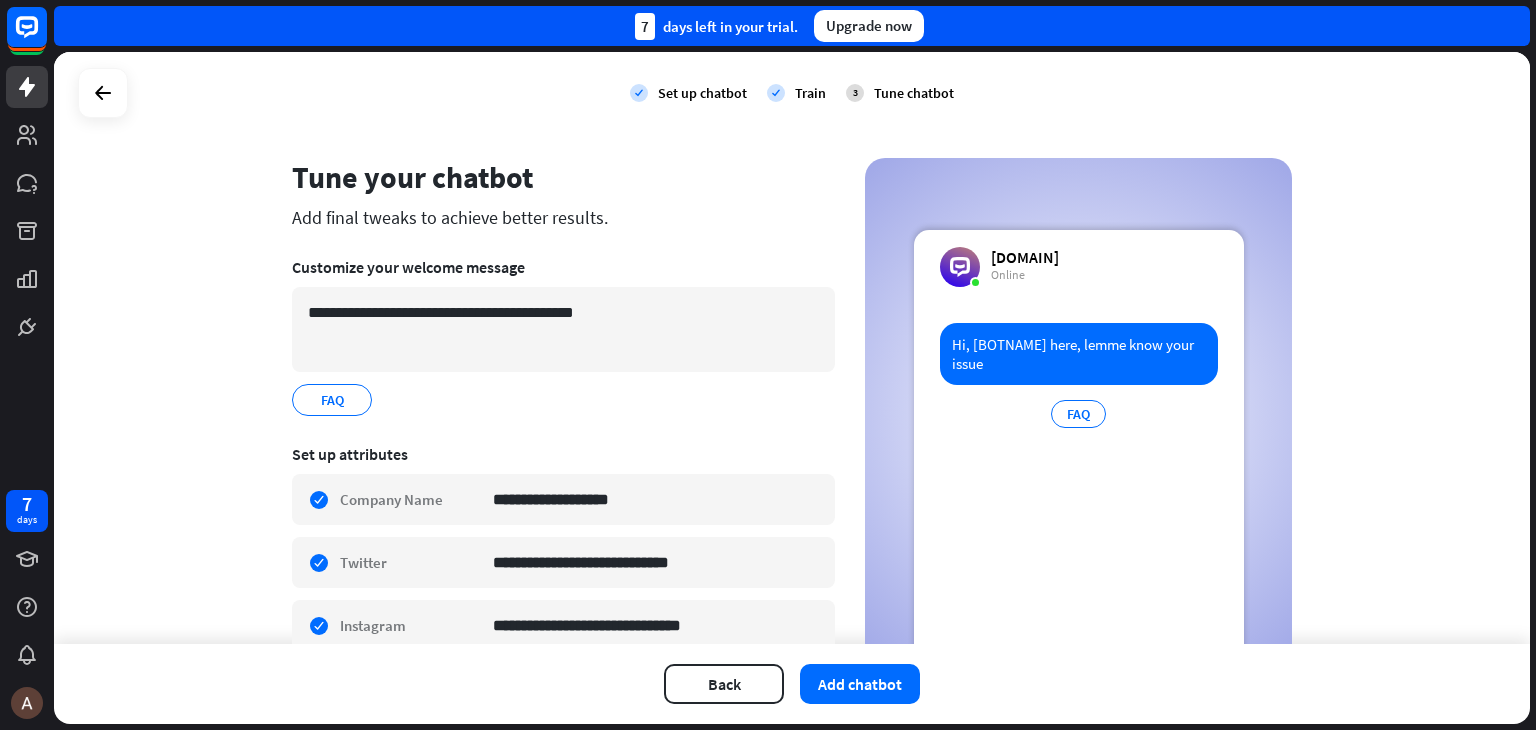 scroll, scrollTop: 0, scrollLeft: 0, axis: both 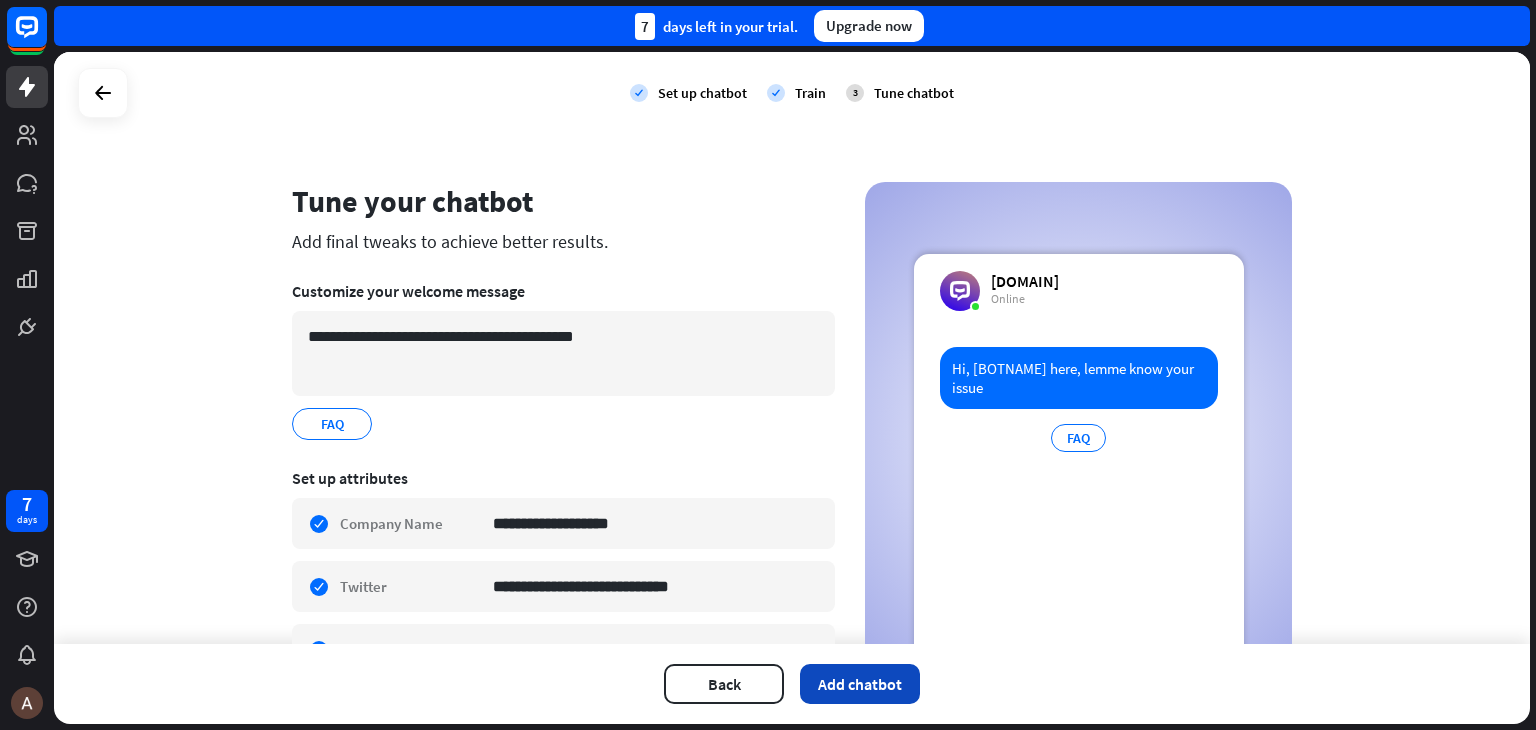 click on "Add chatbot" at bounding box center [860, 684] 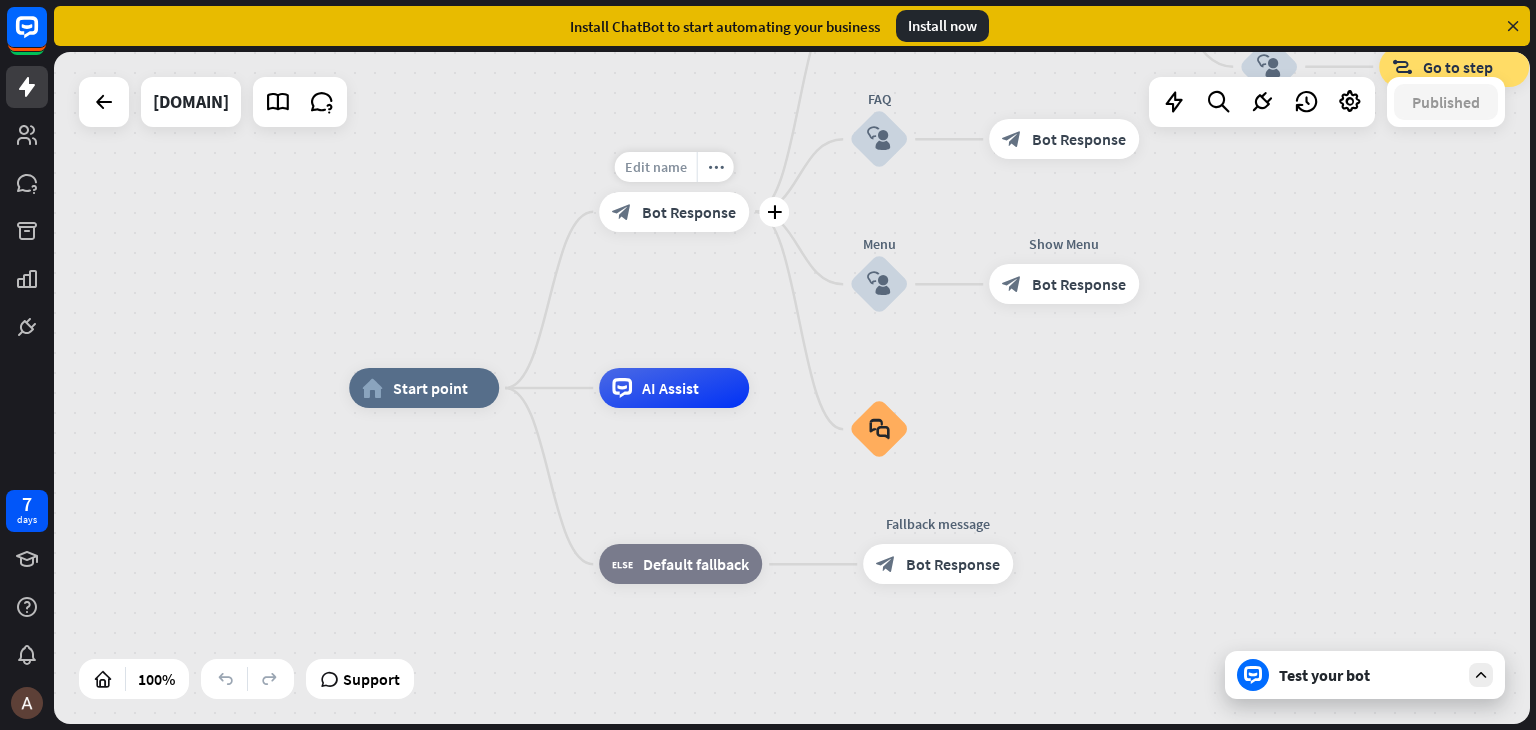 click on "Edit name" at bounding box center (656, 167) 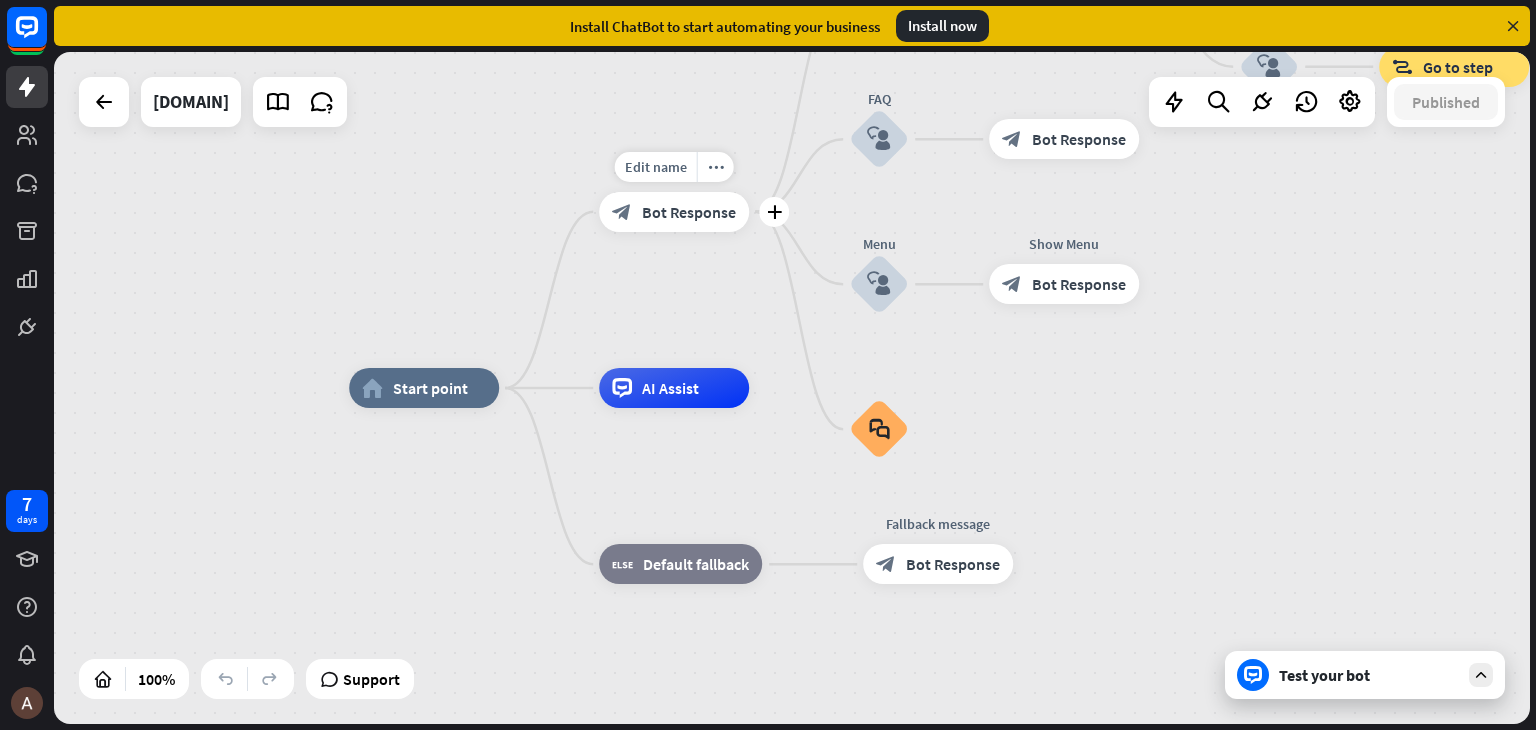 click on "**********" at bounding box center (674, 212) 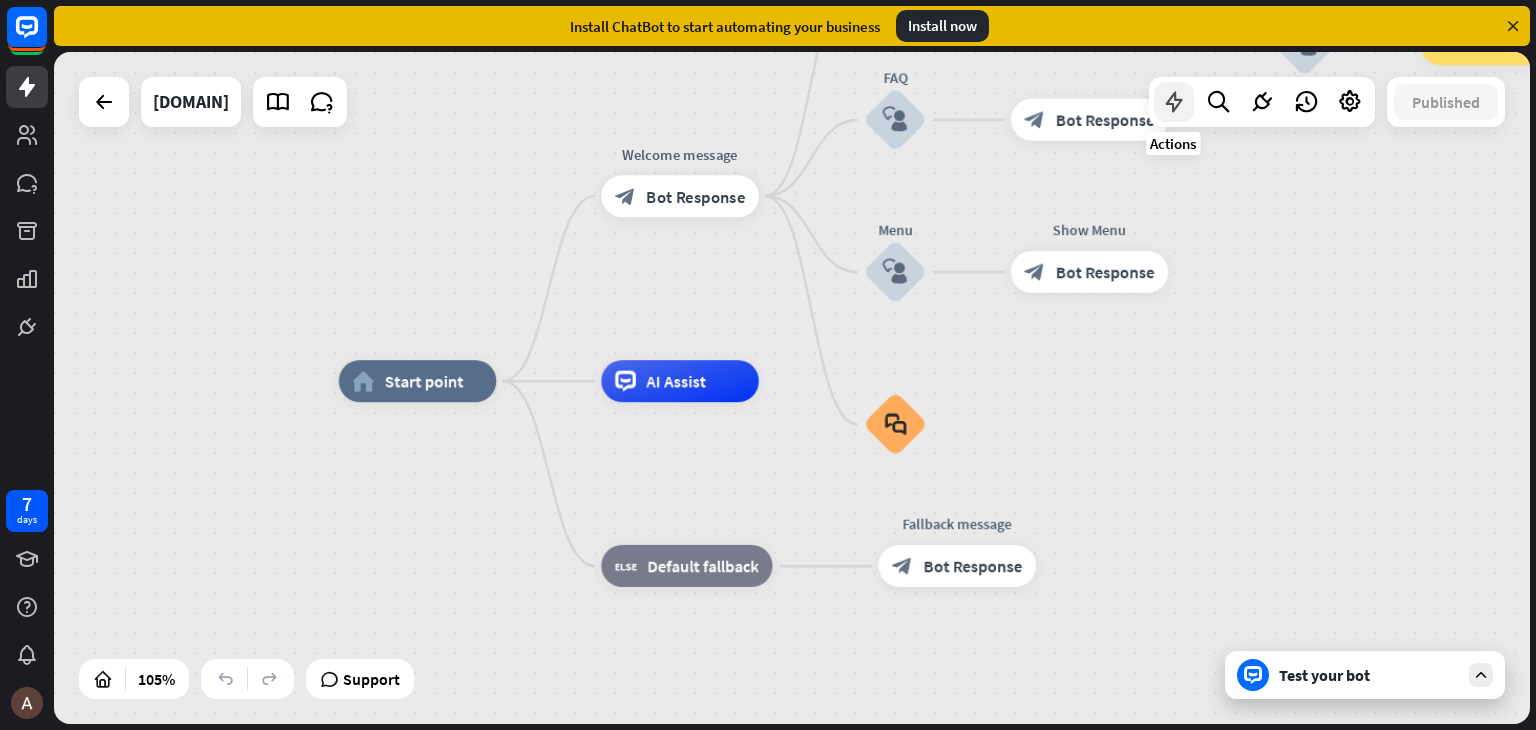 click at bounding box center (1174, 102) 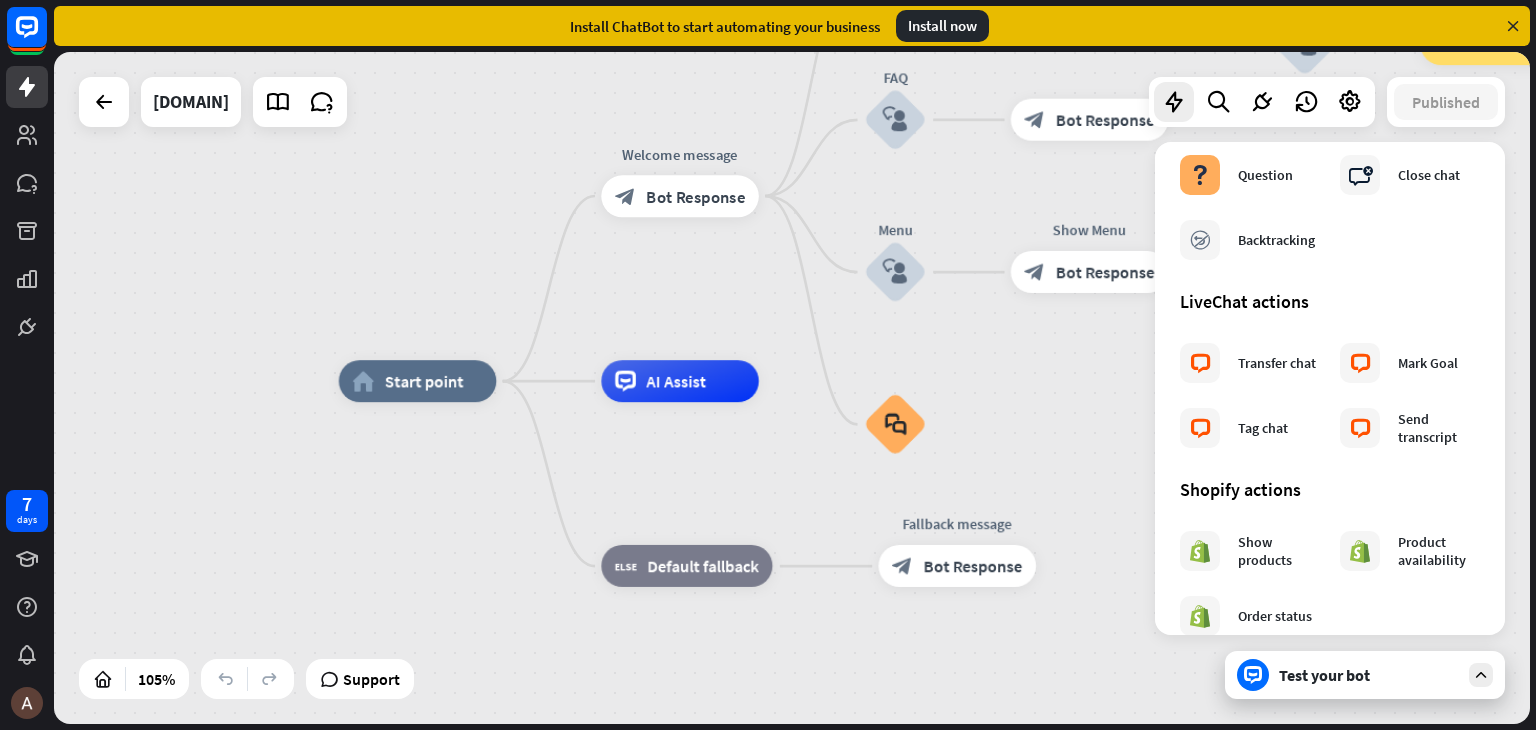 scroll, scrollTop: 600, scrollLeft: 0, axis: vertical 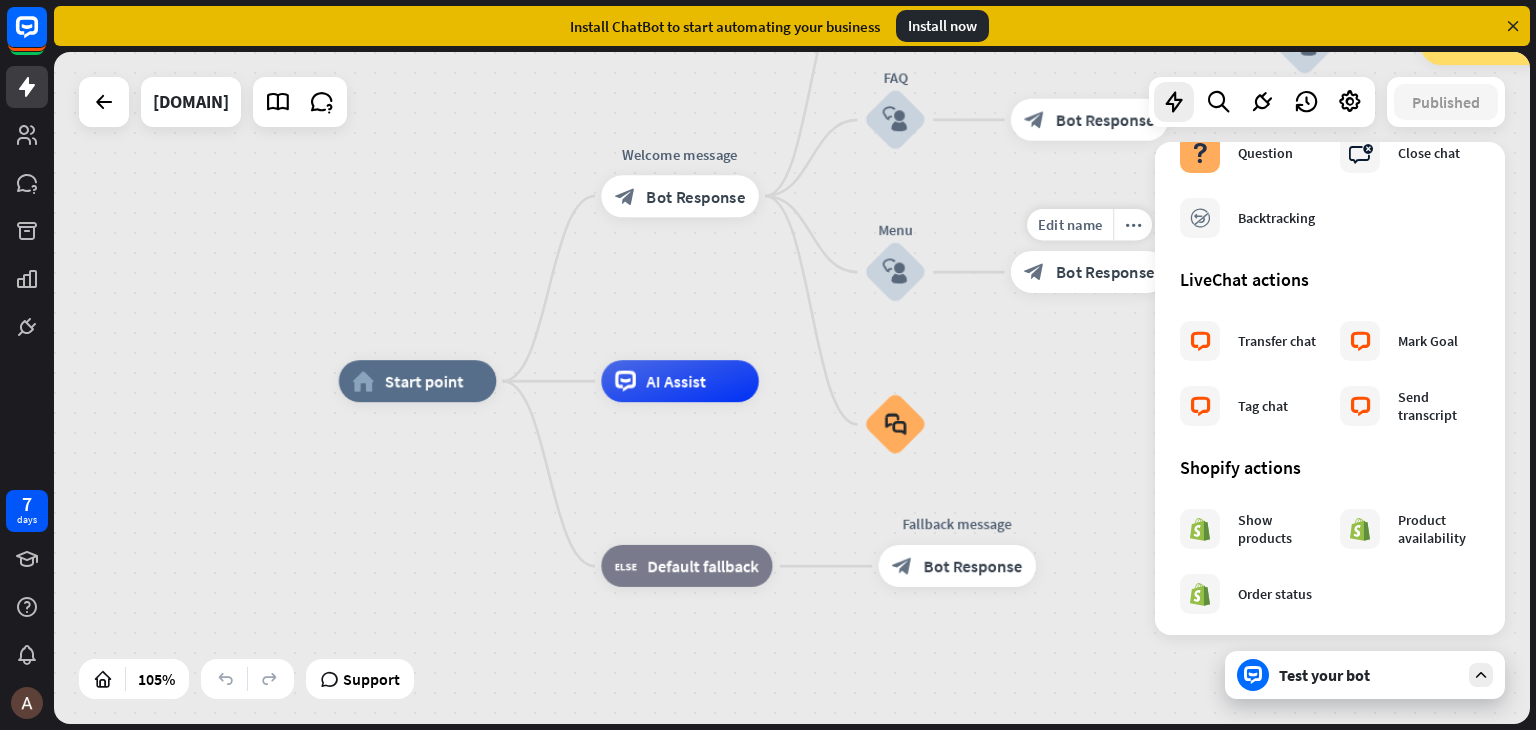 click on "Edit name   more_horiz         plus   Show Menu   block_bot_response   Bot Response" at bounding box center (1090, 272) 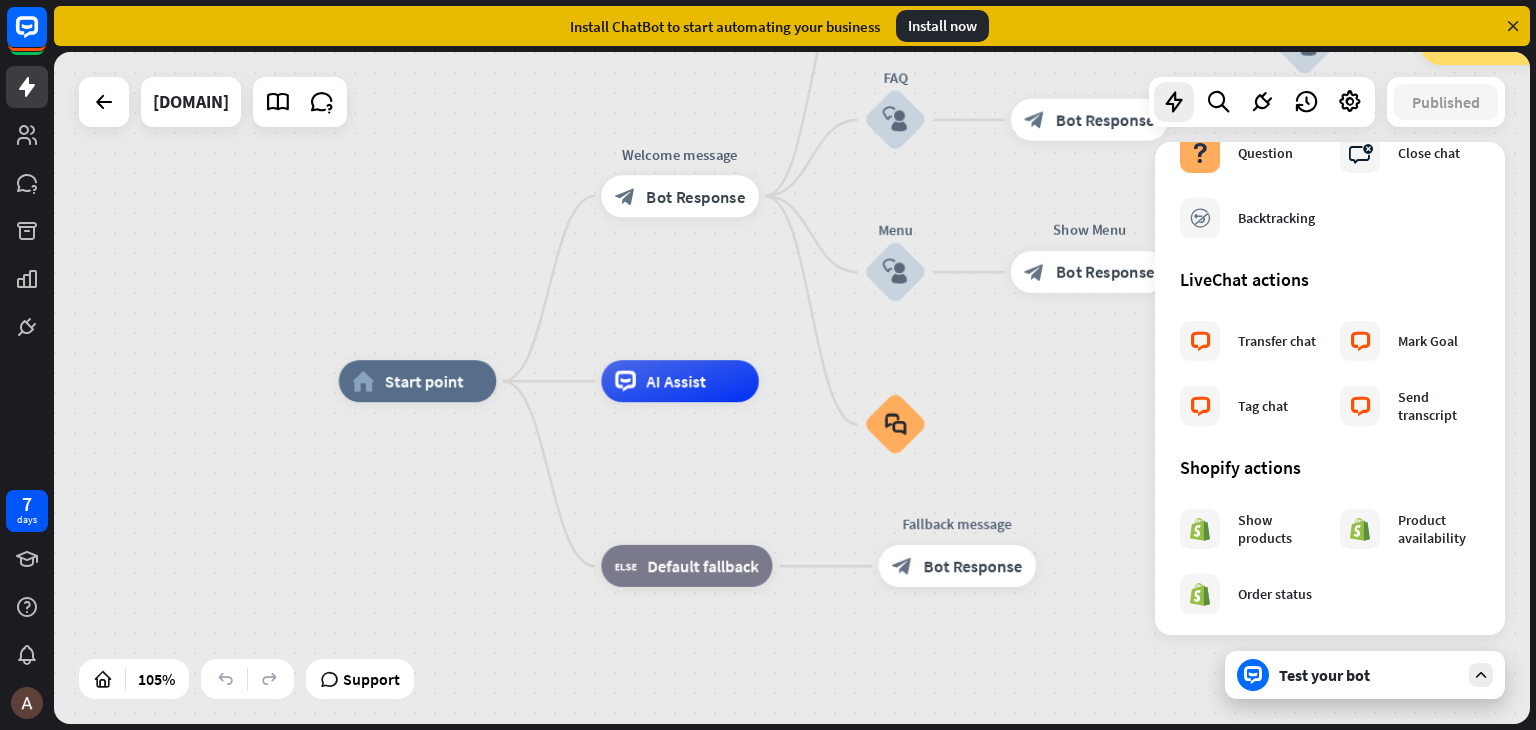 click on "home_2   Start point                 Welcome message   block_bot_response   Bot Response                 Back to Menu   block_user_input                 Was it helpful?   block_bot_response   Bot Response                 Yes   block_user_input                 Thank you!   block_bot_response   Bot Response                 No   block_user_input                 Back to Menu   block_goto   Go to step                 FAQ   block_user_input                   block_bot_response   Bot Response                 Menu   block_user_input                 Show Menu   block_bot_response   Bot Response                   block_faq                     AI Assist                   block_fallback   Default fallback                 Fallback message   block_bot_response   Bot Response" at bounding box center (1114, 734) 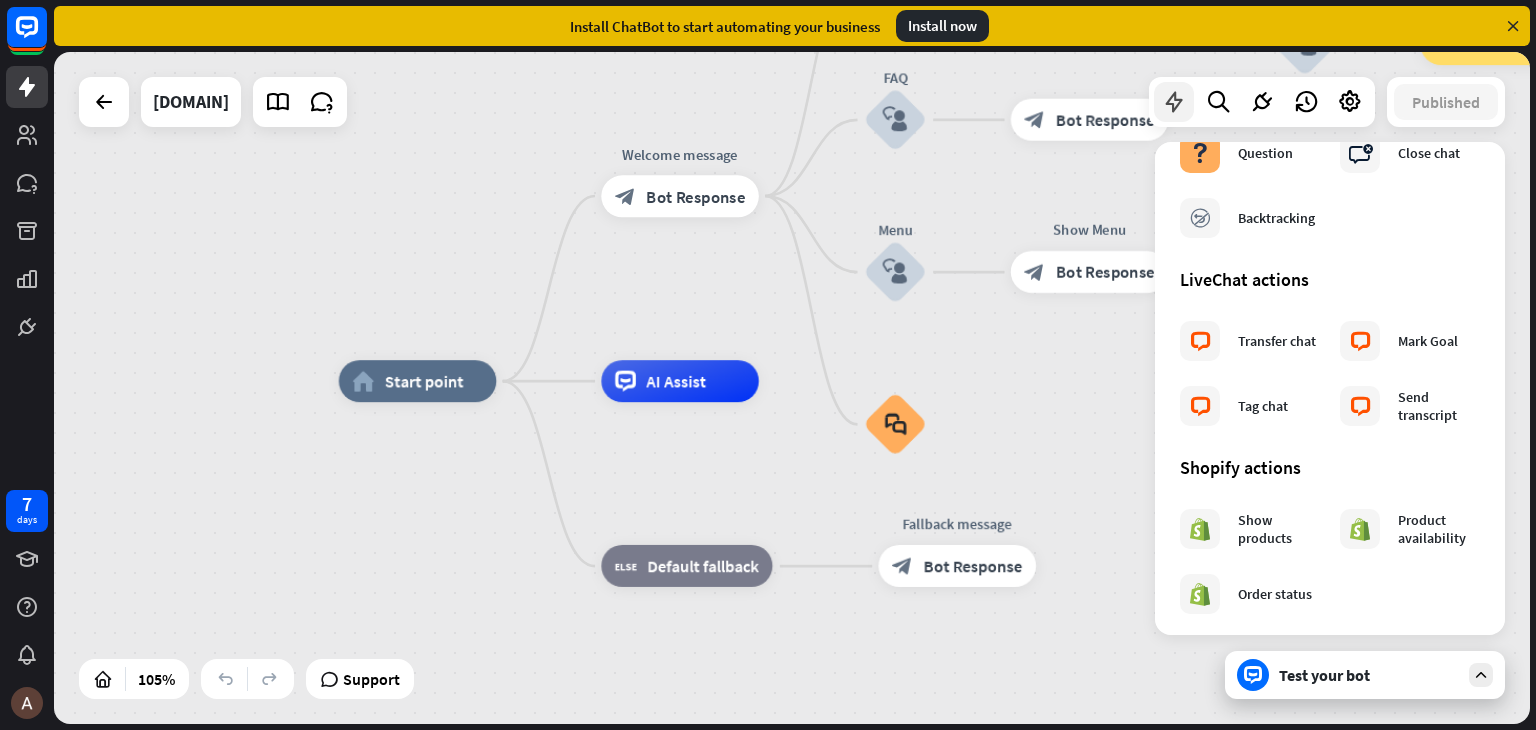 click at bounding box center [1174, 102] 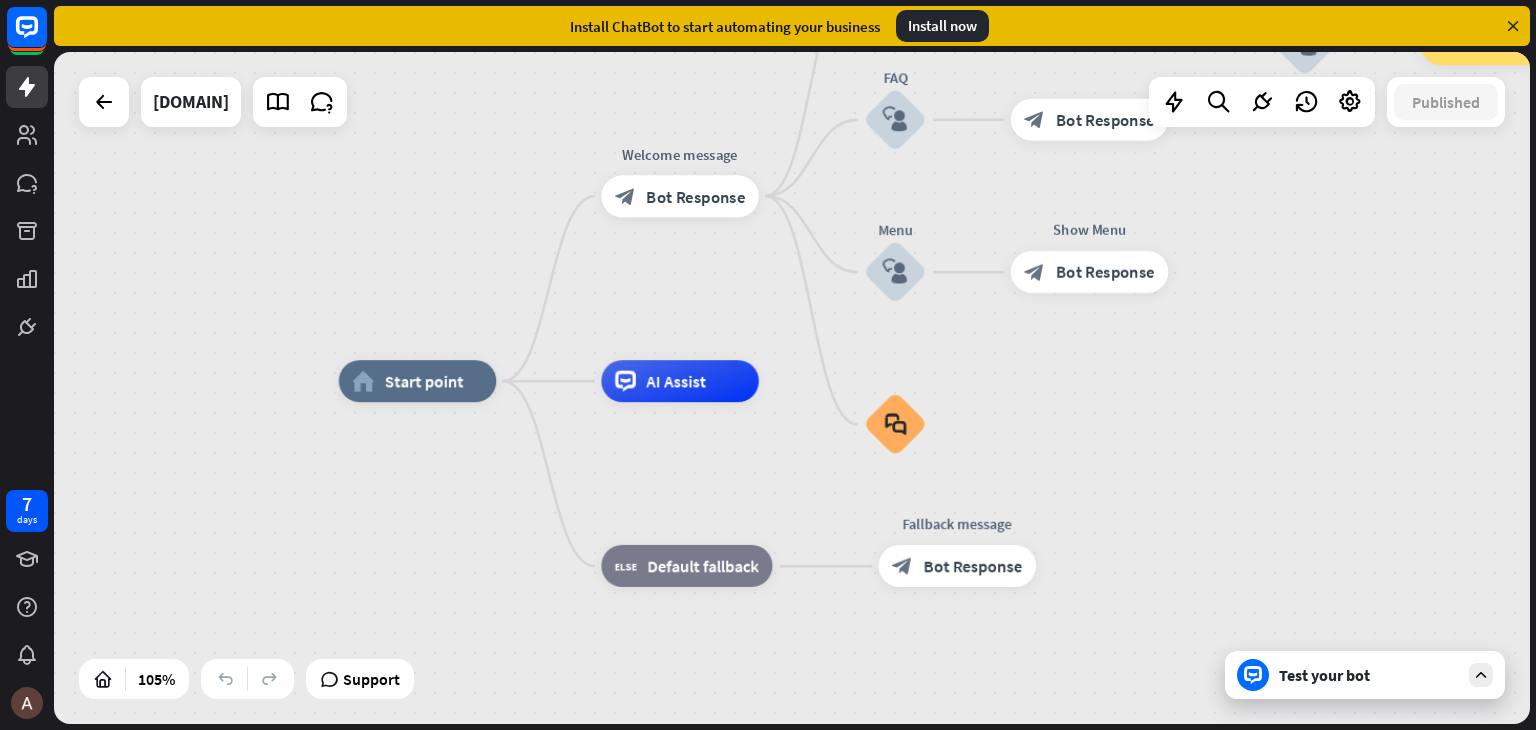 click on "Install now" at bounding box center (942, 26) 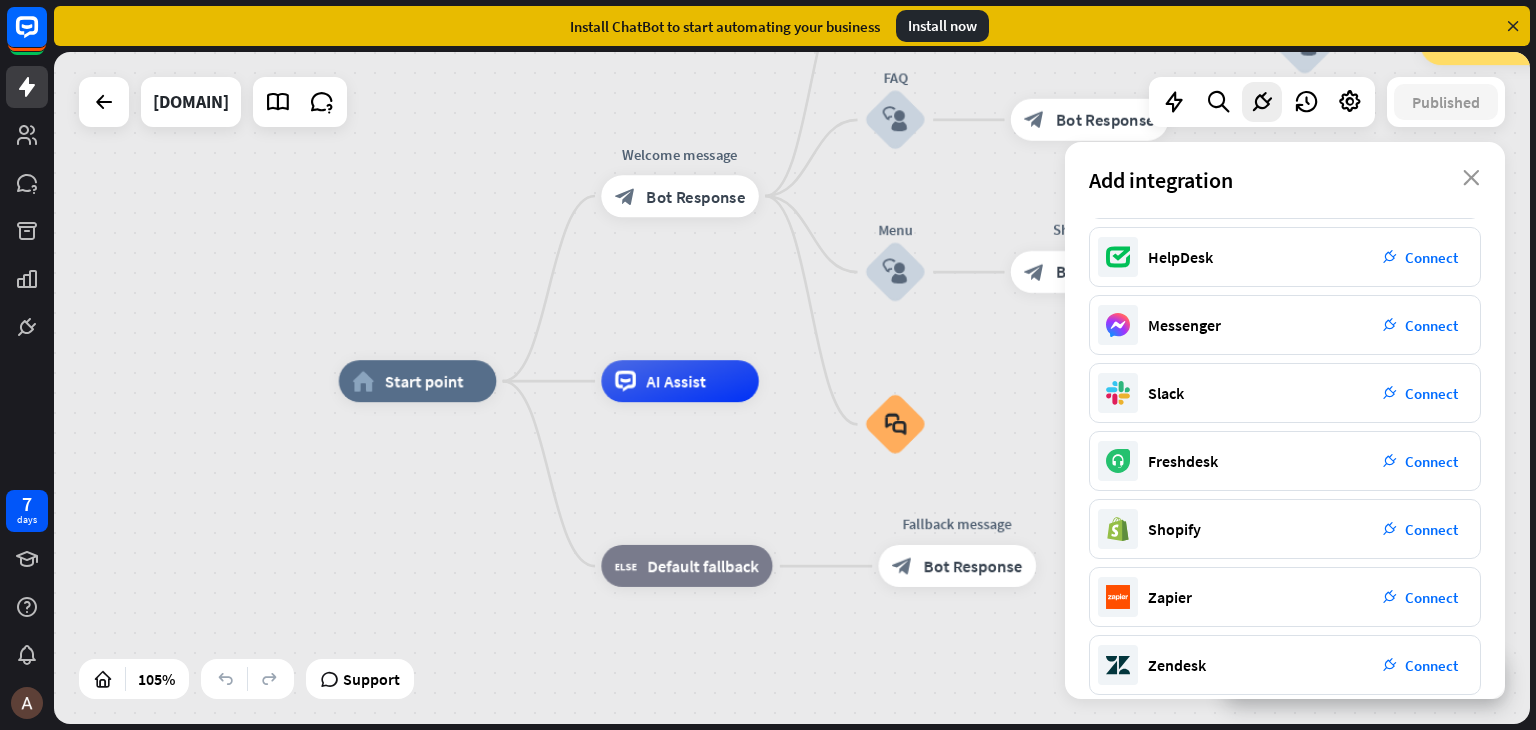 scroll, scrollTop: 0, scrollLeft: 0, axis: both 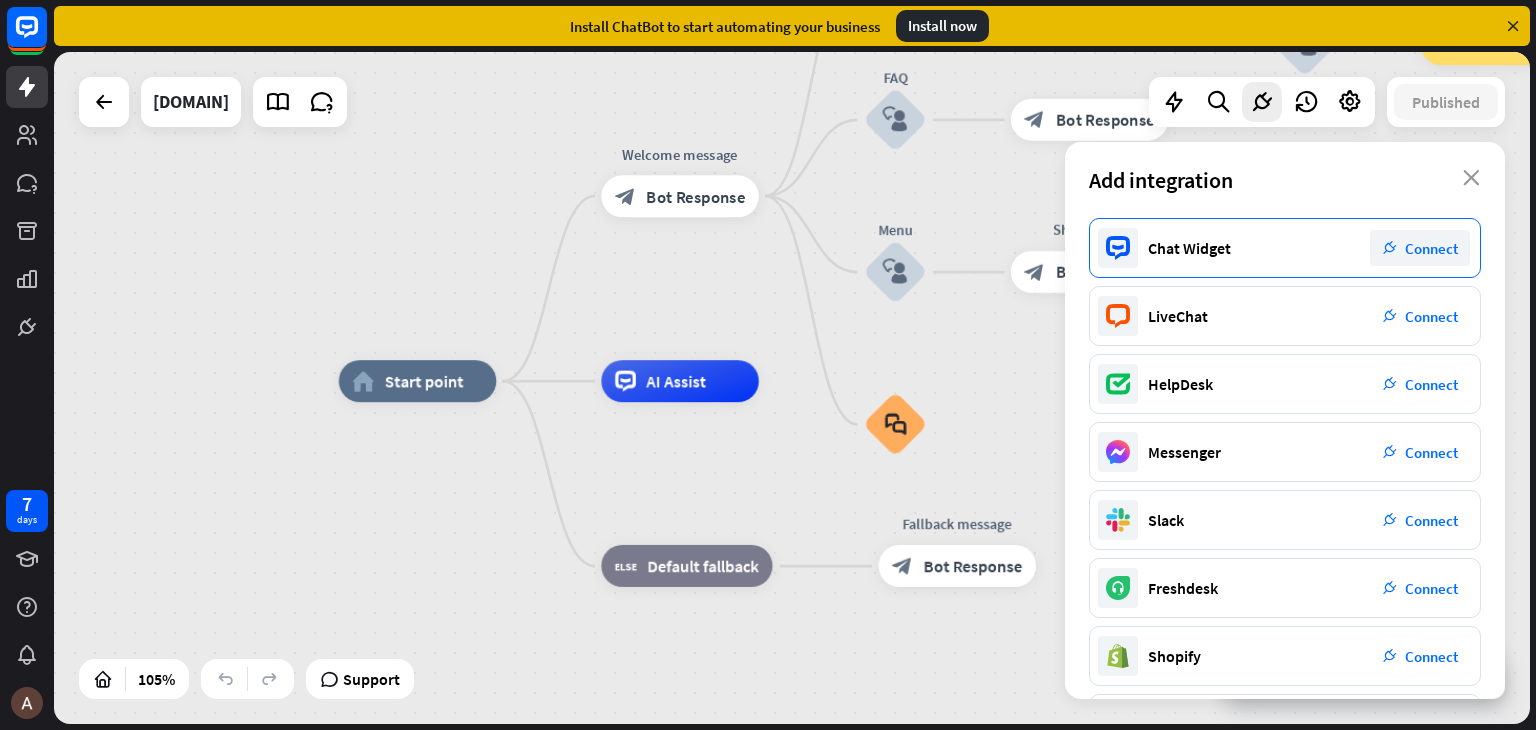 click on "Connect" at bounding box center (1431, 248) 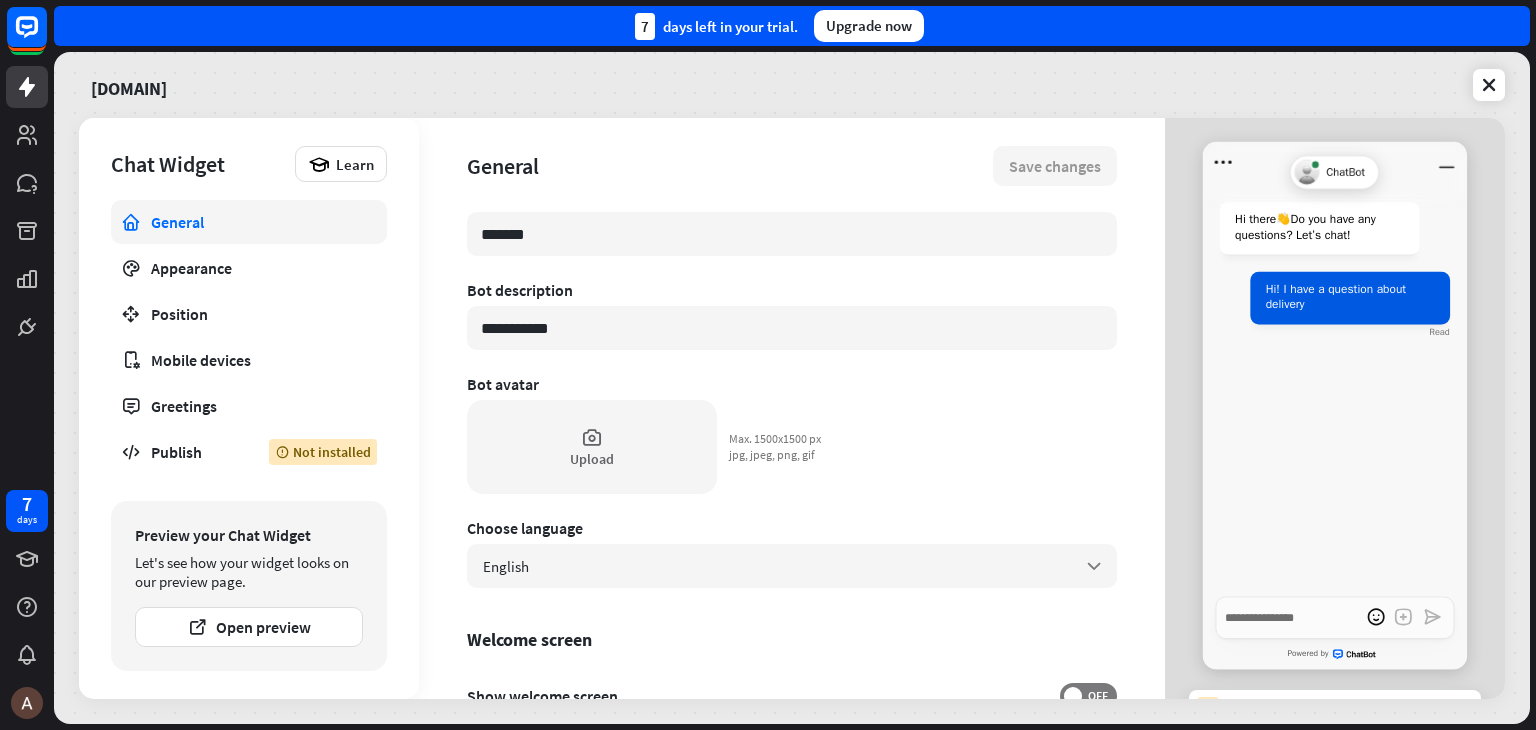 scroll, scrollTop: 0, scrollLeft: 0, axis: both 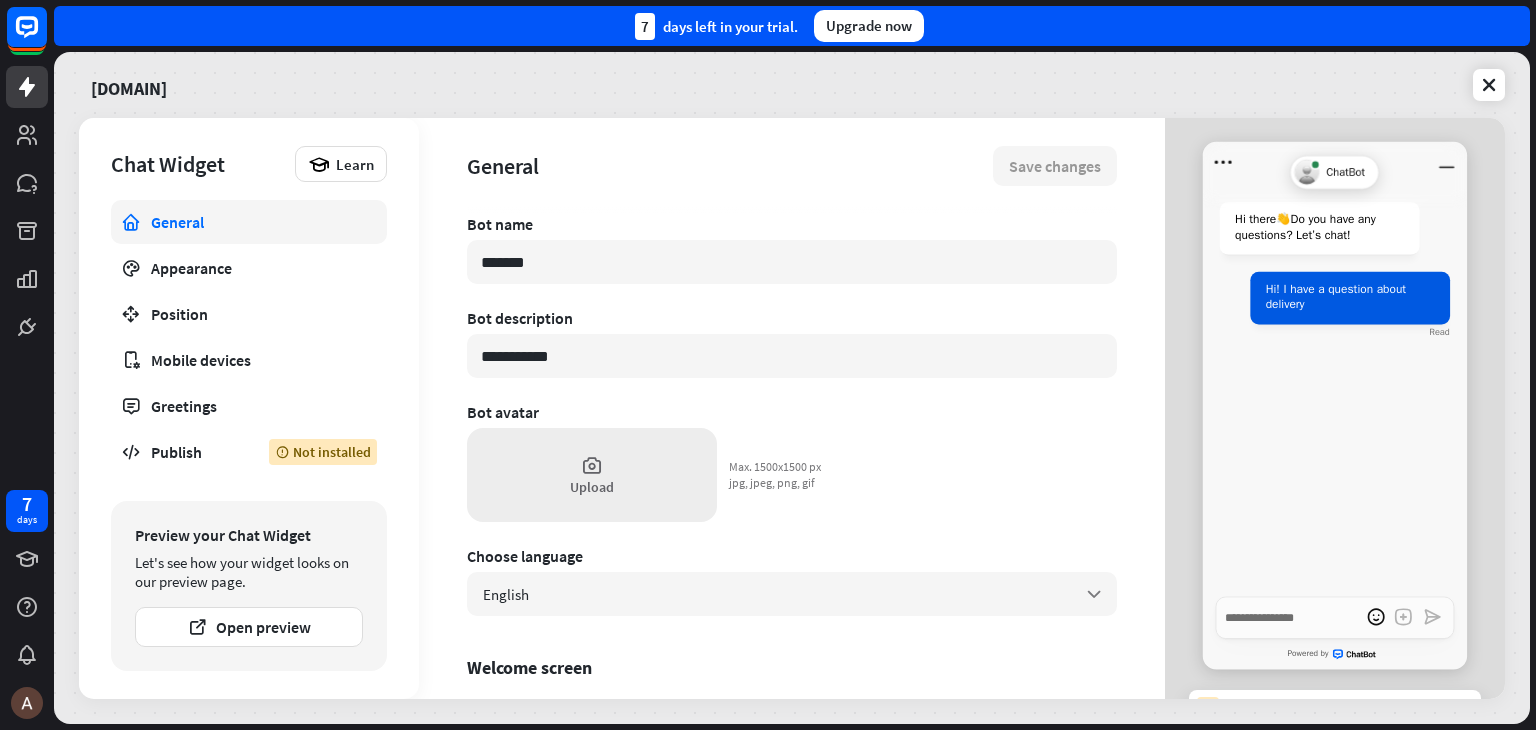 click on "Upload" at bounding box center (592, 475) 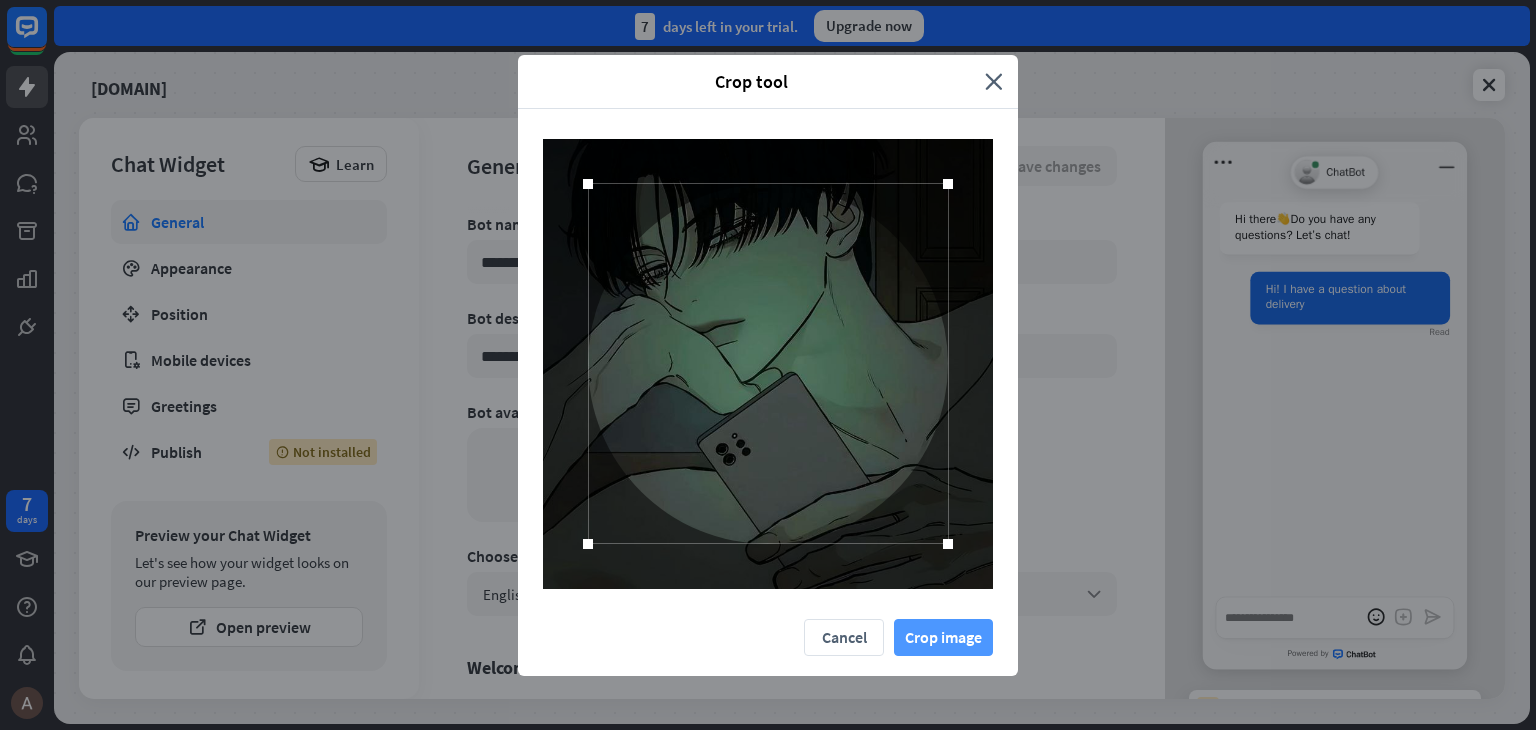 click on "Crop image" at bounding box center (943, 637) 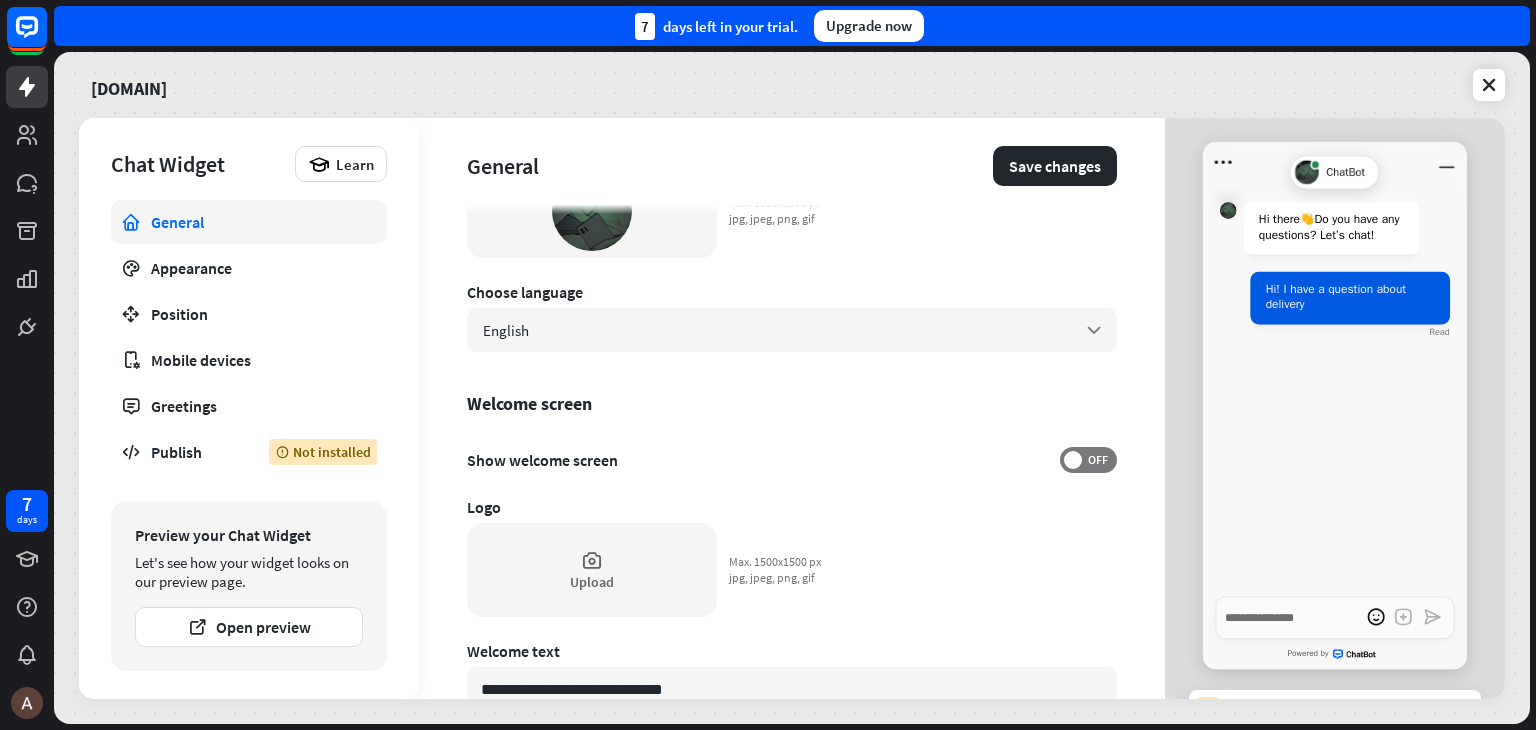 scroll, scrollTop: 300, scrollLeft: 0, axis: vertical 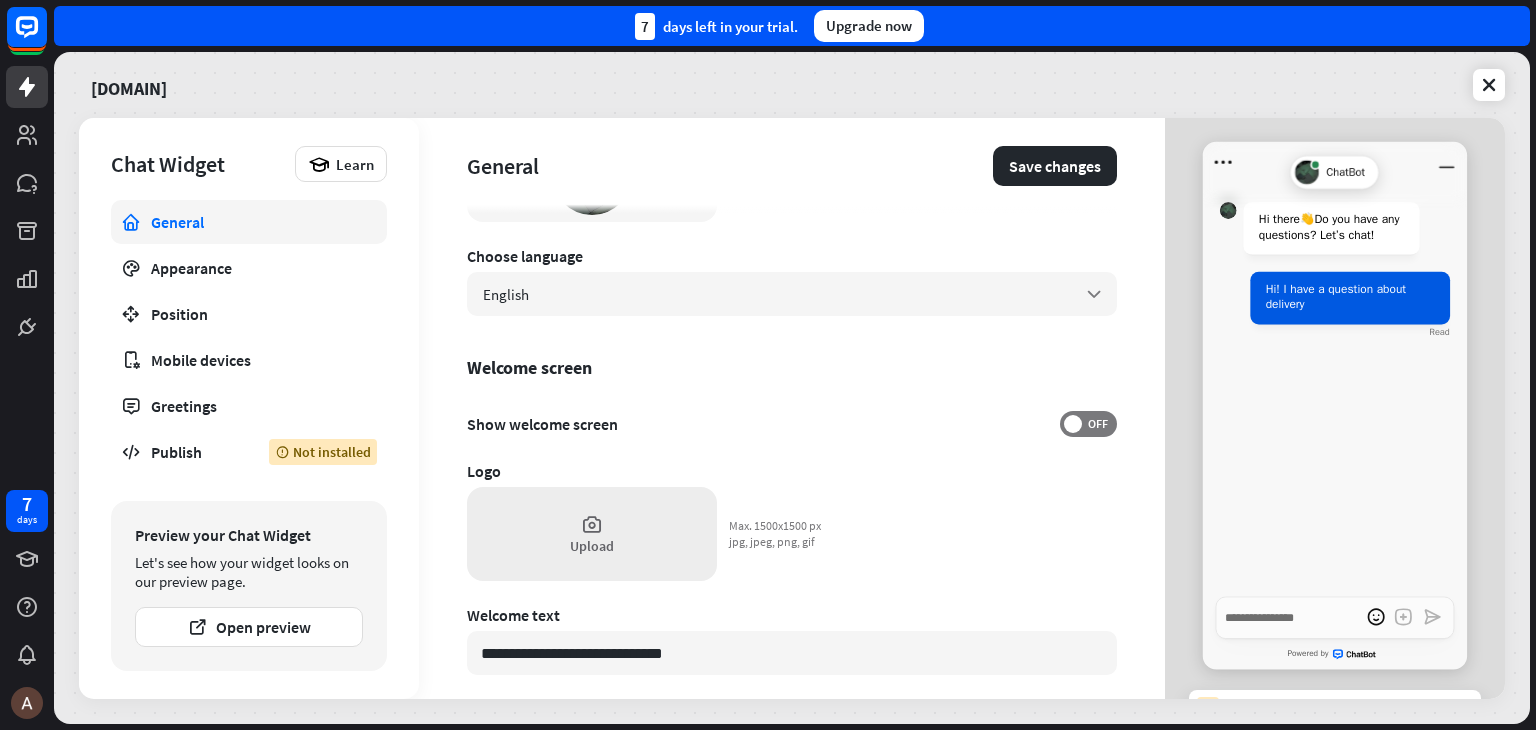 click on "Upload" at bounding box center [592, 534] 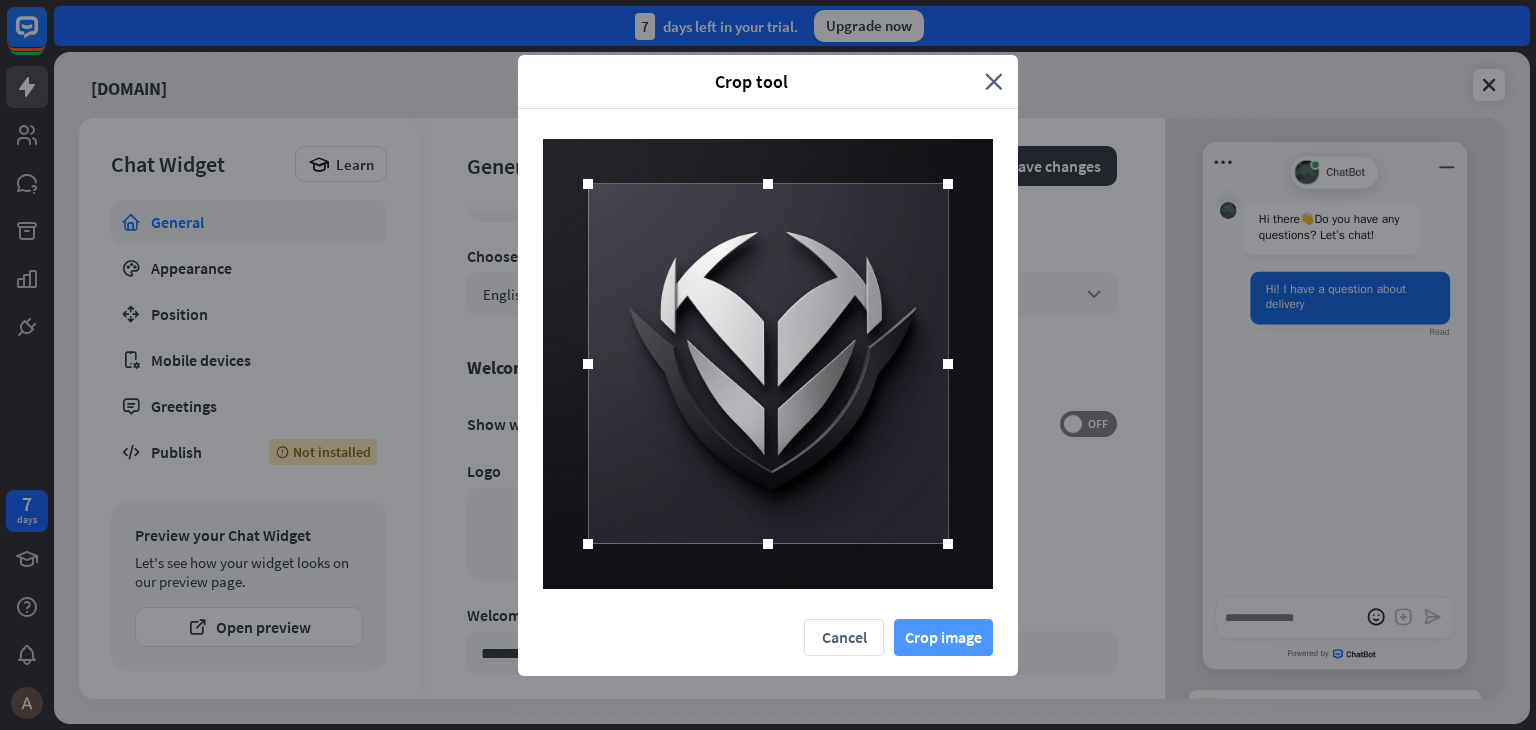 click on "Crop image" at bounding box center [943, 637] 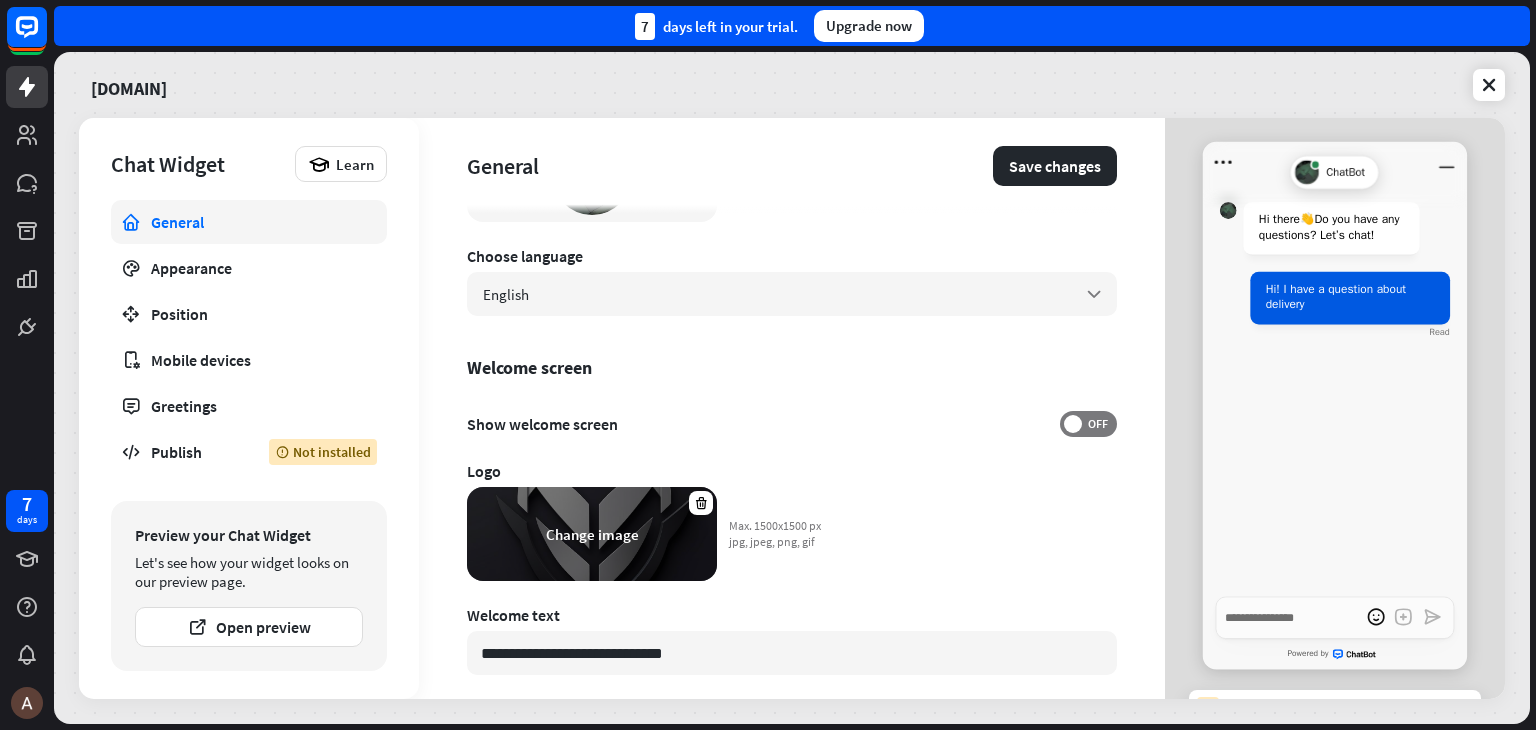 click on "Change image" at bounding box center [592, 534] 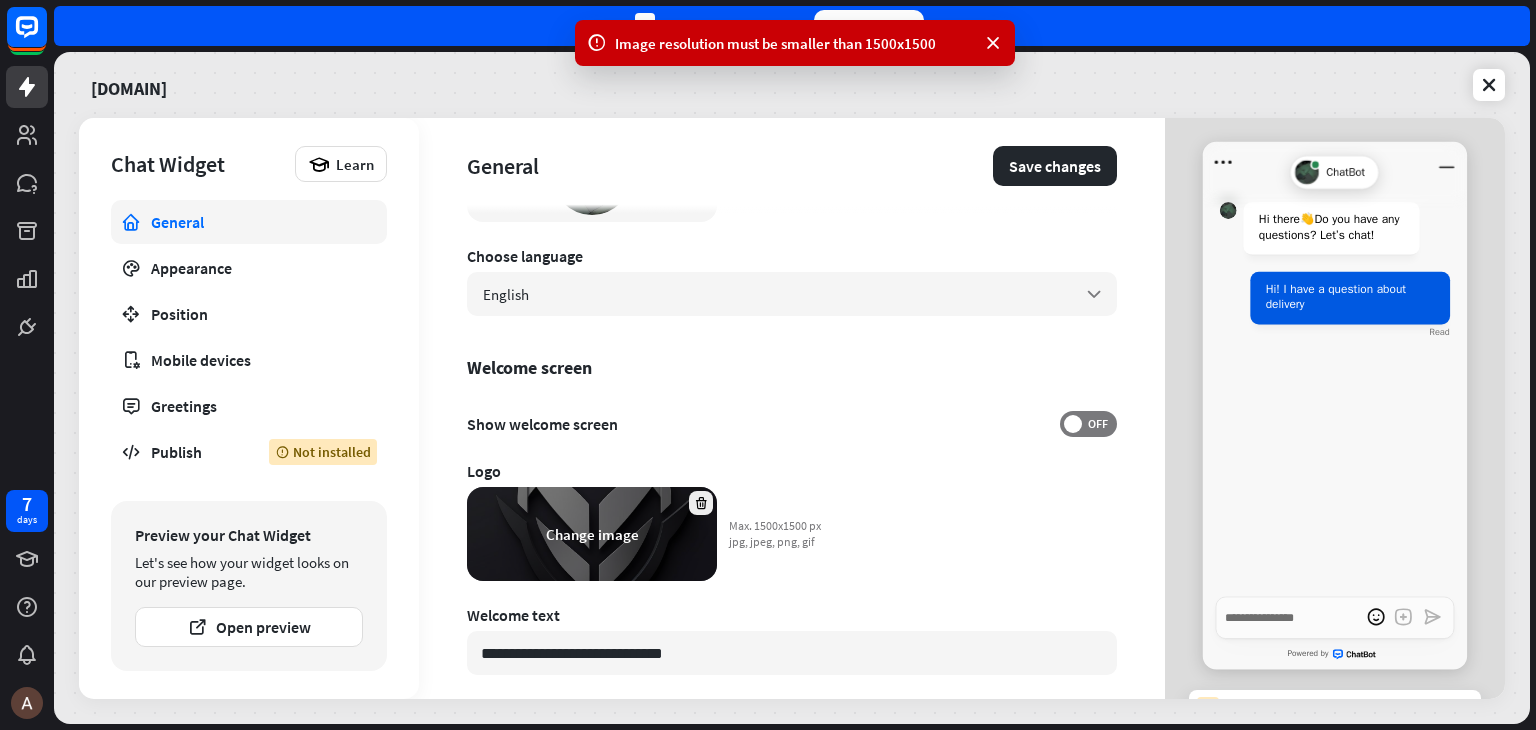 click at bounding box center (701, 503) 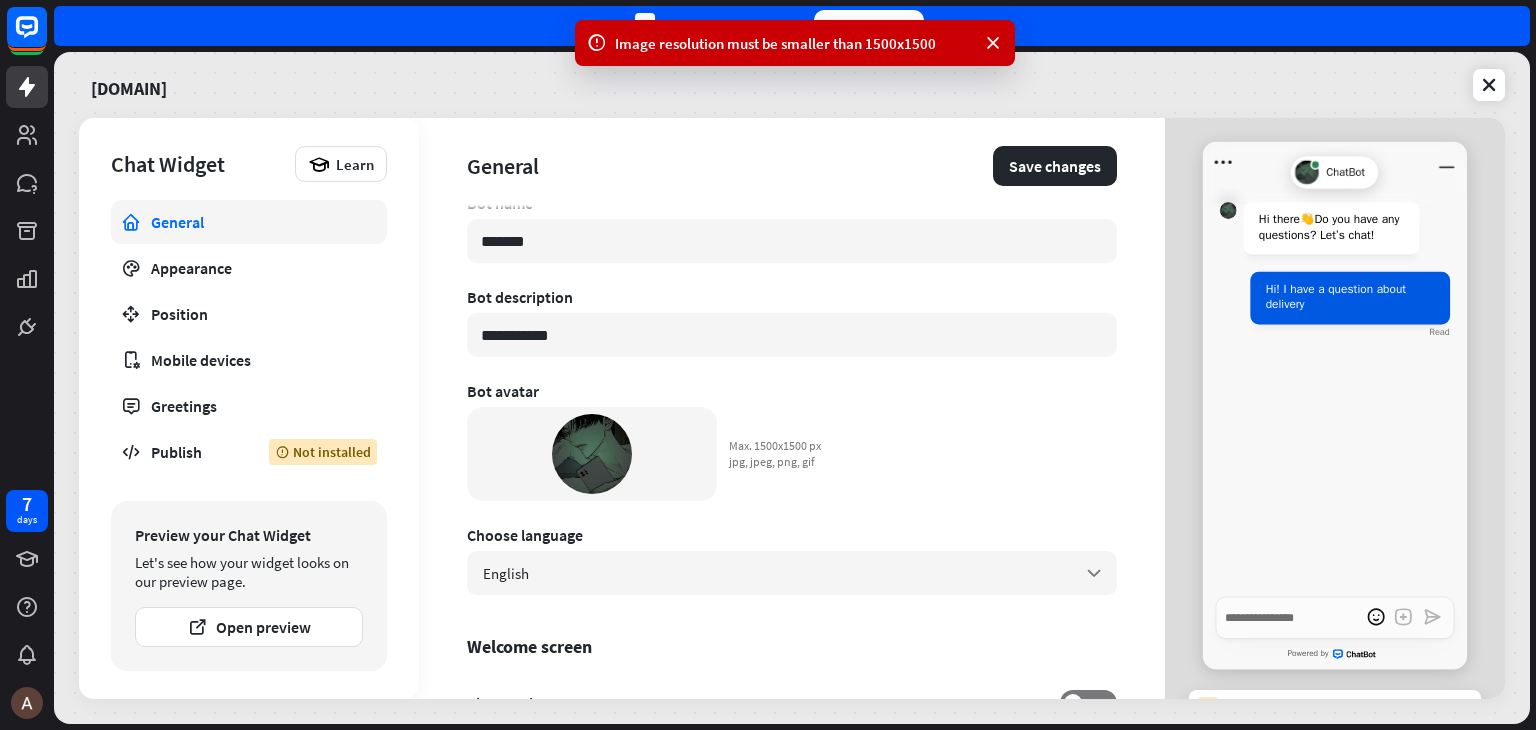 scroll, scrollTop: 0, scrollLeft: 0, axis: both 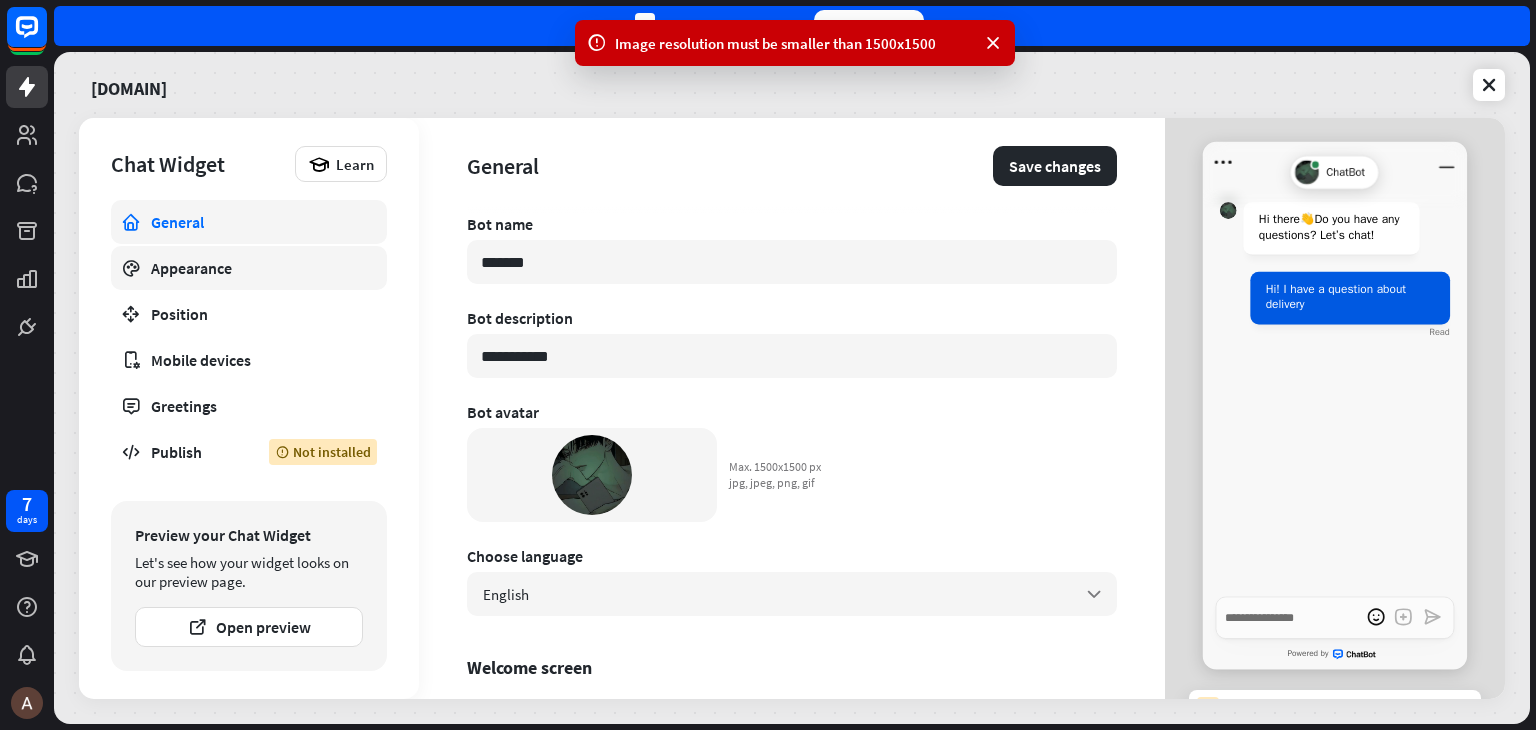 drag, startPoint x: 656, startPoint y: 267, endPoint x: 351, endPoint y: 281, distance: 305.32114 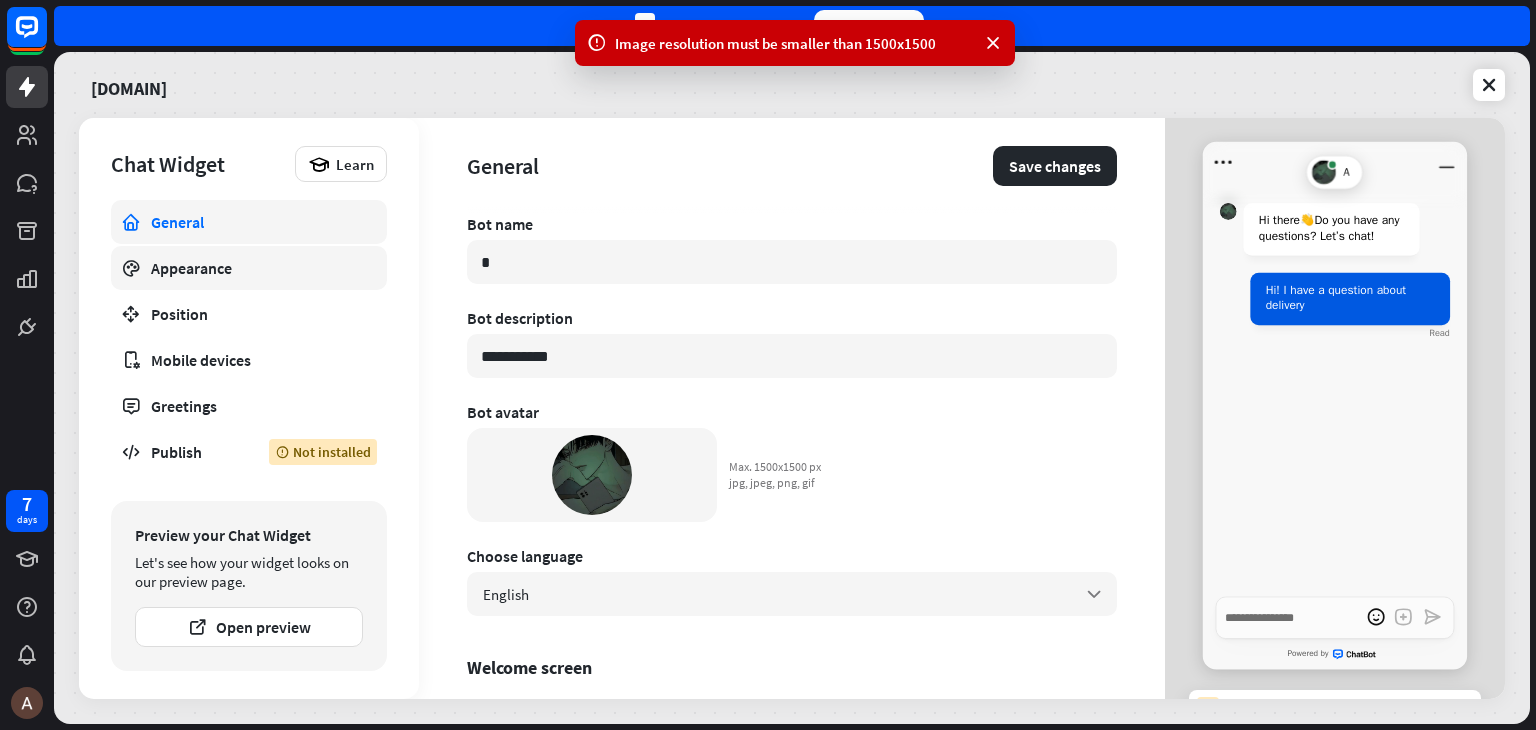 type on "*" 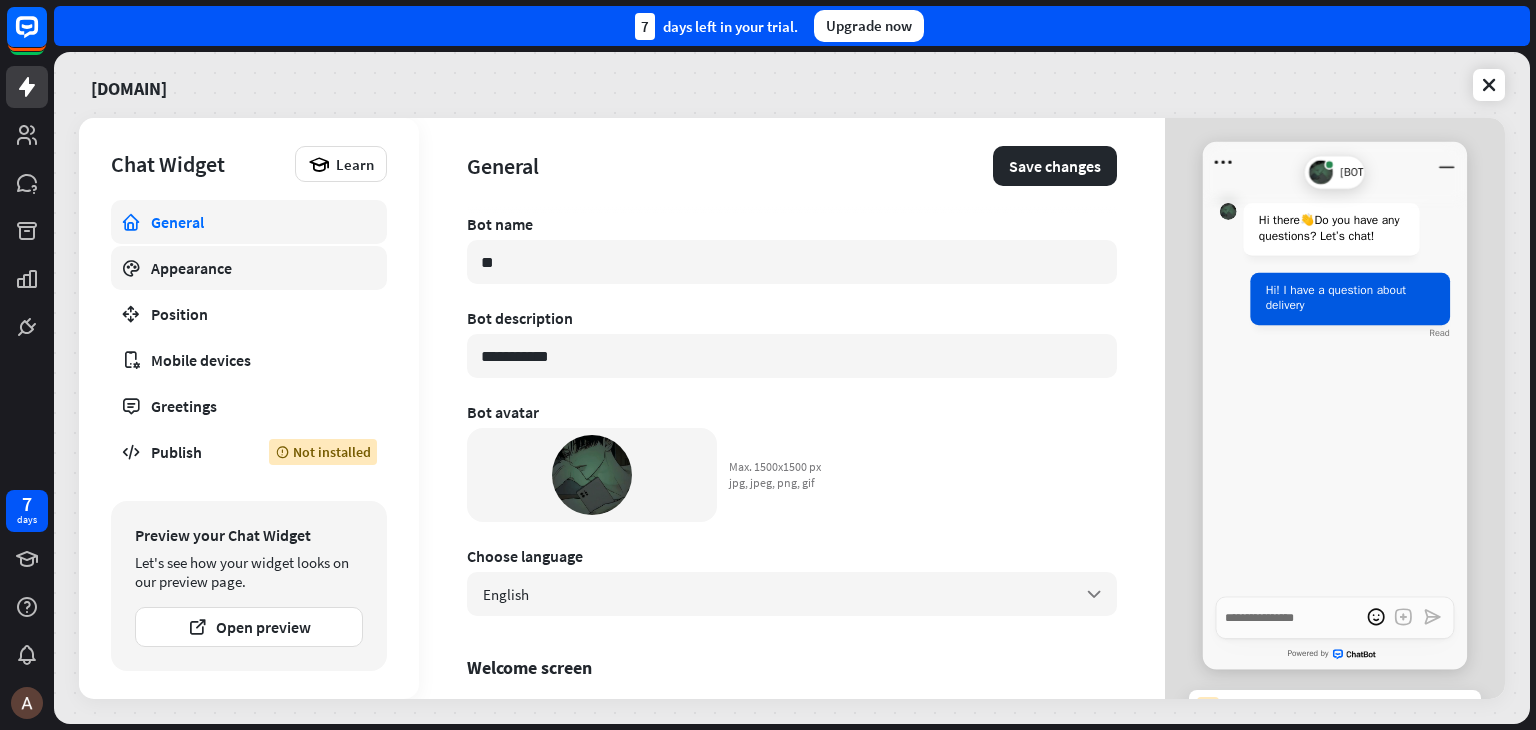 type on "*" 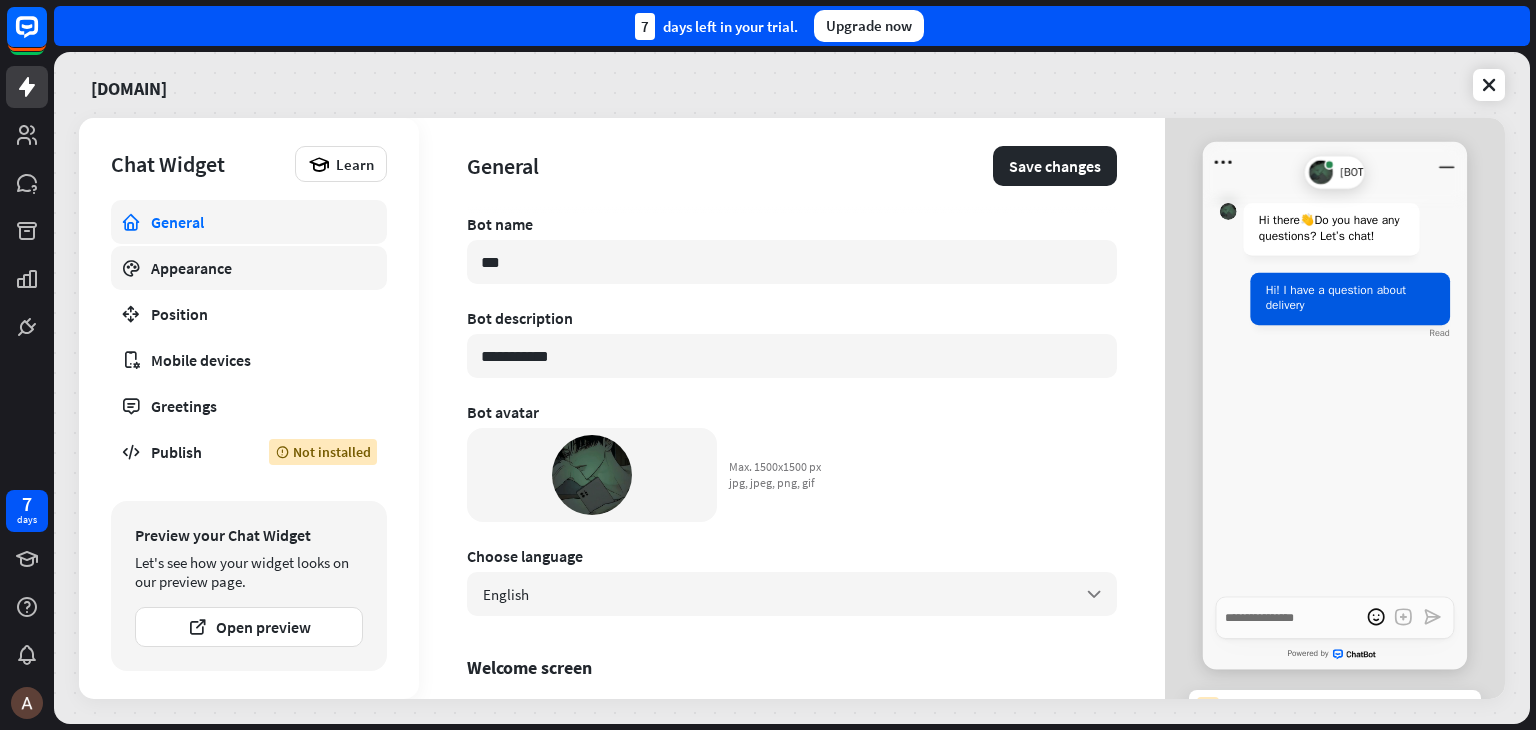 type on "*" 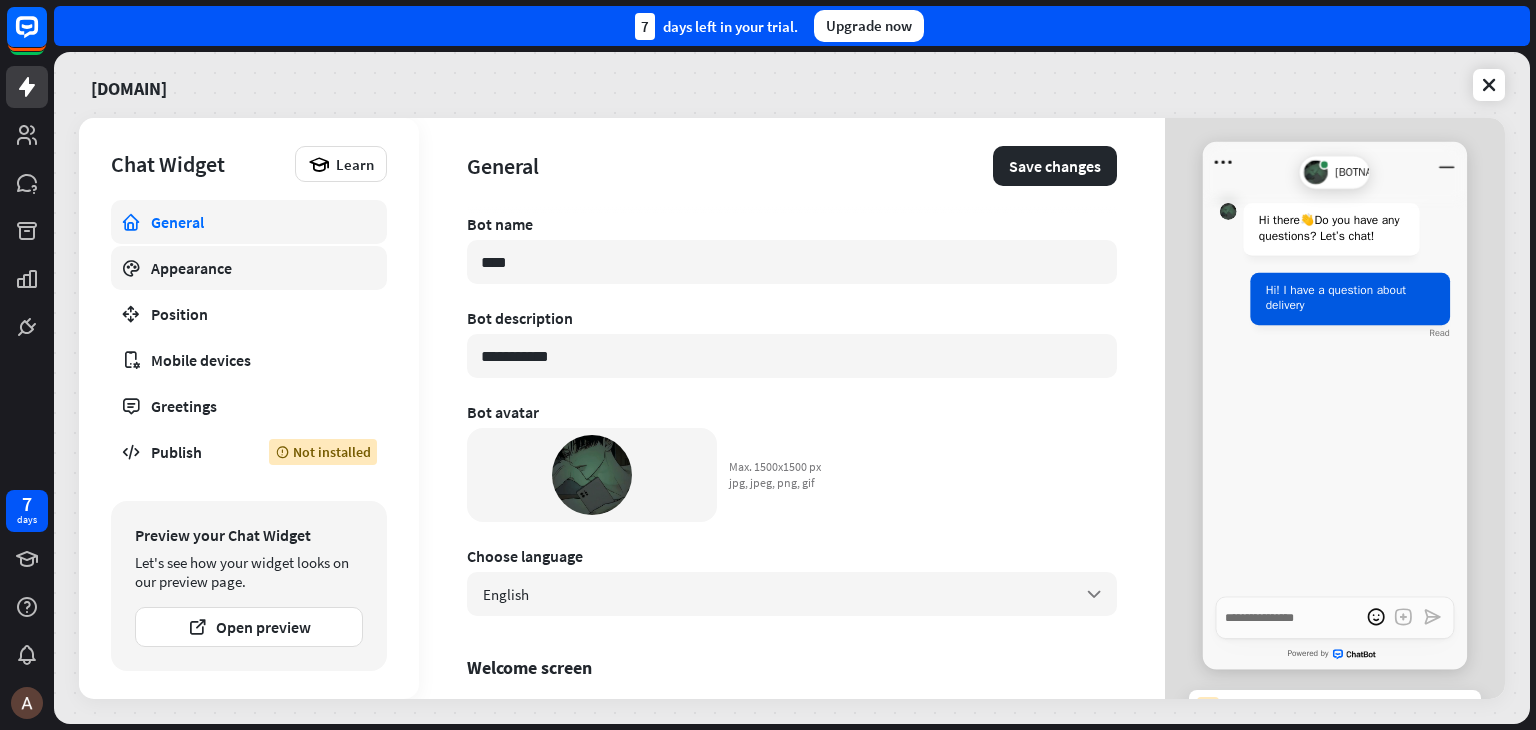 type on "*" 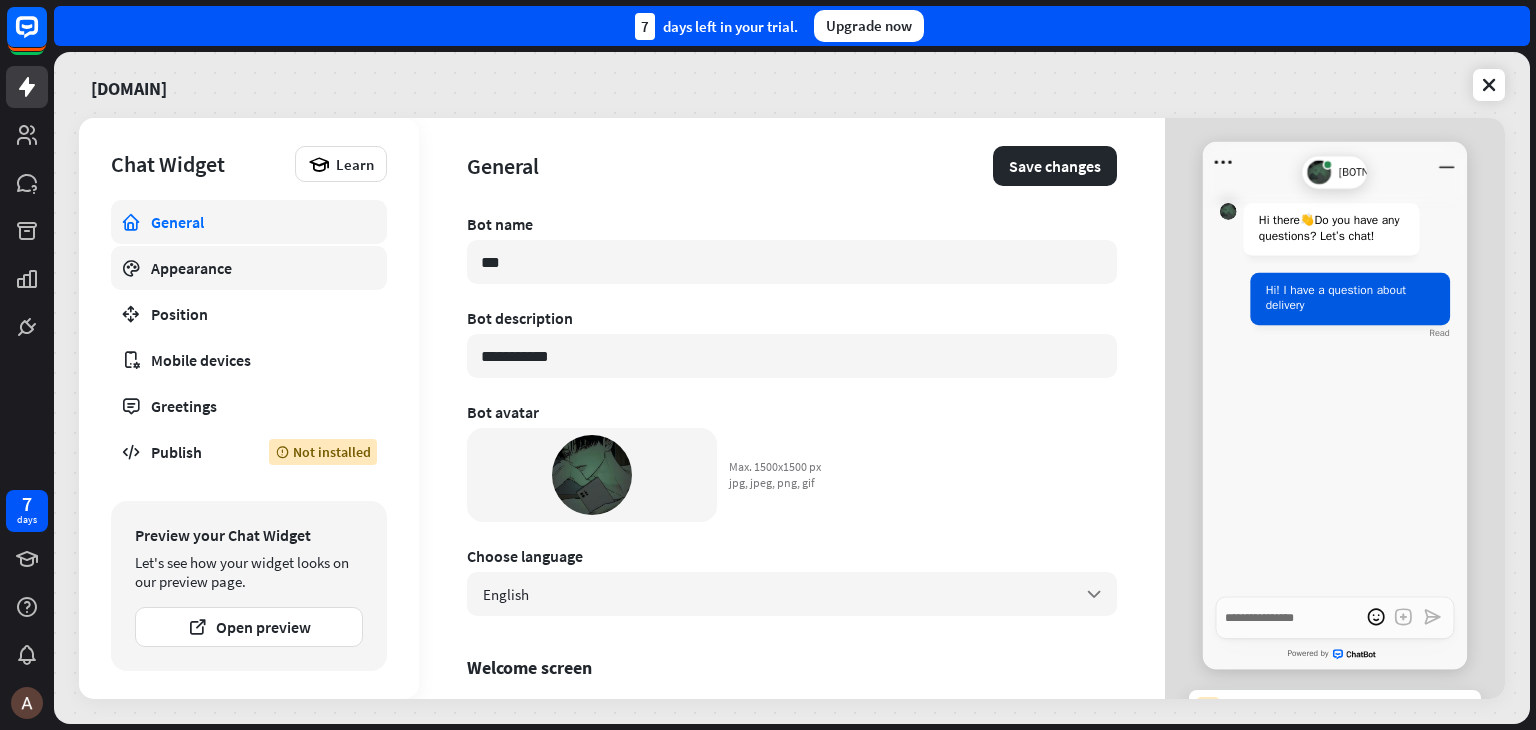 type on "*" 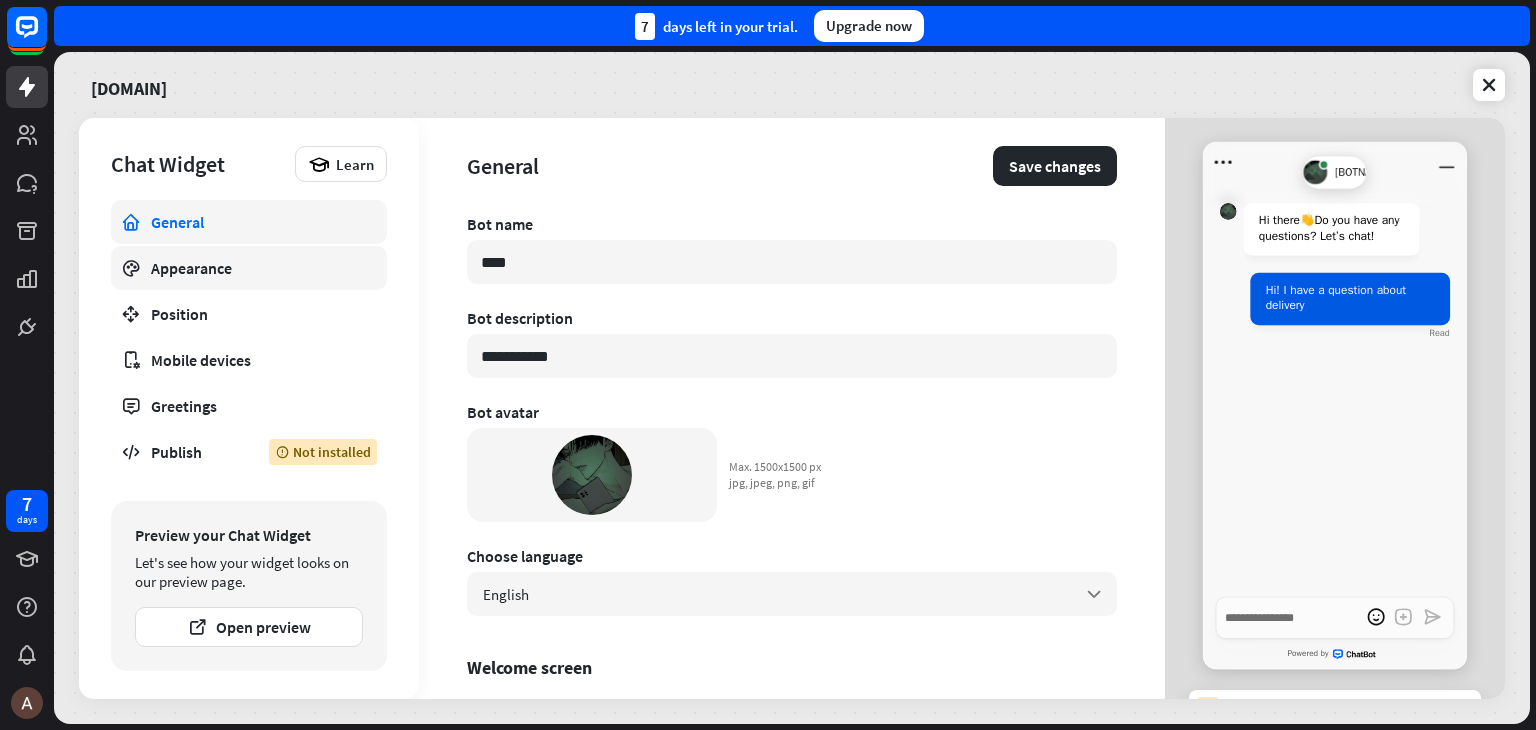 type on "*****" 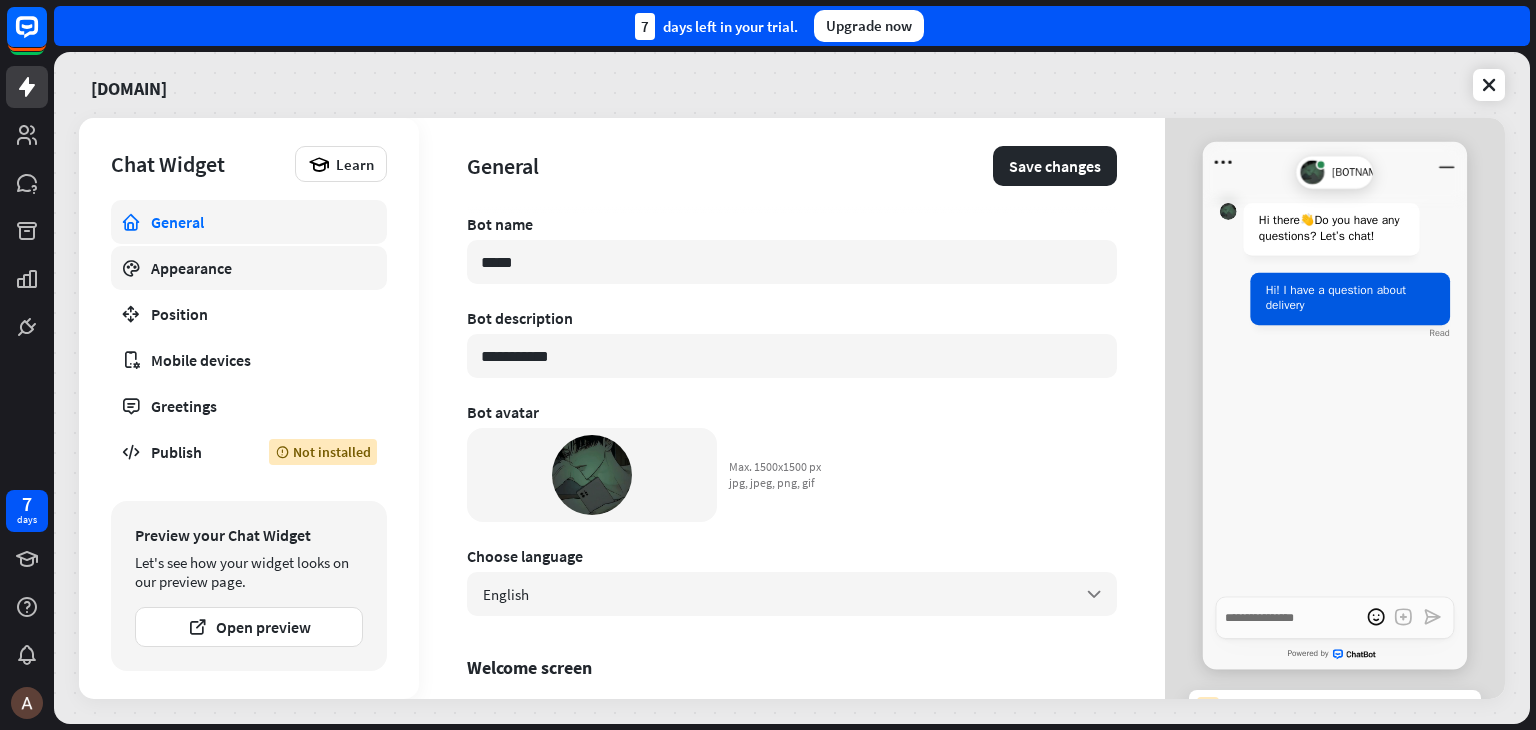 type on "*" 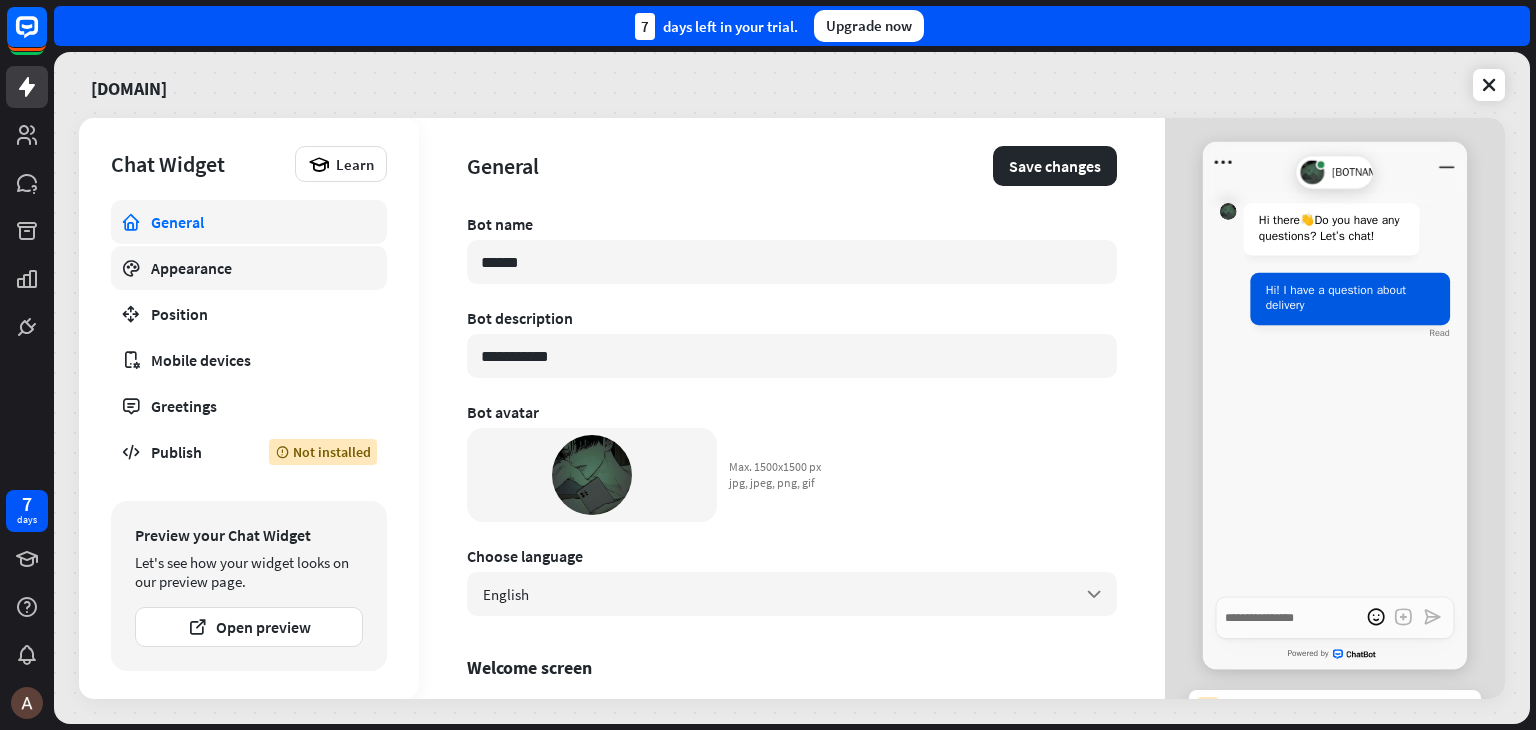 type on "*" 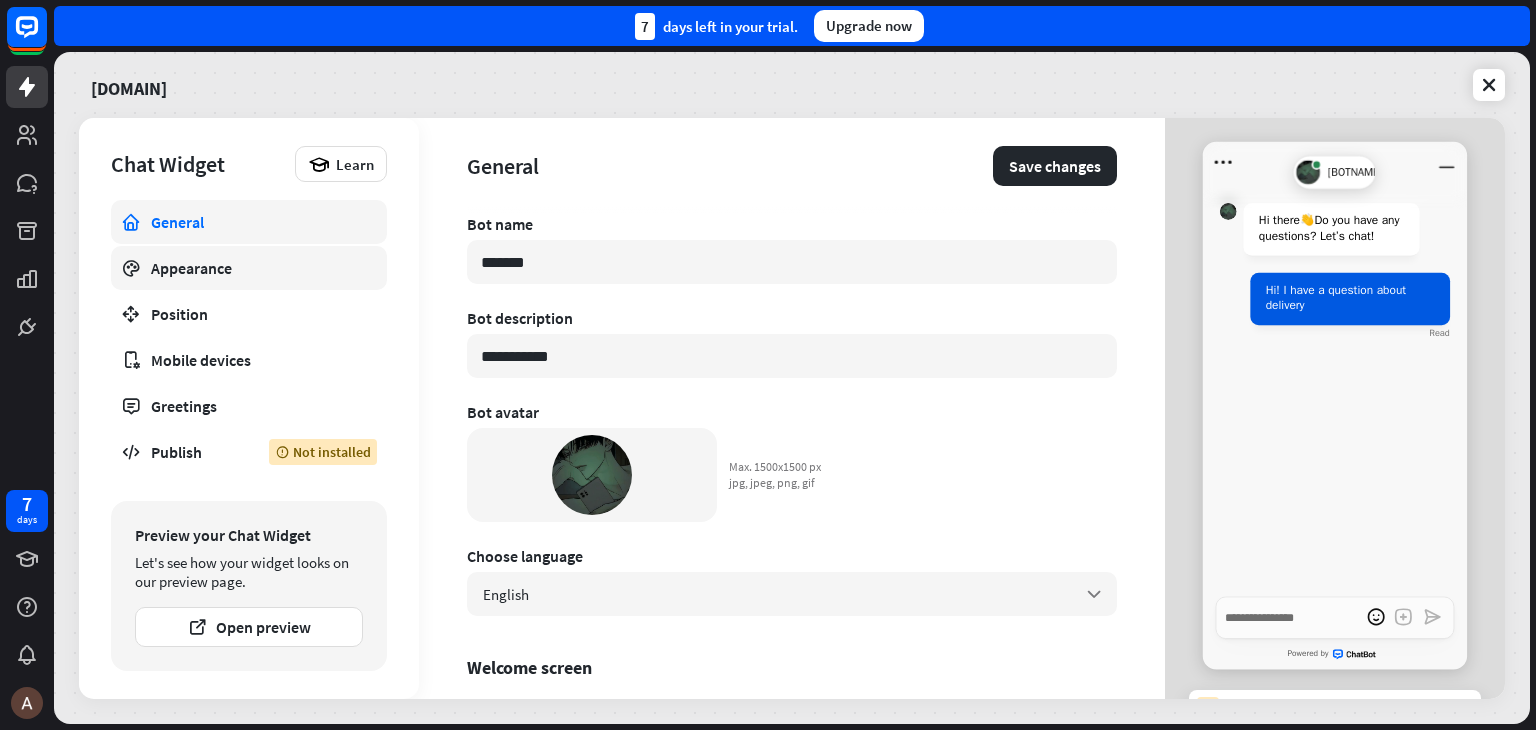 type on "********" 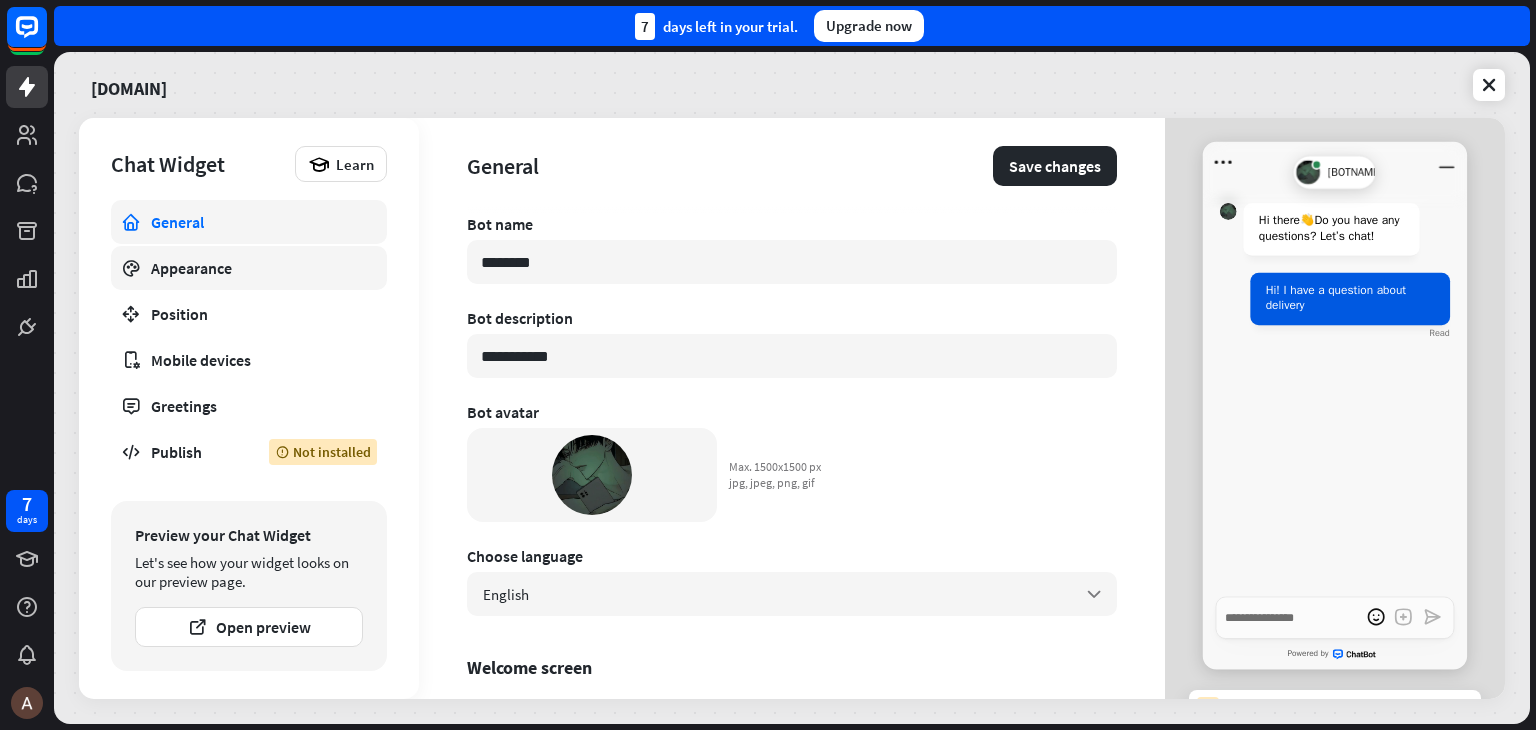 type on "*" 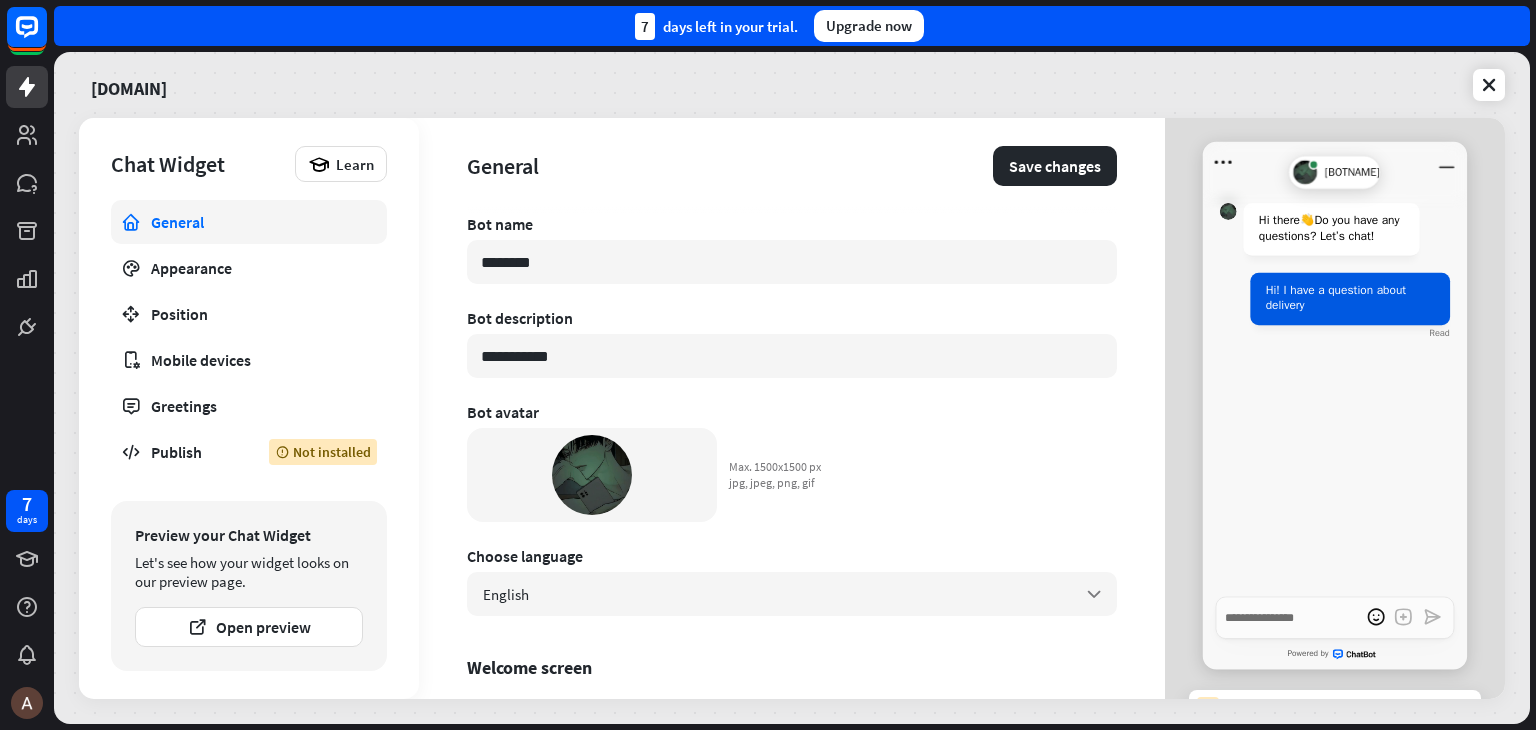 type on "********" 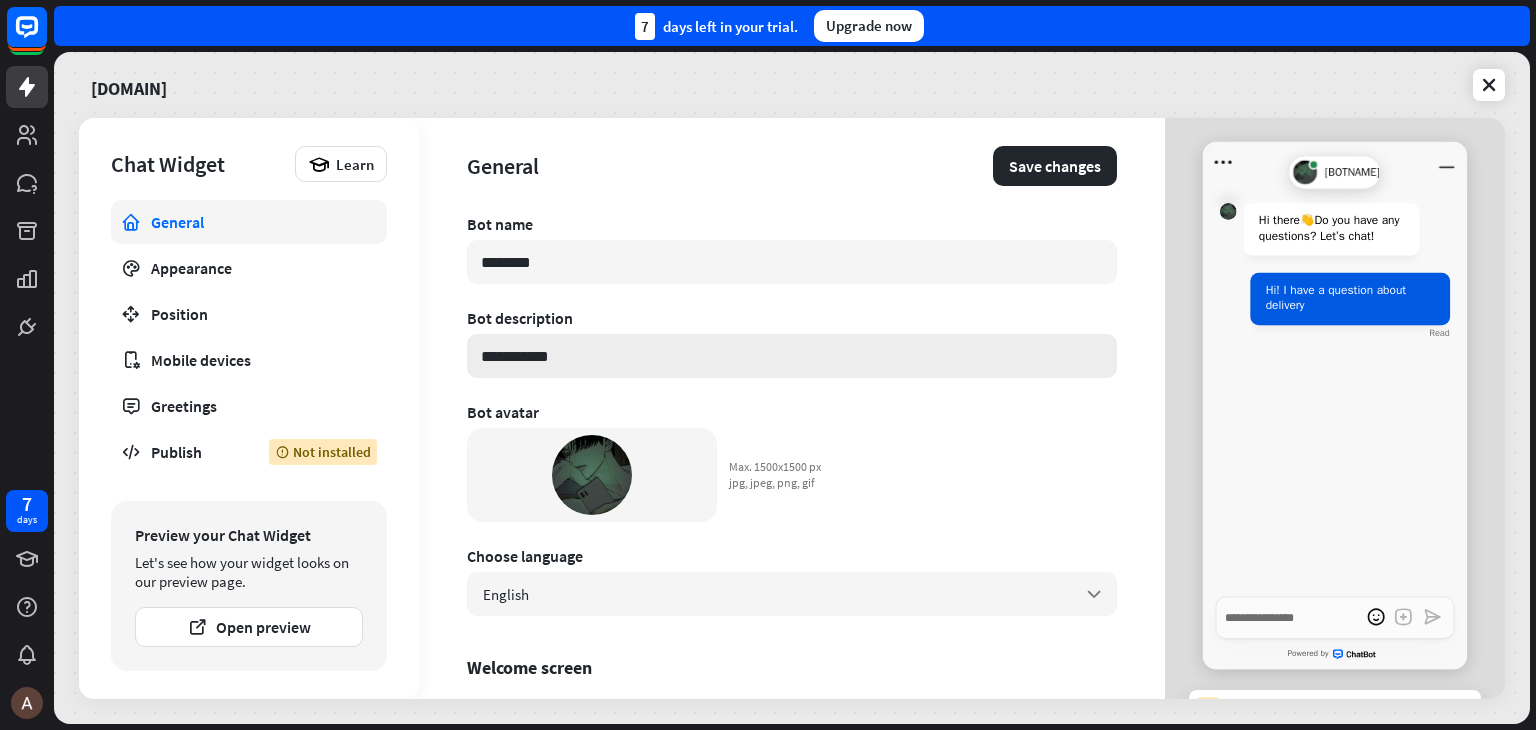 click on "**********" at bounding box center [792, 356] 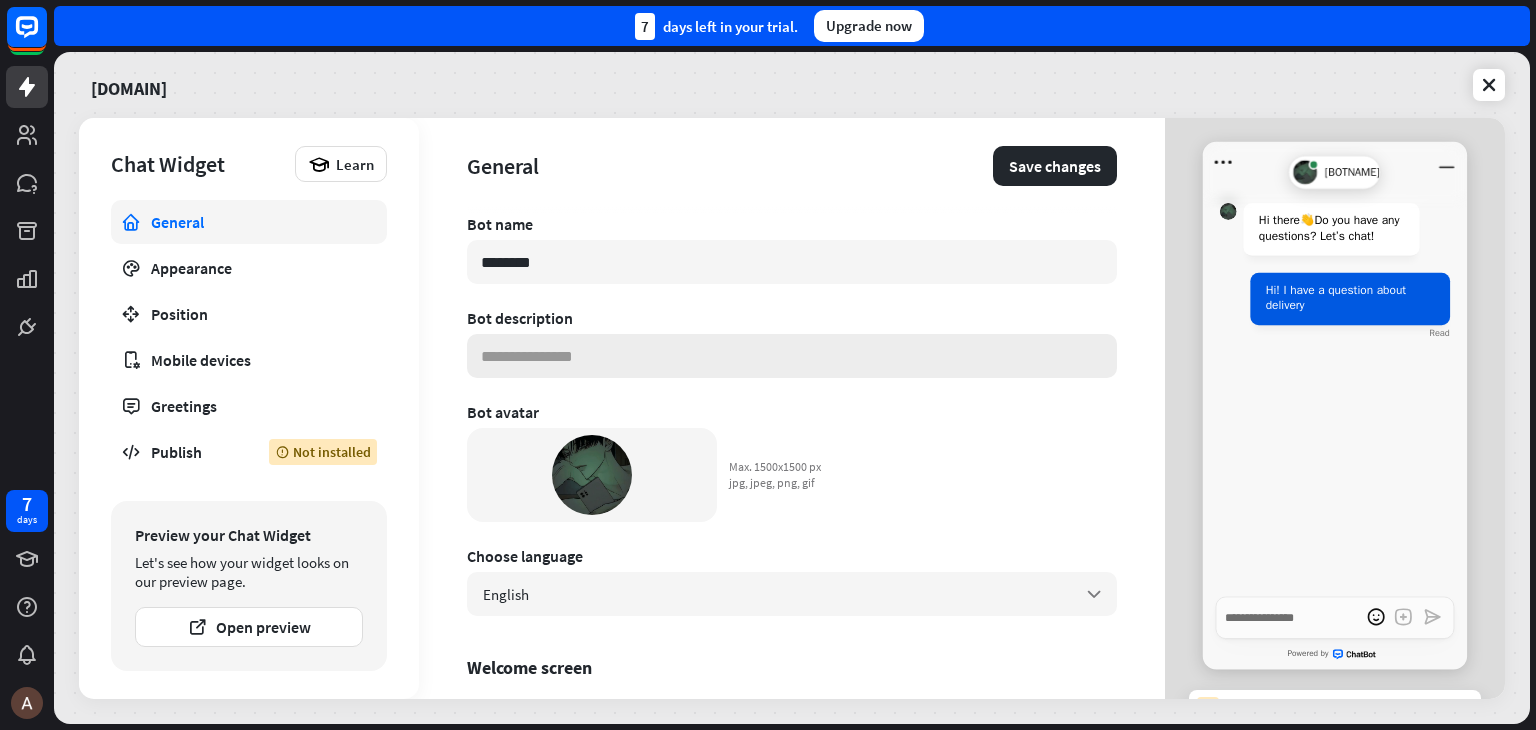 type on "*" 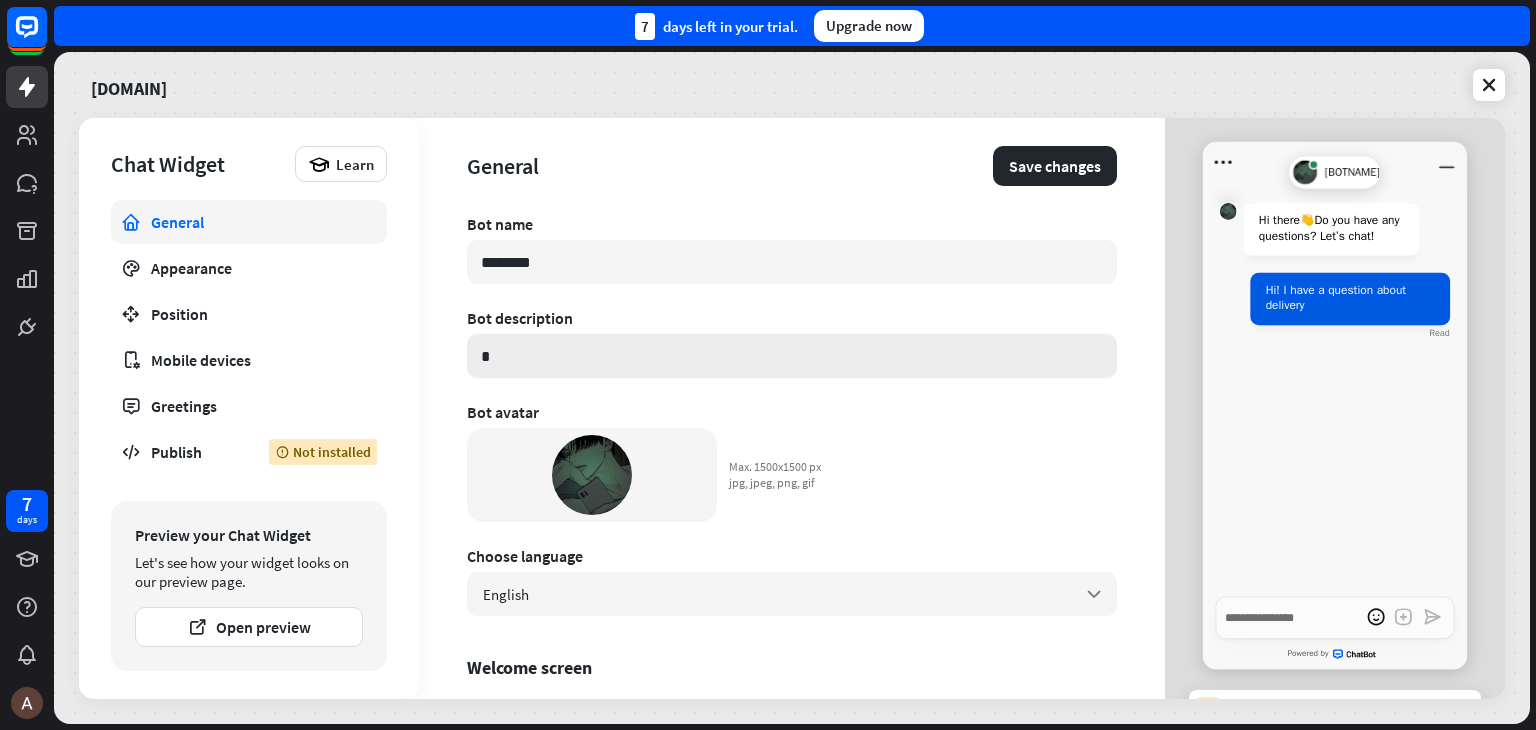 type on "*" 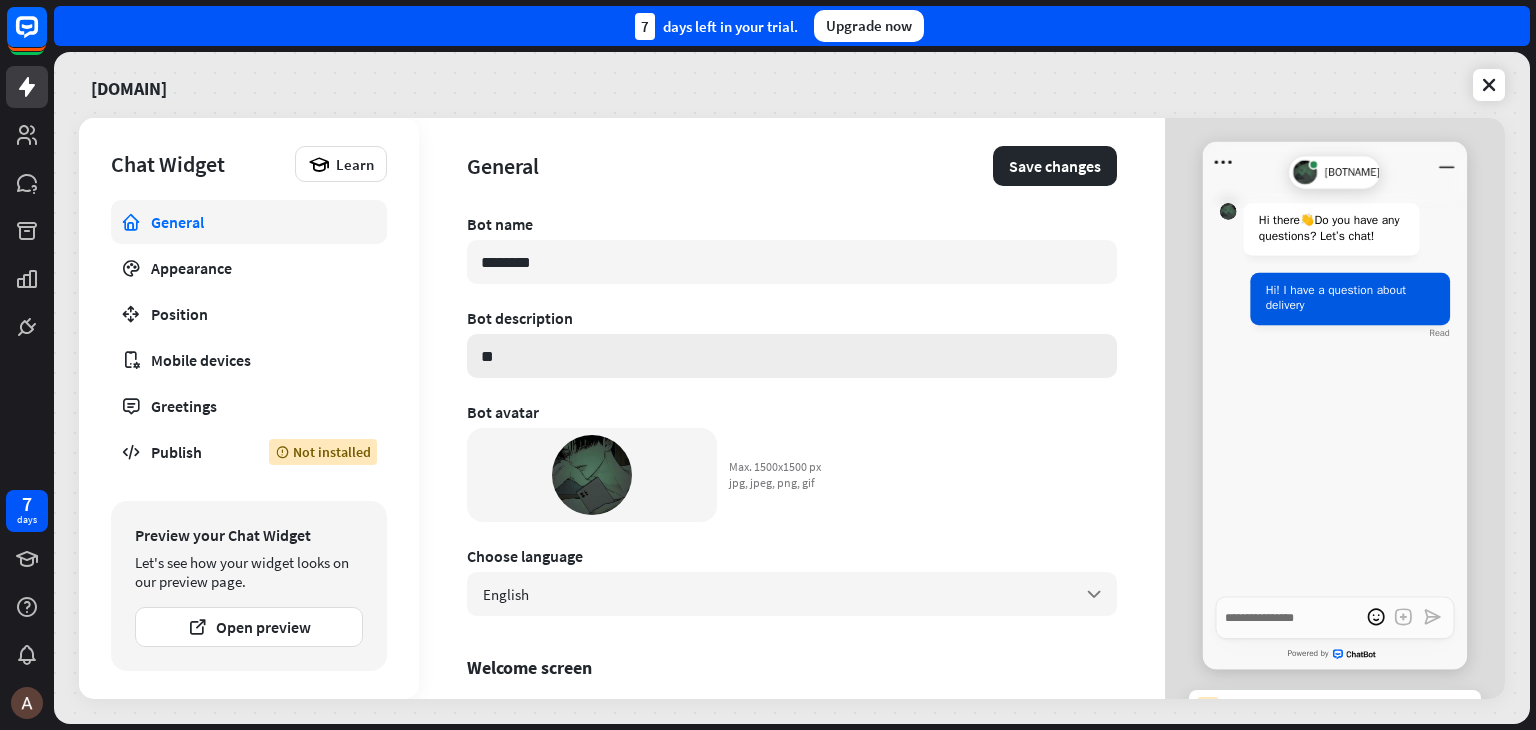 type on "*" 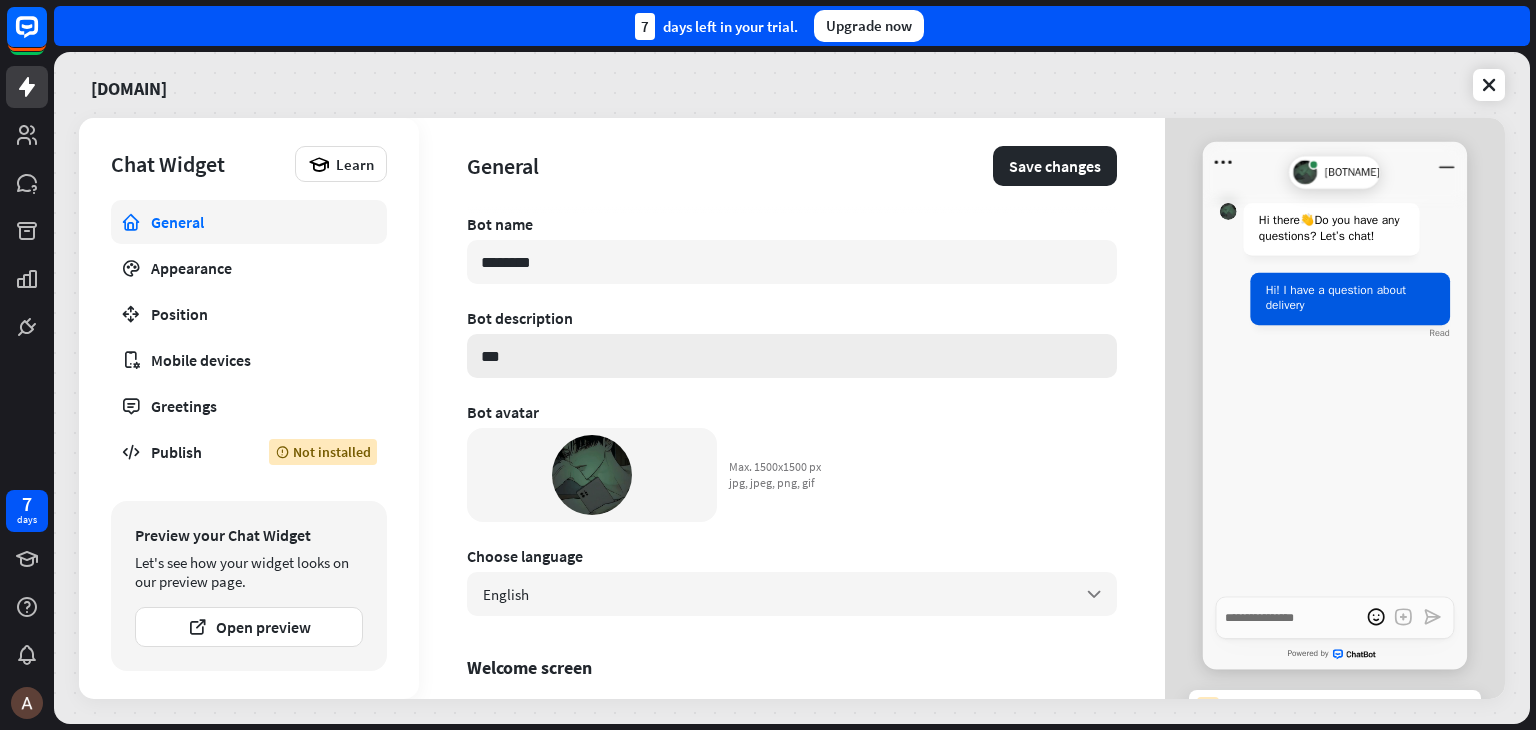type on "*" 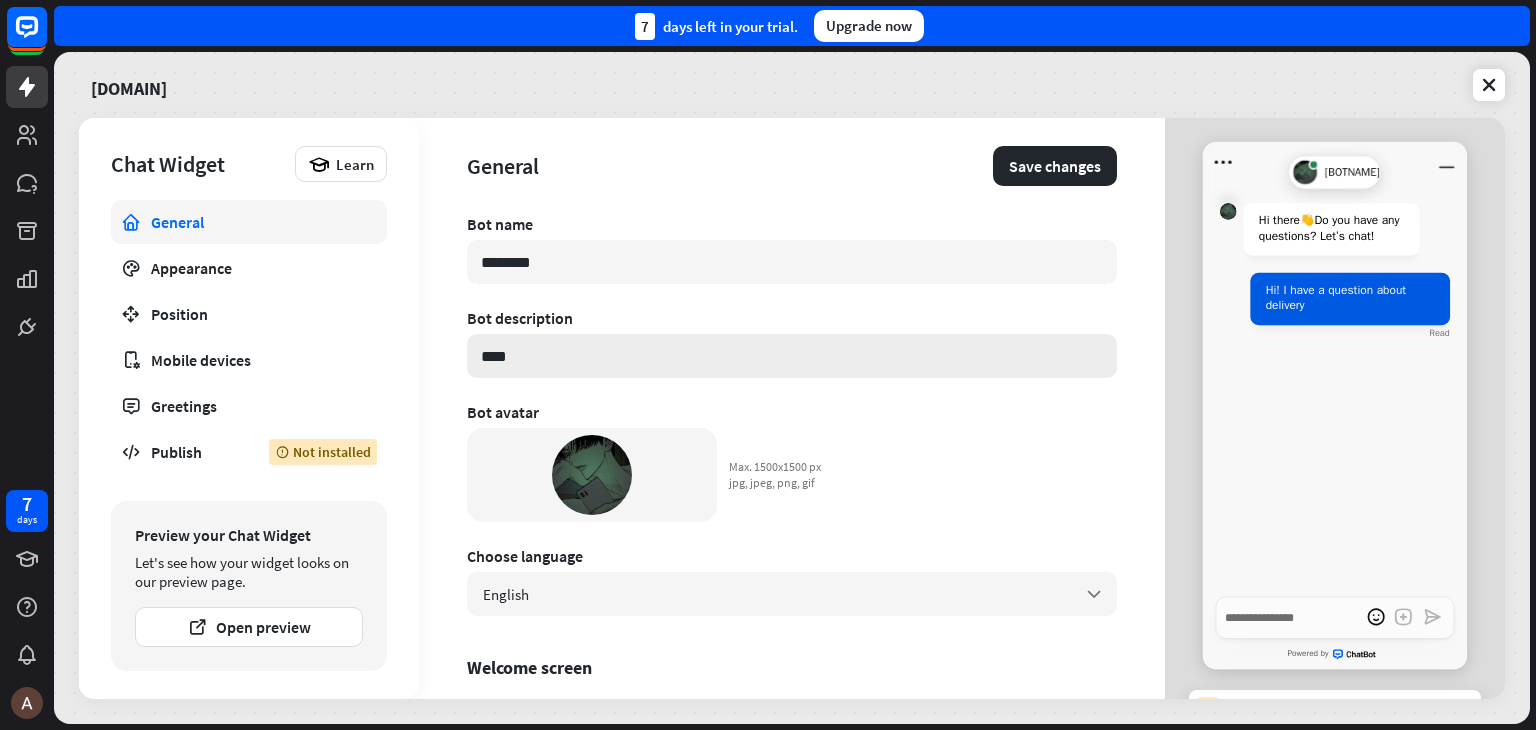 type on "*" 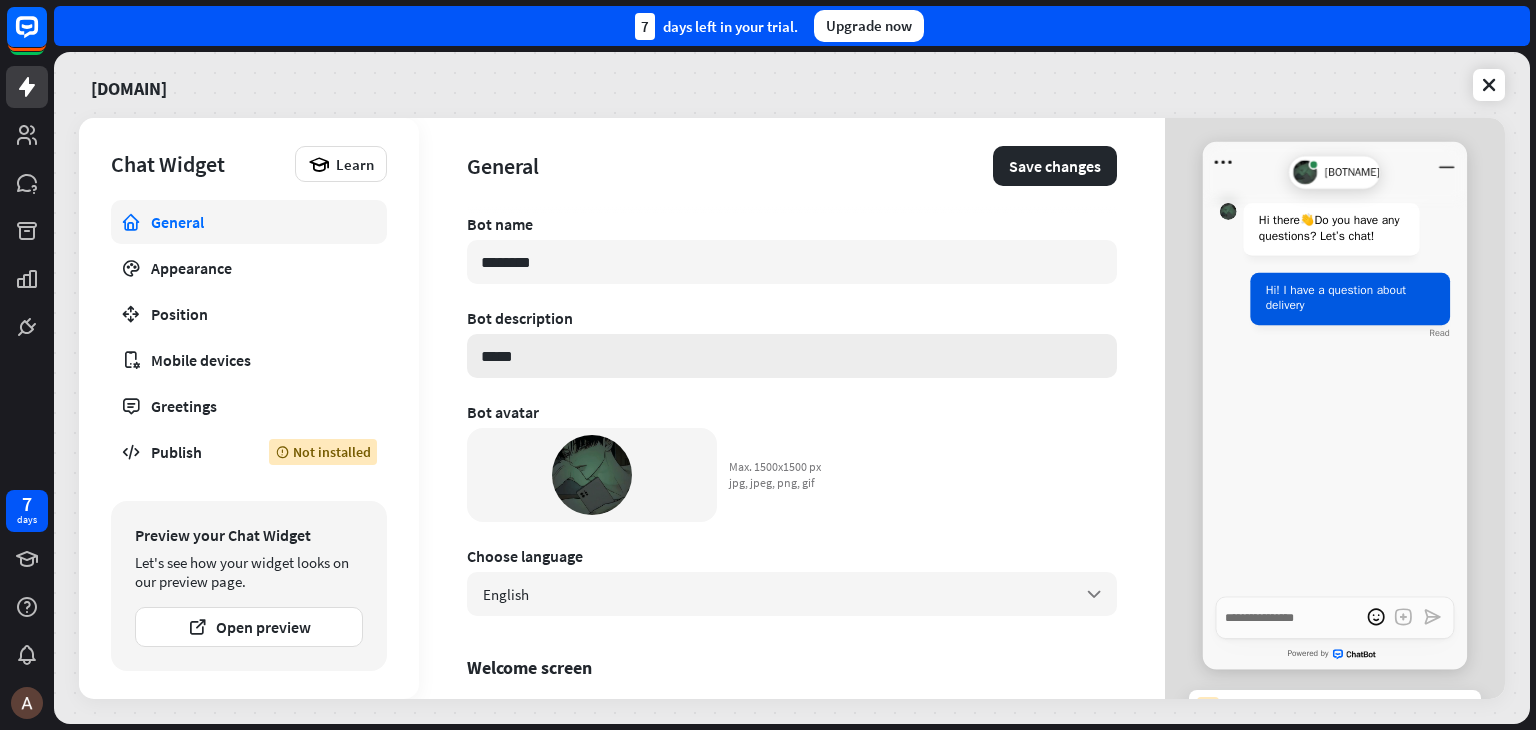 type on "*" 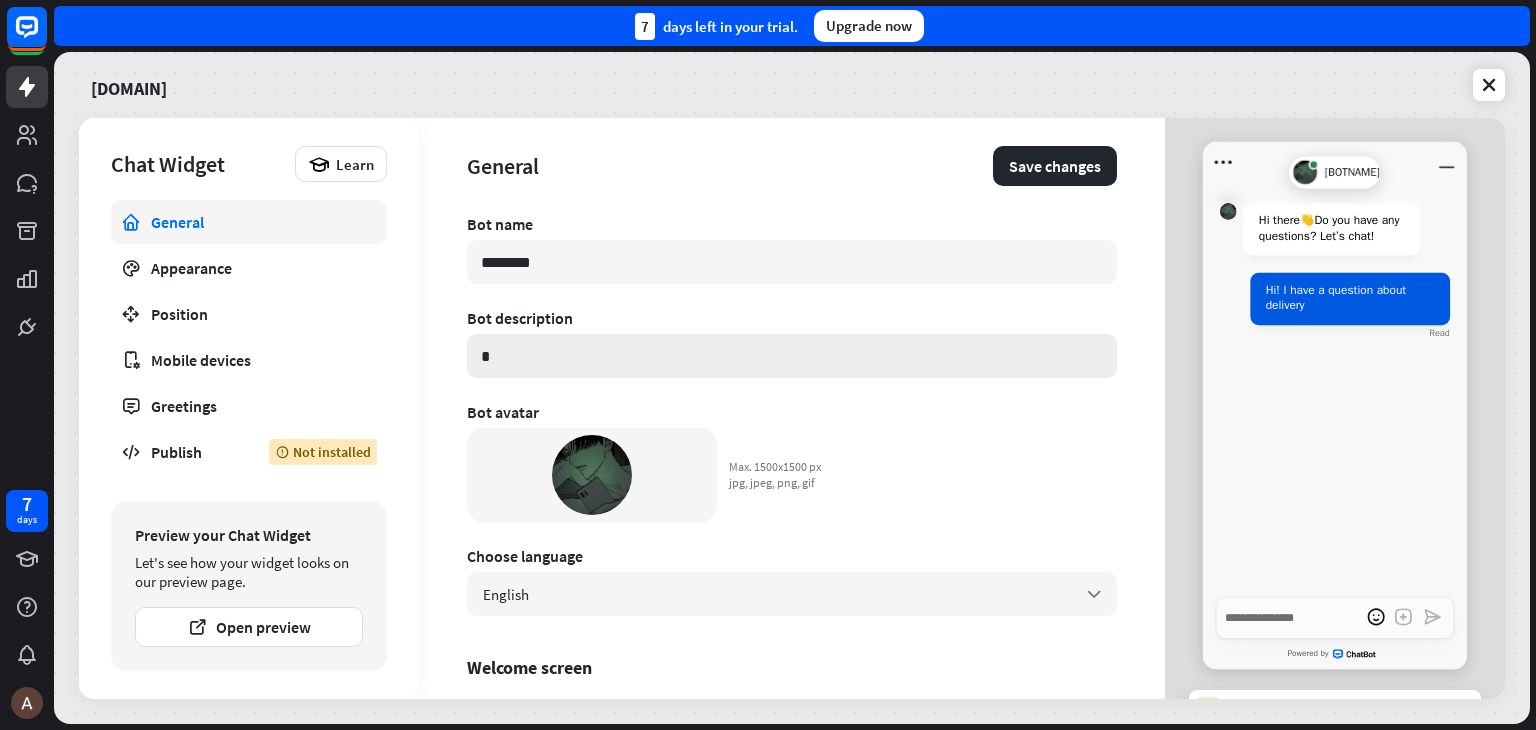 type on "*" 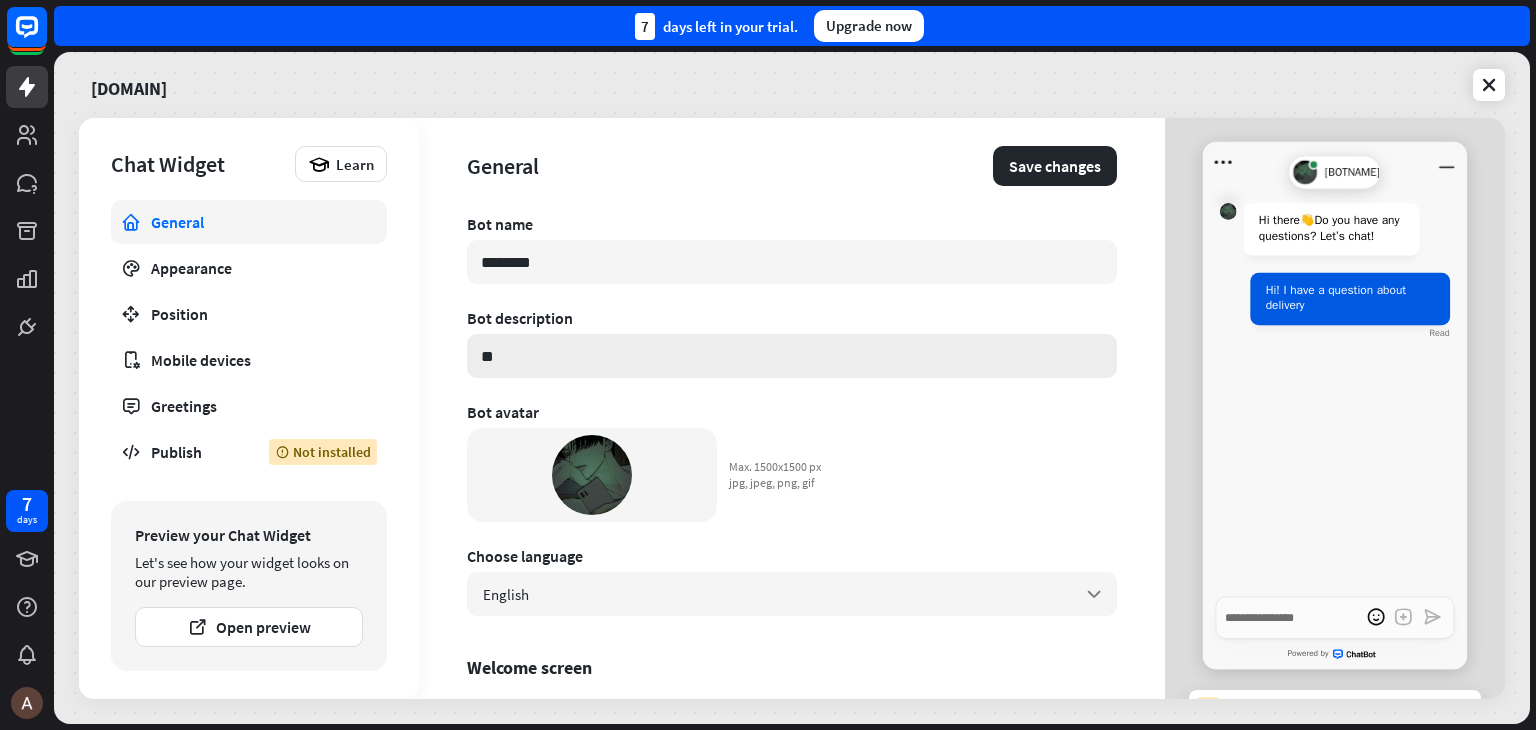 type on "*" 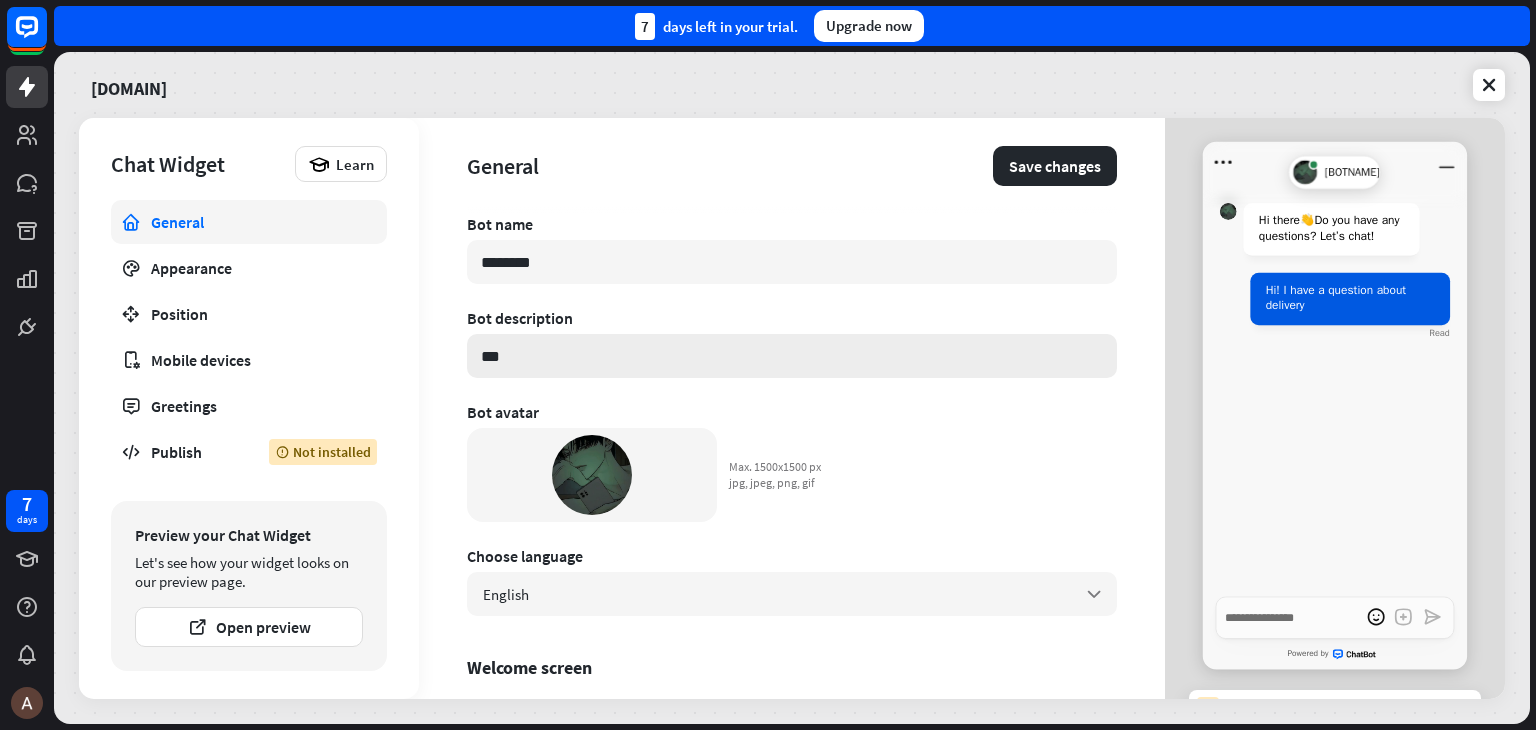type on "*" 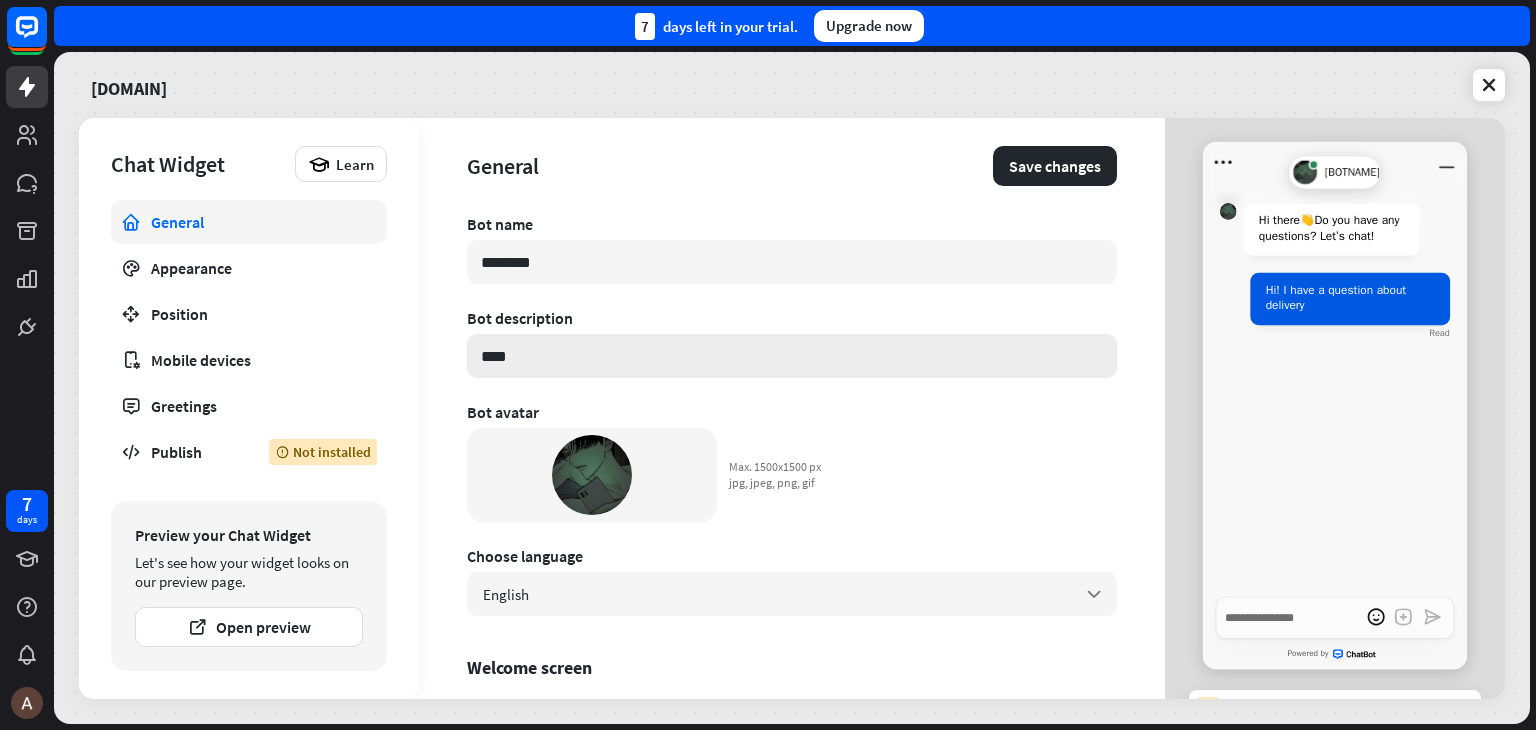 type on "*" 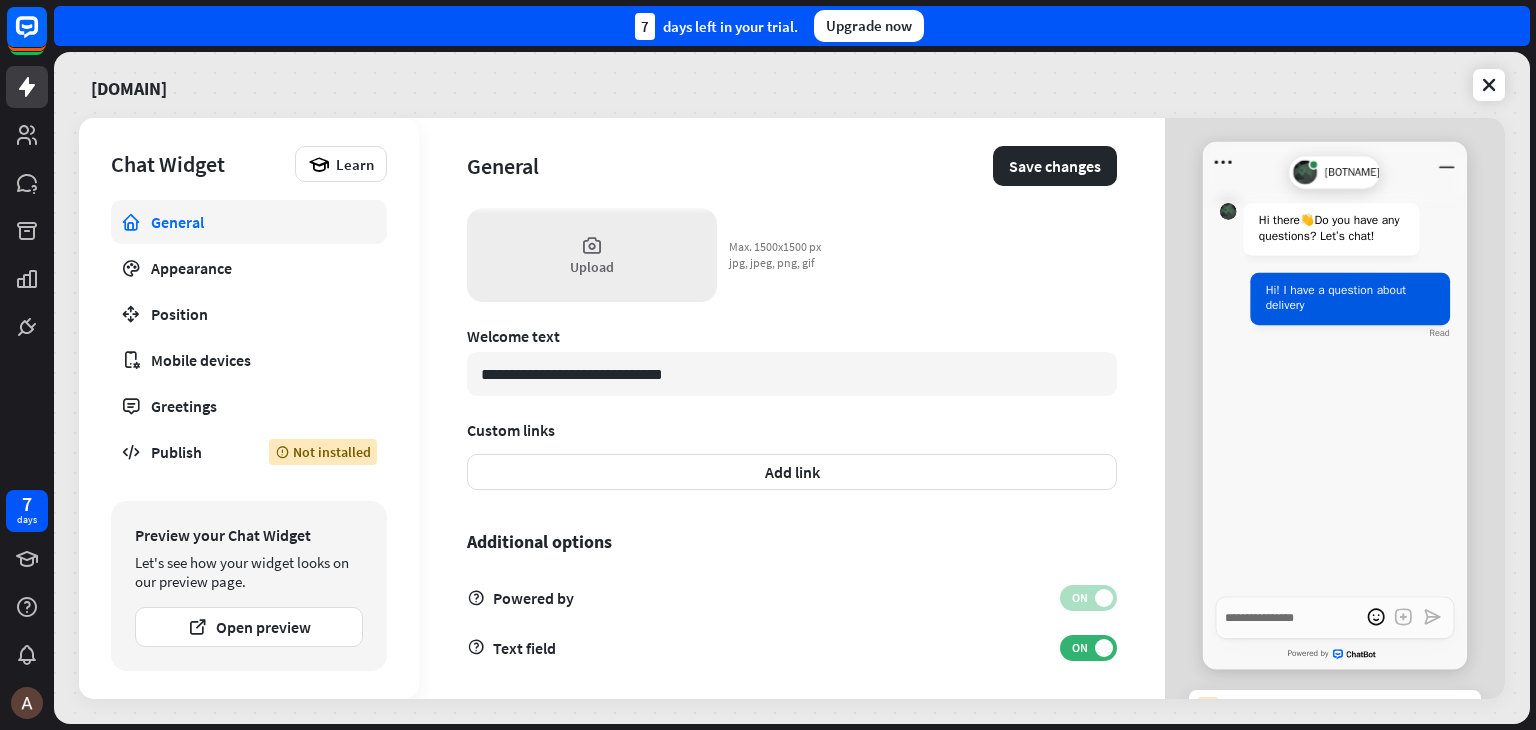 scroll, scrollTop: 587, scrollLeft: 0, axis: vertical 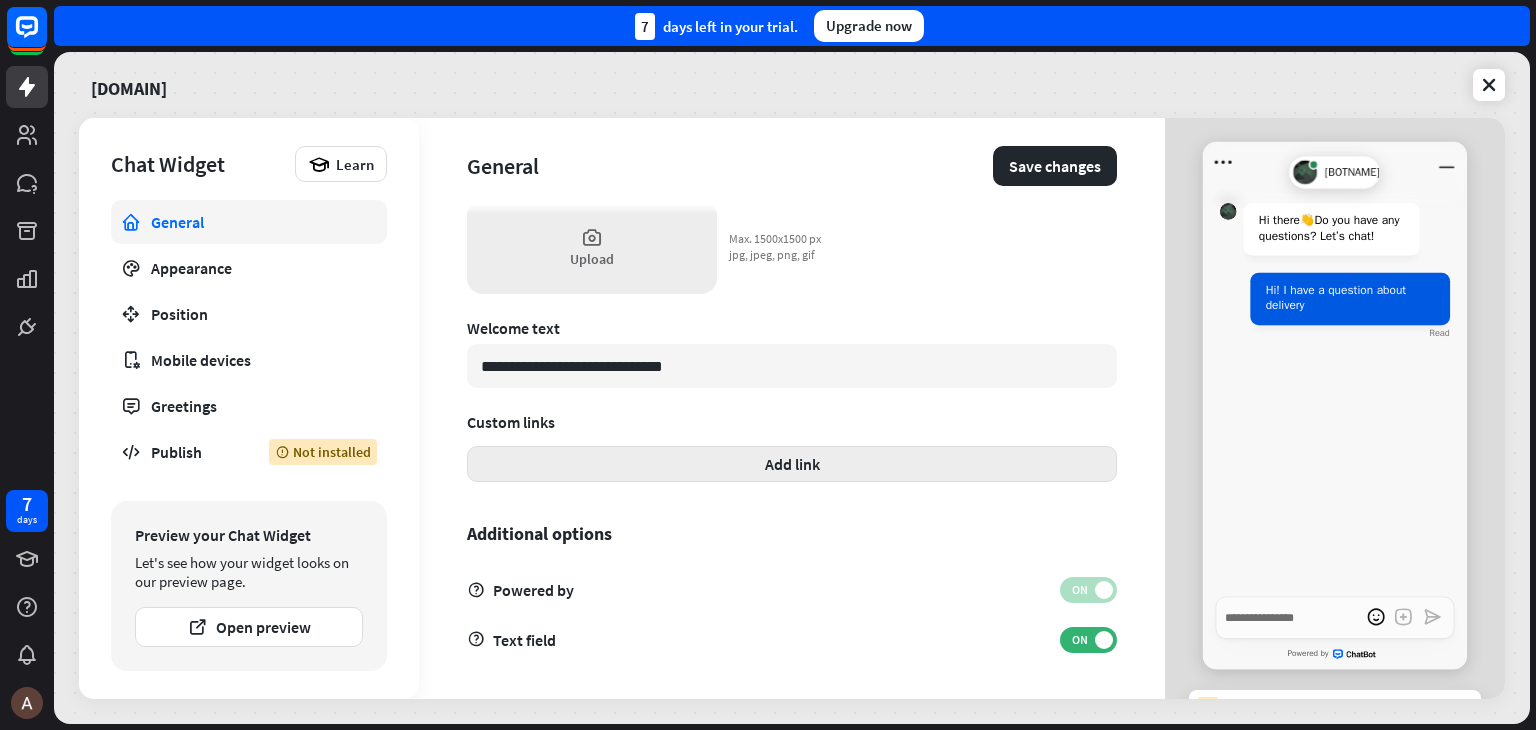 type on "*****" 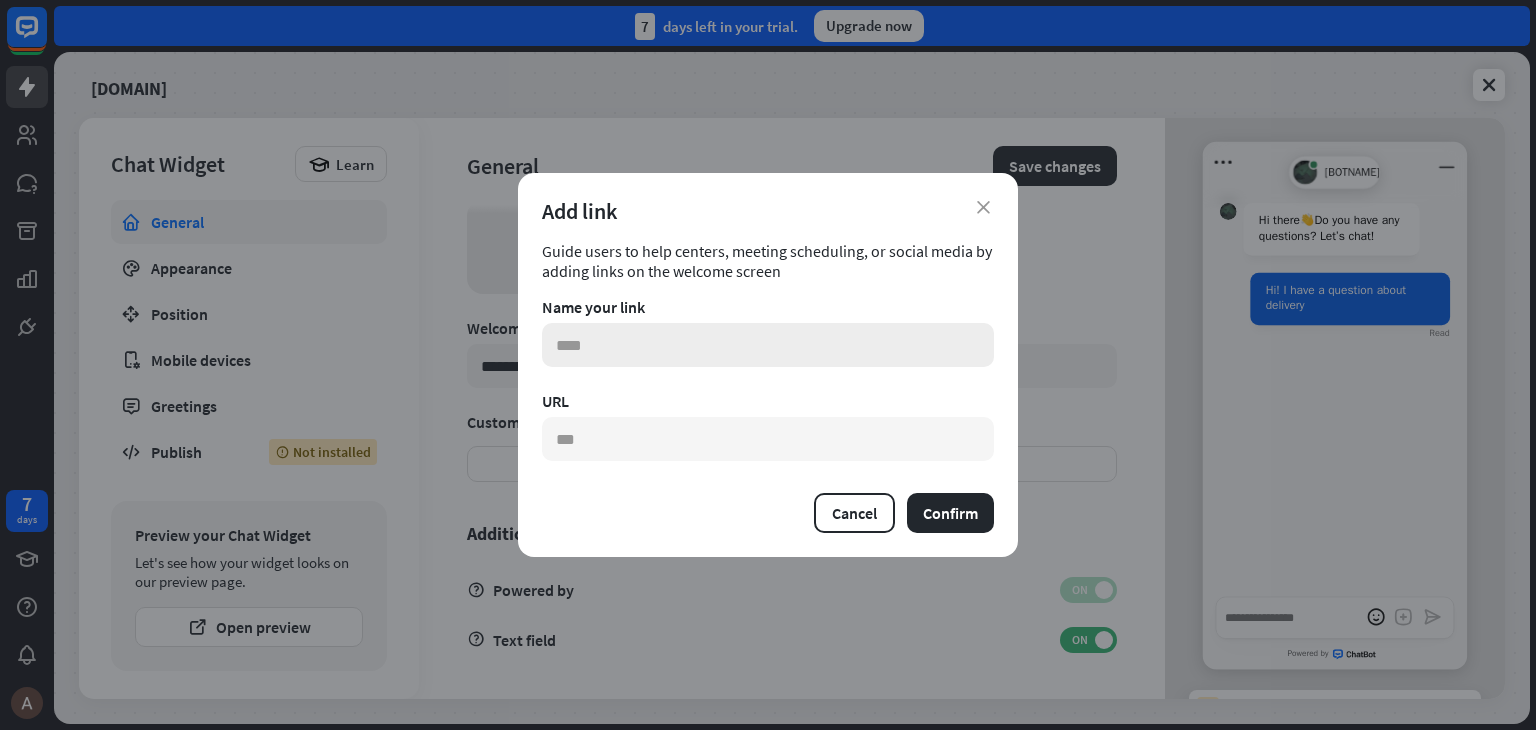 click at bounding box center [768, 345] 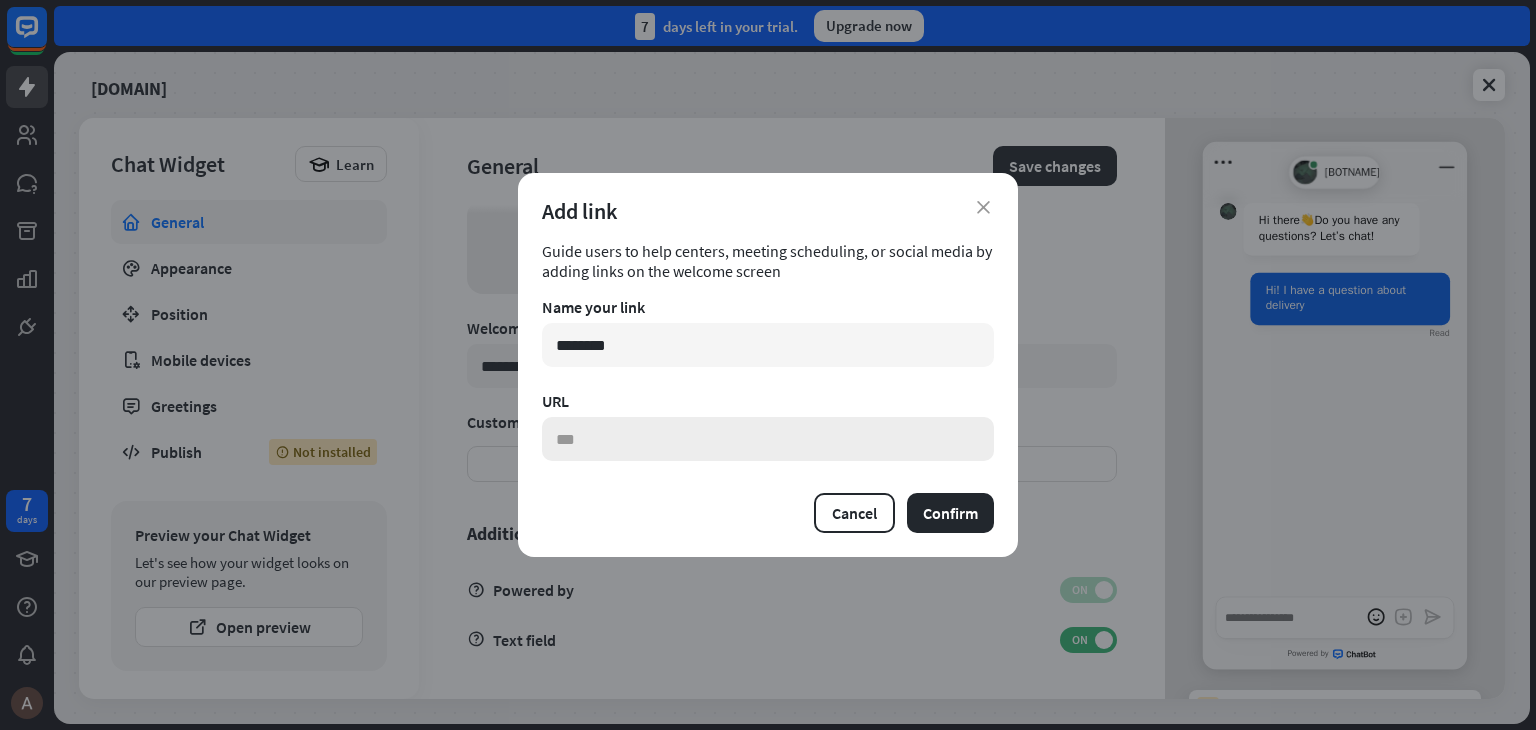 type on "********" 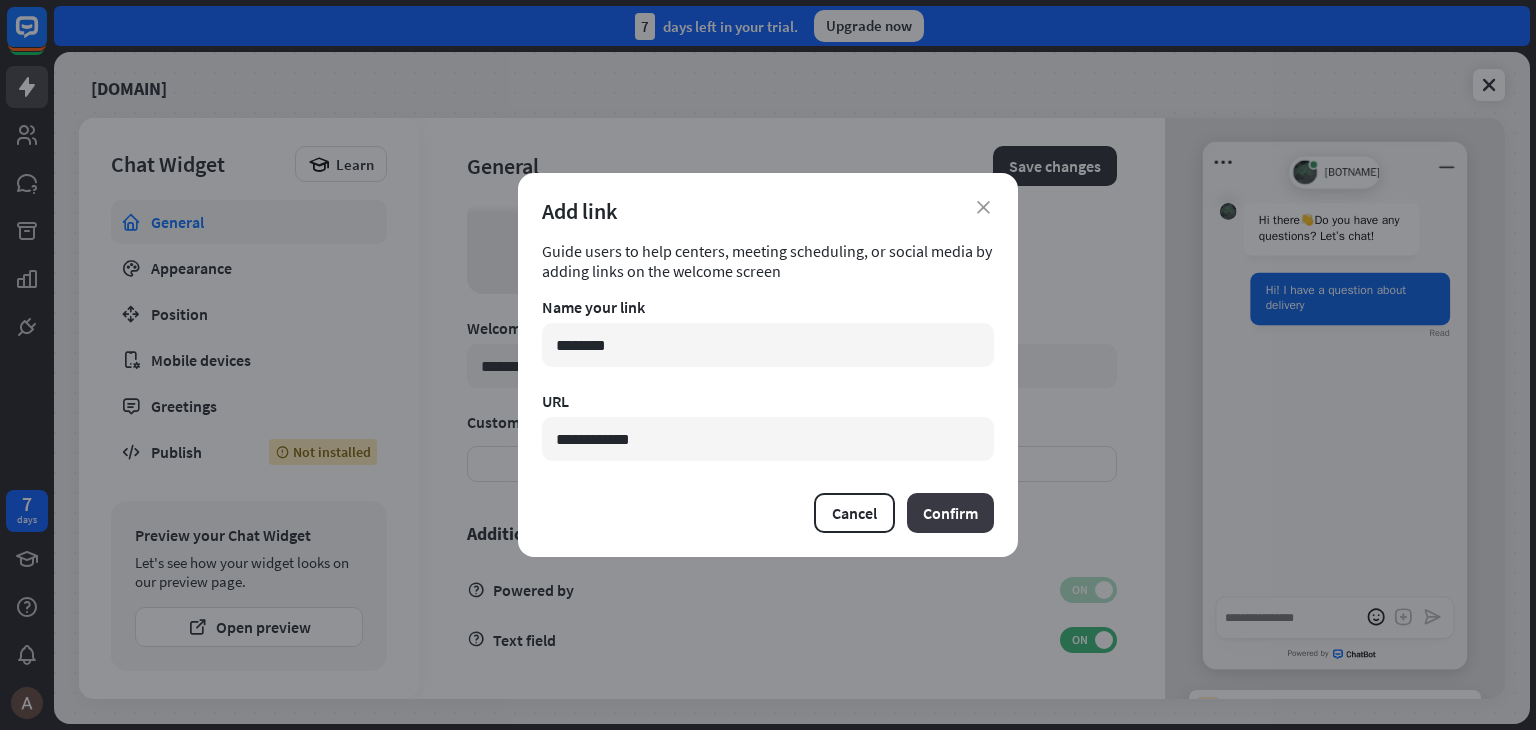 type on "**********" 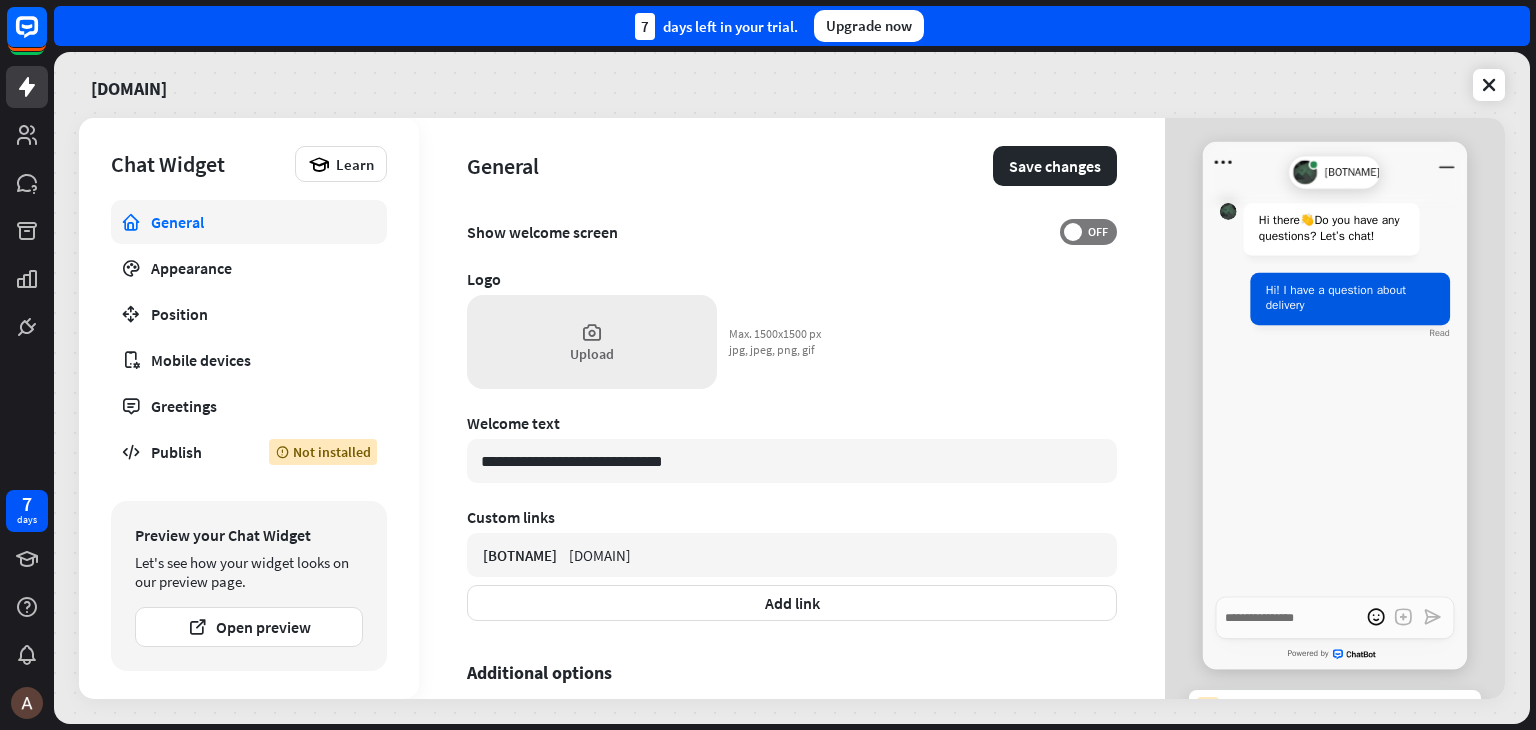 scroll, scrollTop: 31, scrollLeft: 0, axis: vertical 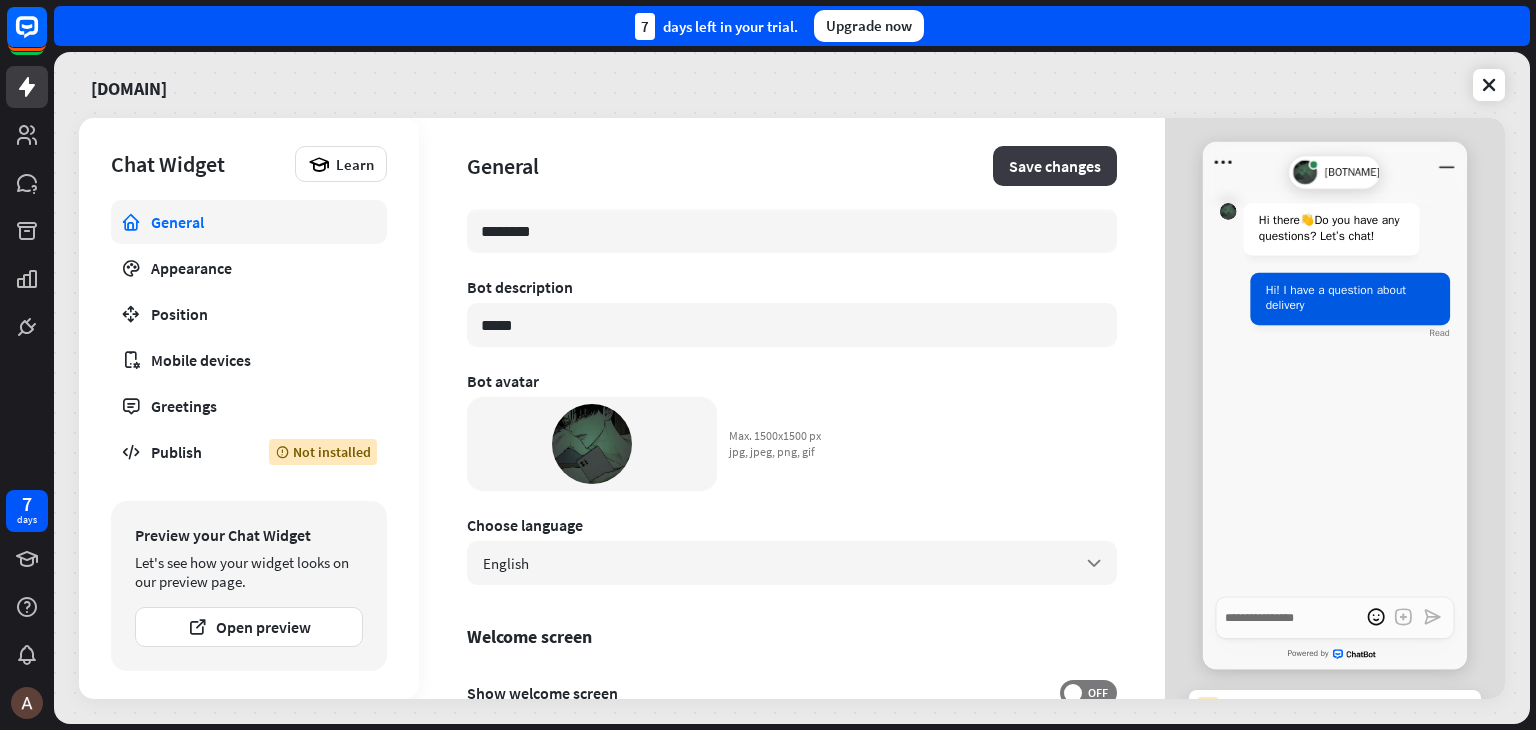 click on "Save changes" at bounding box center (1055, 166) 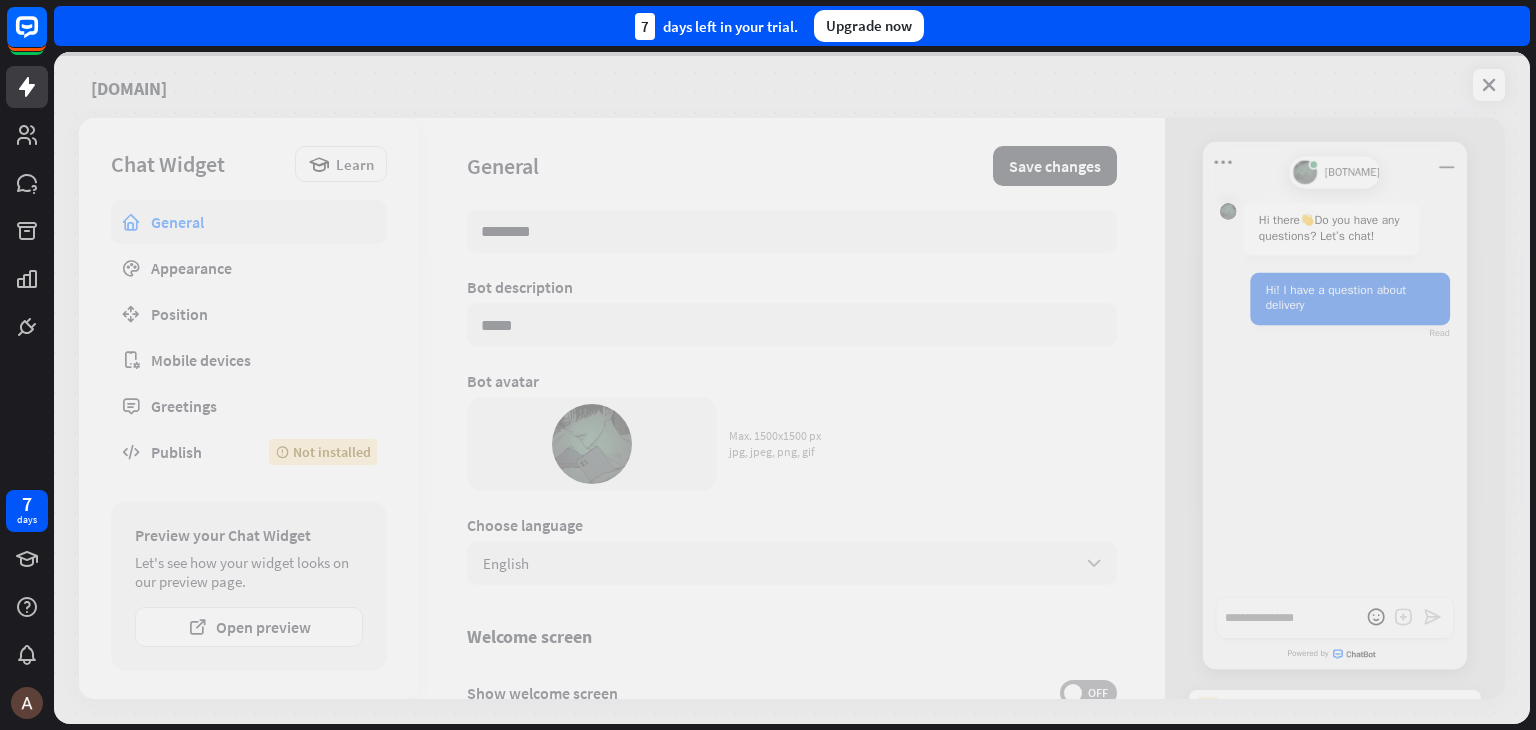 type on "*" 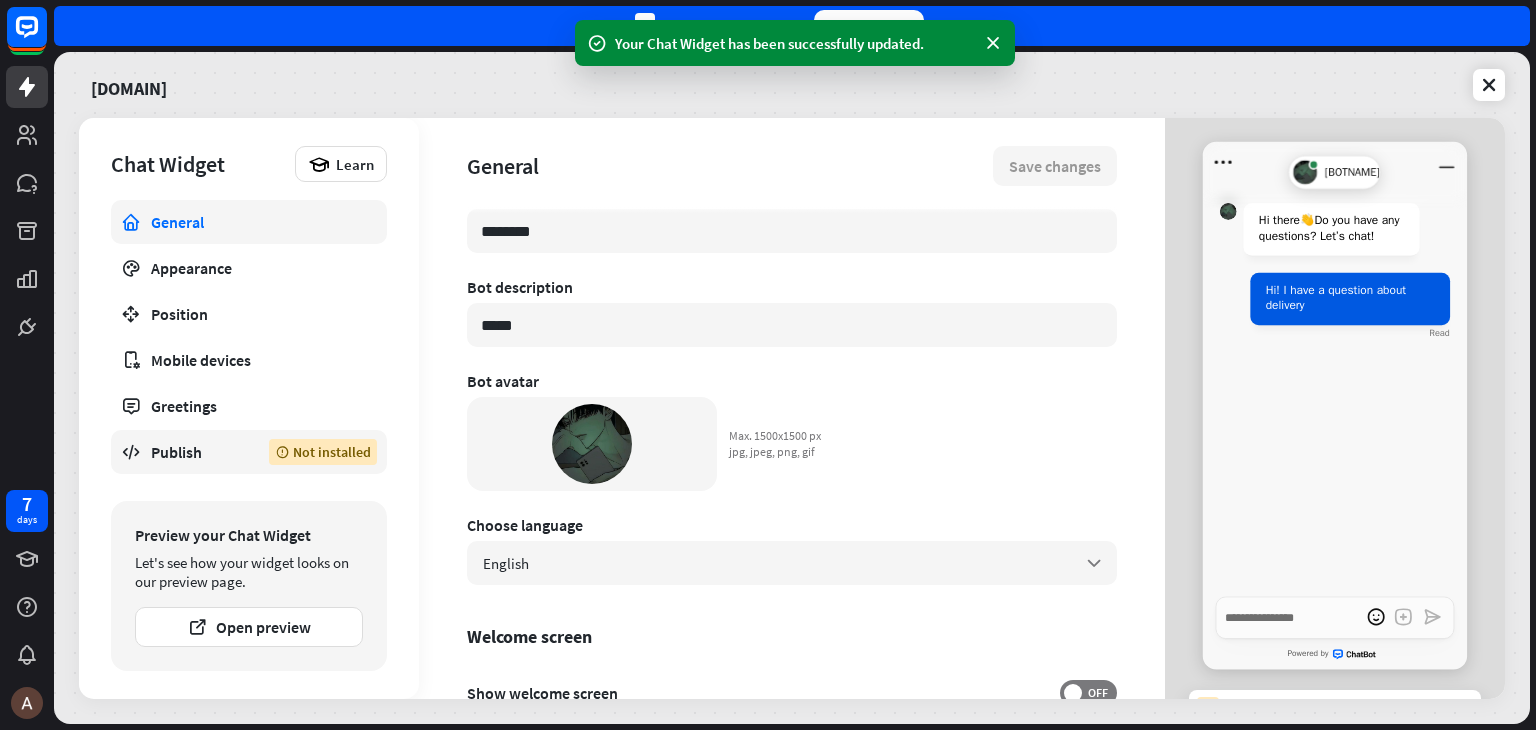 click at bounding box center (282, 452) 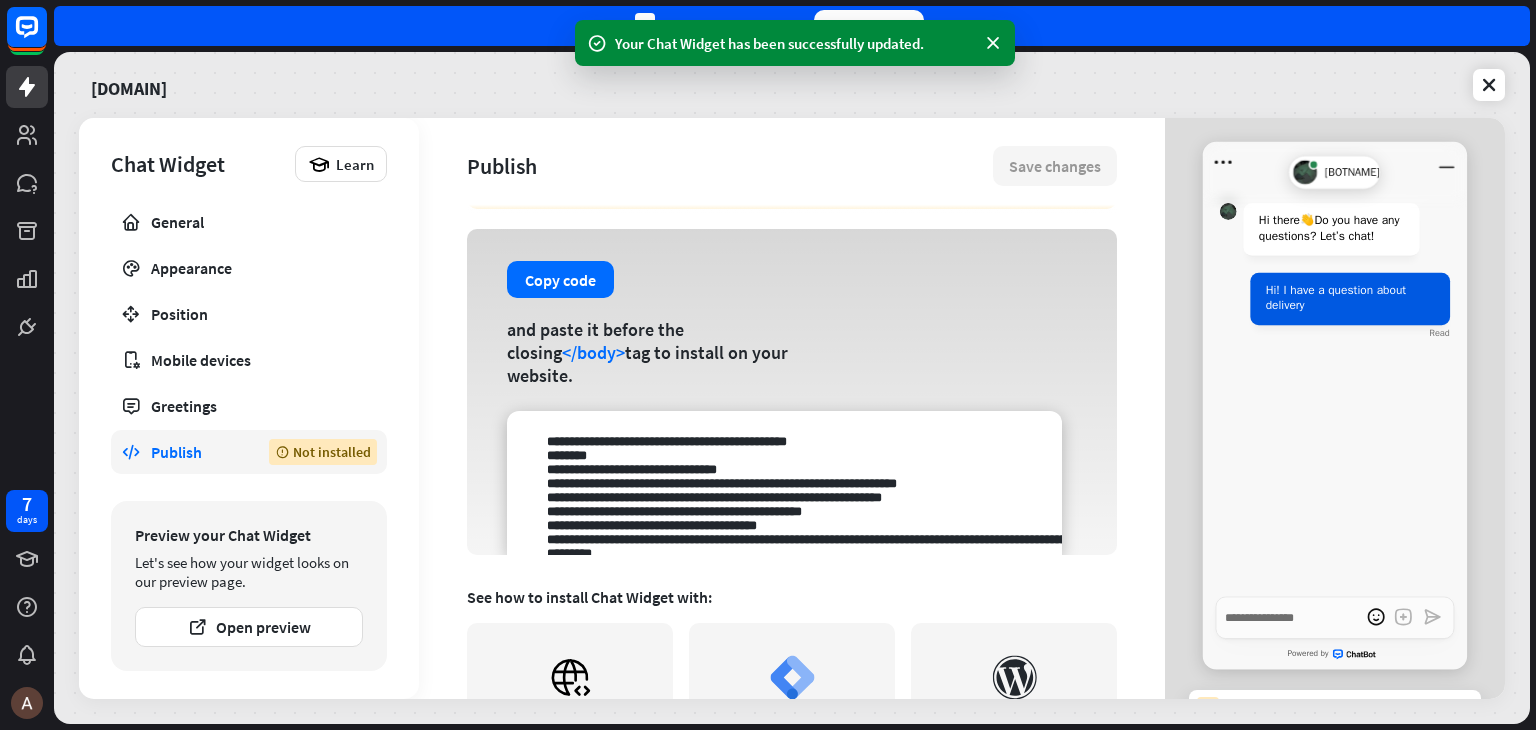 scroll, scrollTop: 100, scrollLeft: 0, axis: vertical 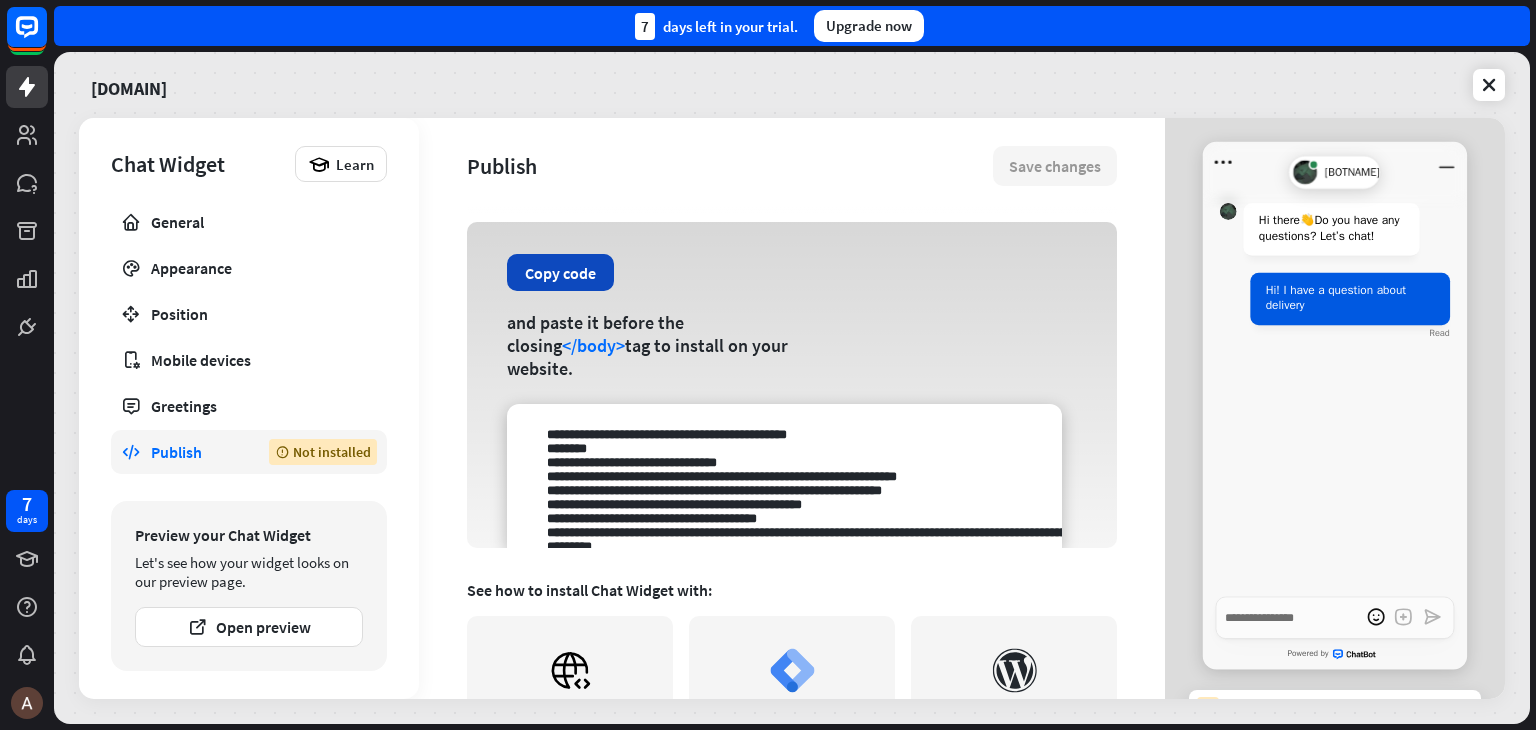click on "Copy code" at bounding box center [560, 272] 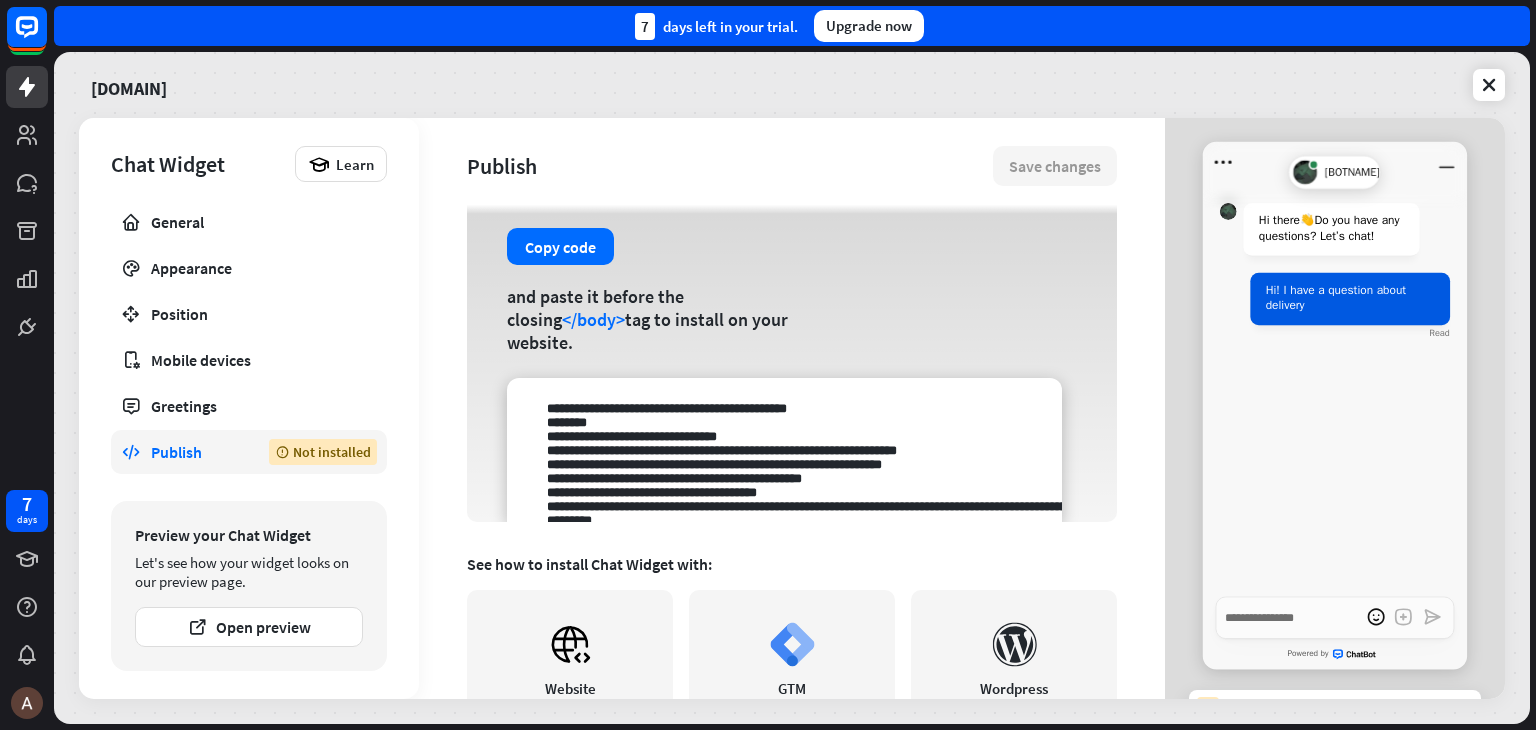 scroll, scrollTop: 200, scrollLeft: 0, axis: vertical 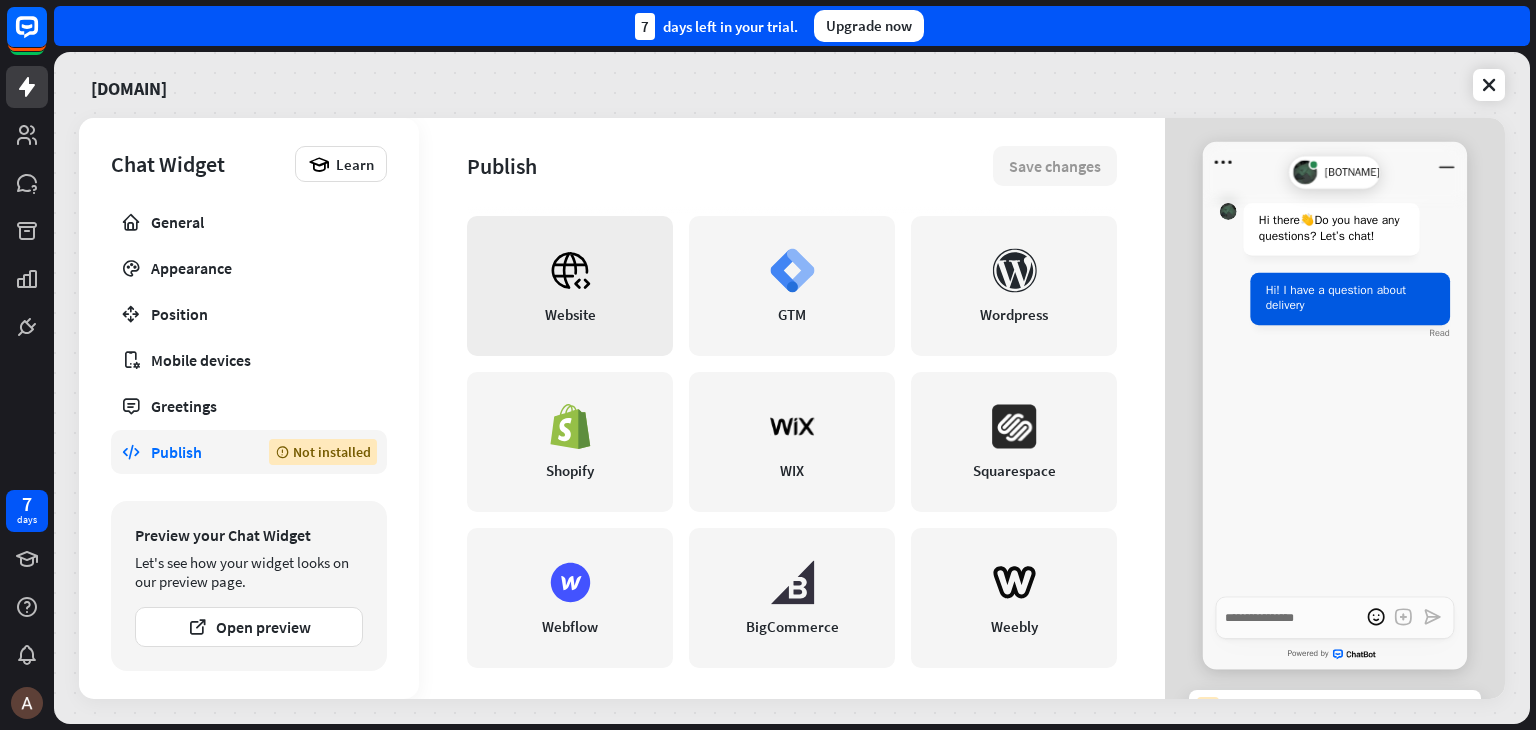 click on "Website" at bounding box center [570, 286] 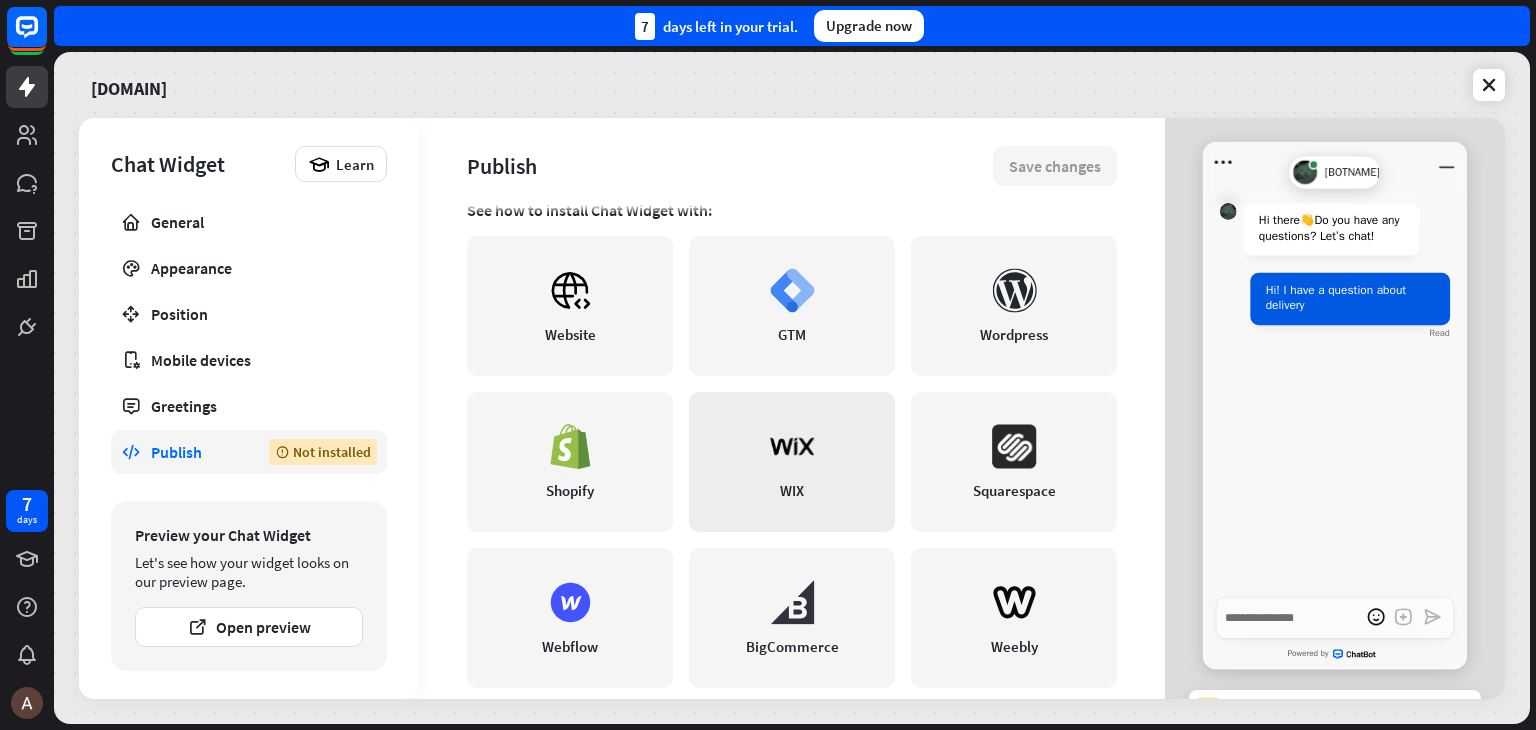 scroll, scrollTop: 509, scrollLeft: 0, axis: vertical 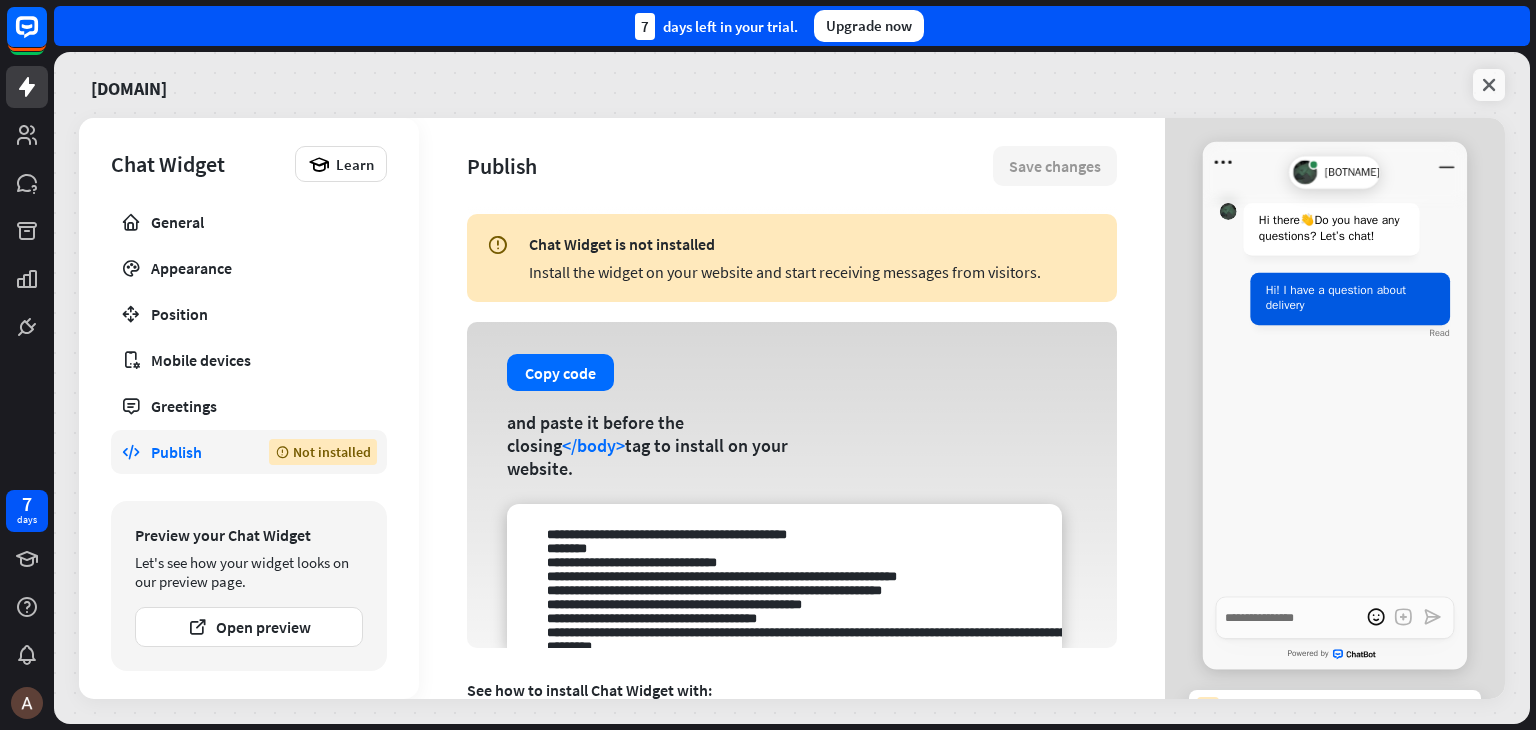 click on "[DOMAIN]
Chat Widget     Learn       General     Appearance     Position     Mobile devices     Greetings     Publish
Not installed
Preview your Chat Widget
Let's see how your widget looks on our preview page.
Open preview
Publish
Save changes
Chat Widget is not installed
Install the widget on your website and start receiving
messages from visitors.
Copy code
and paste it before the closing
</body>
tag to install on your website.
See how to install Chat Widget with:         Website                             GTM                         Wordpress                           Shopify                     WIX                     Squarespace           Webflow                         BigCommerce         Weebly   👋" at bounding box center (792, 388) 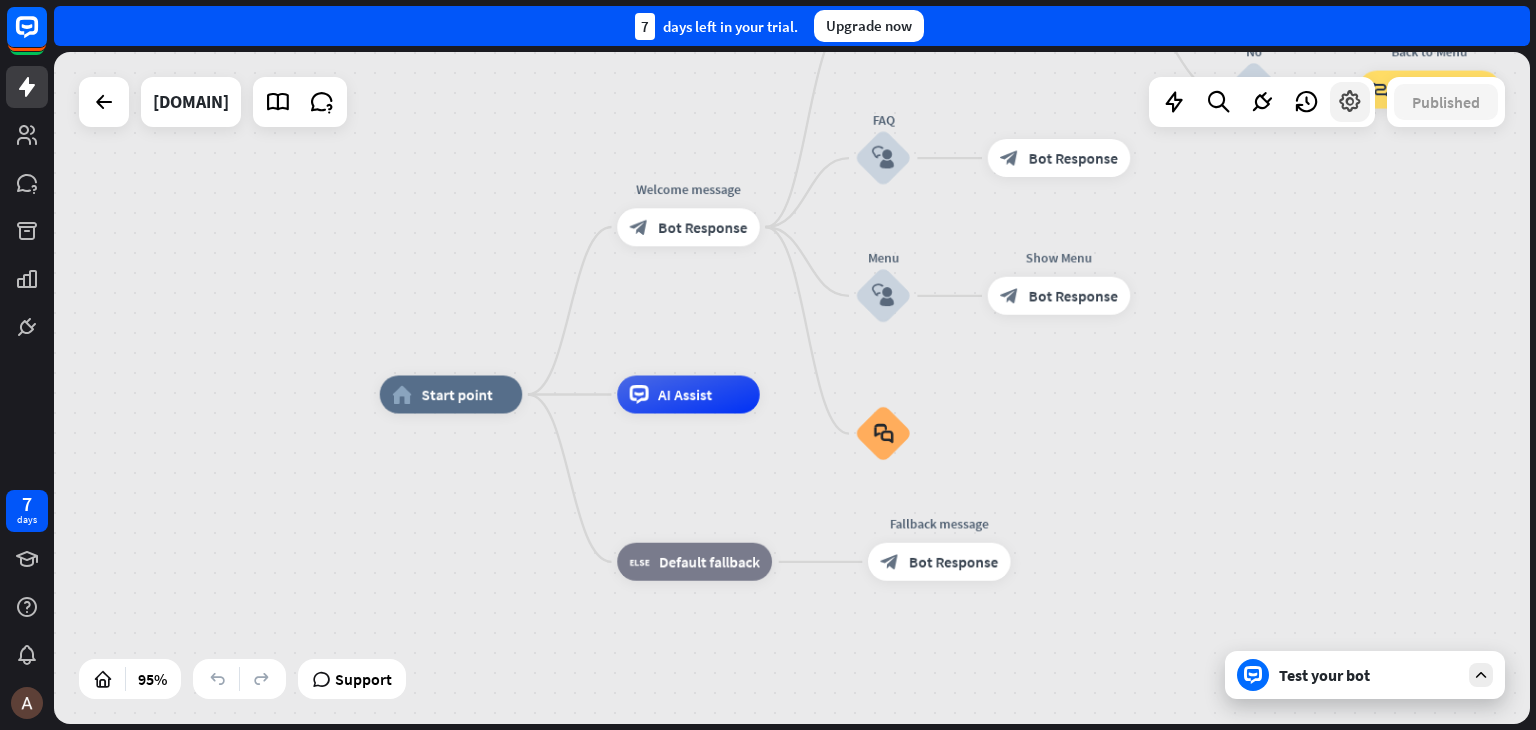 click at bounding box center (1350, 102) 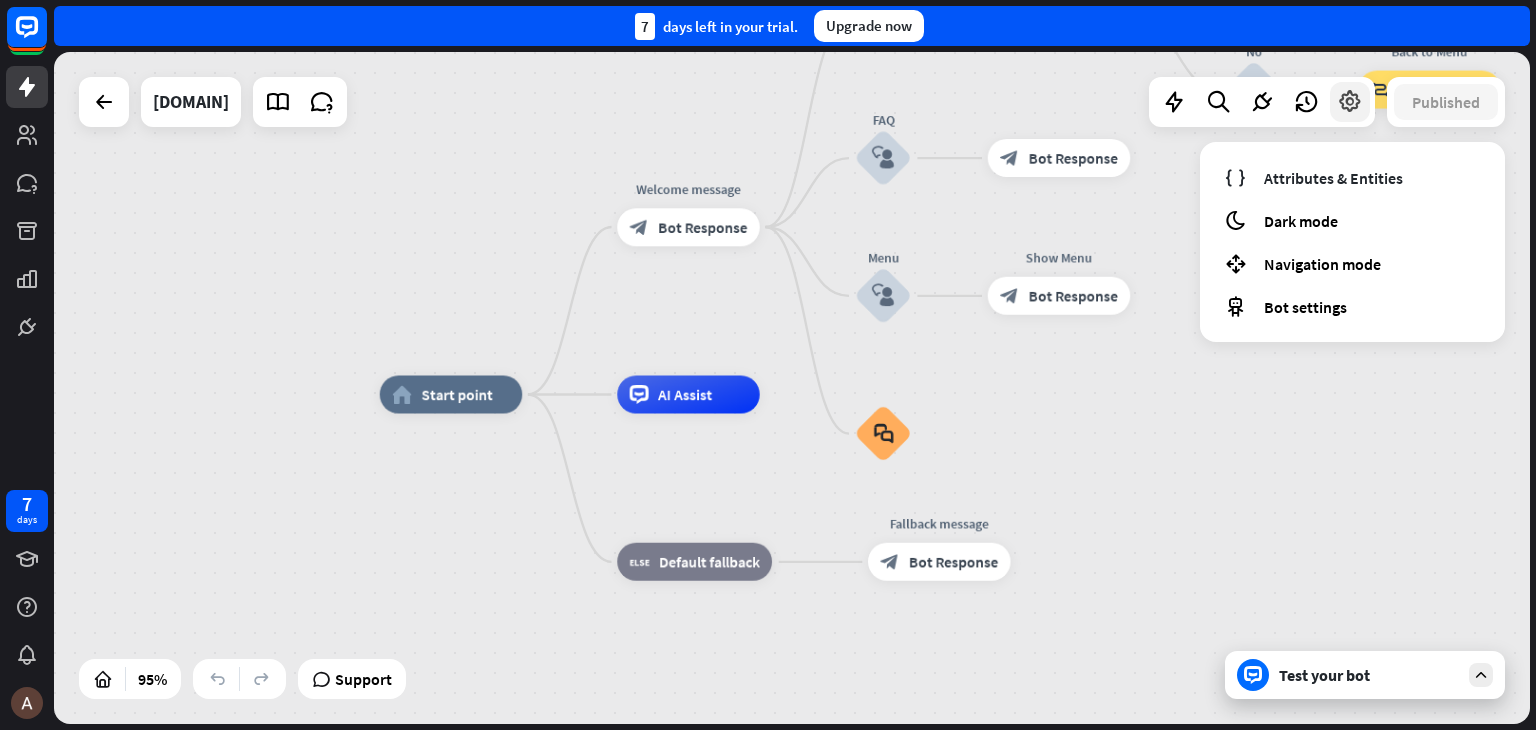 click at bounding box center [1350, 102] 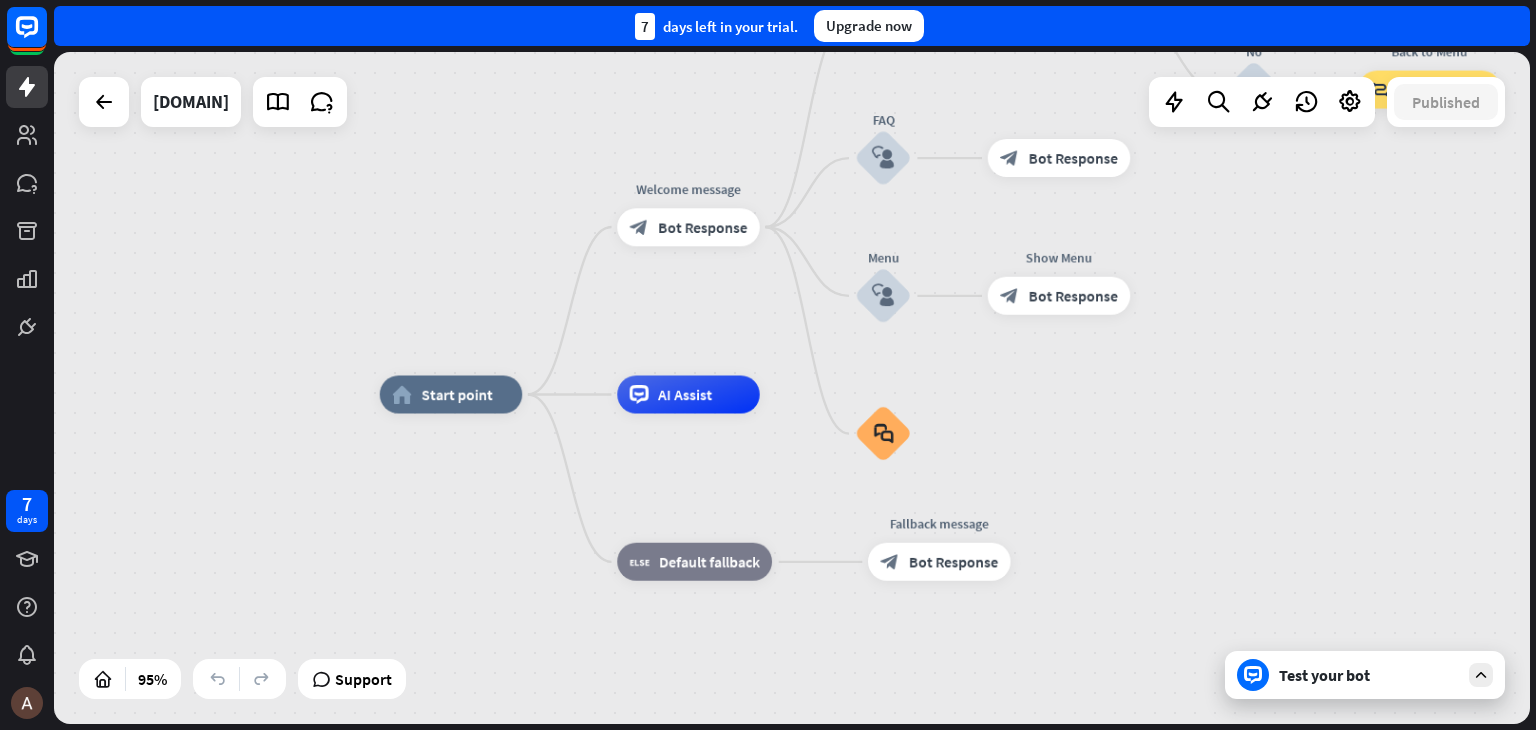 click on "Test your bot" at bounding box center (1369, 675) 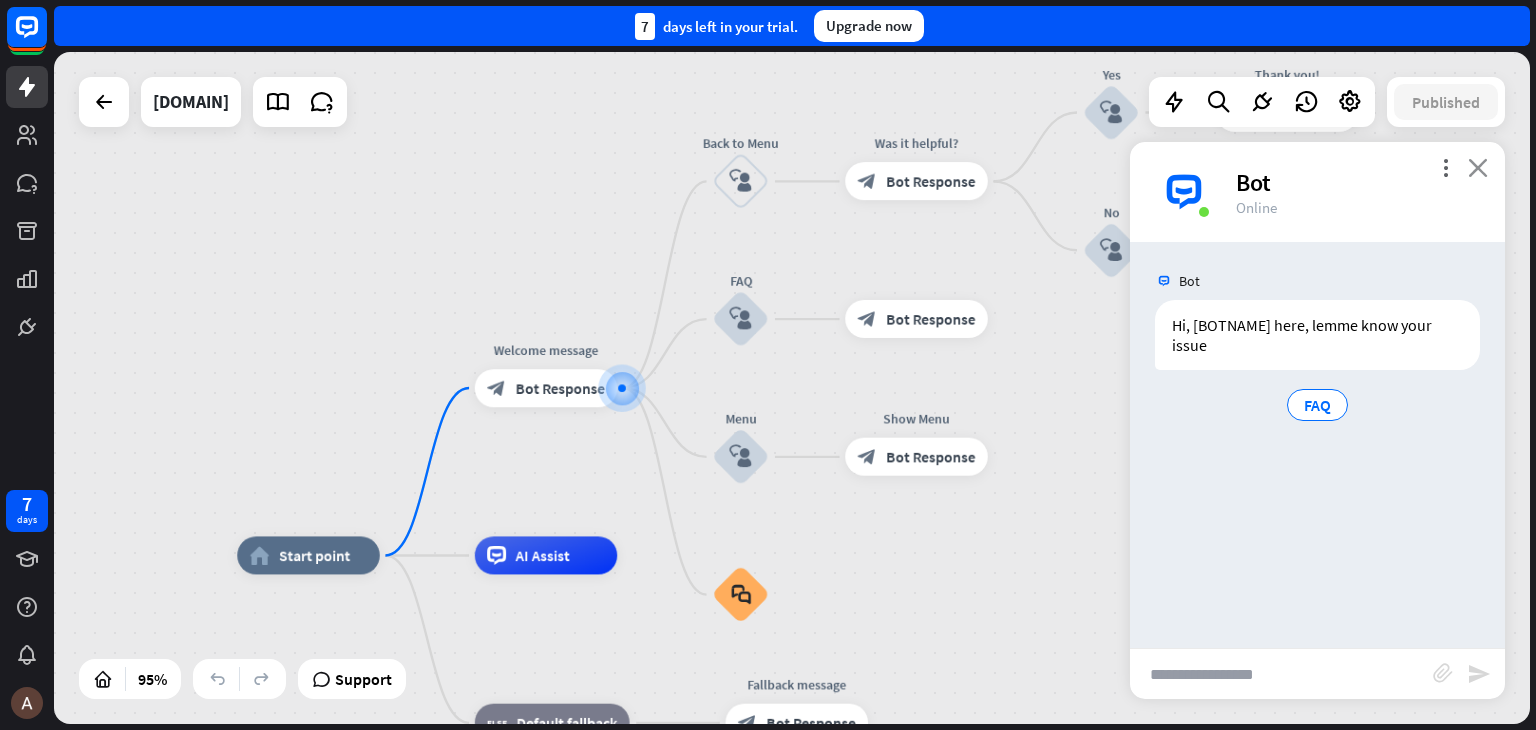 click on "close" at bounding box center (1478, 167) 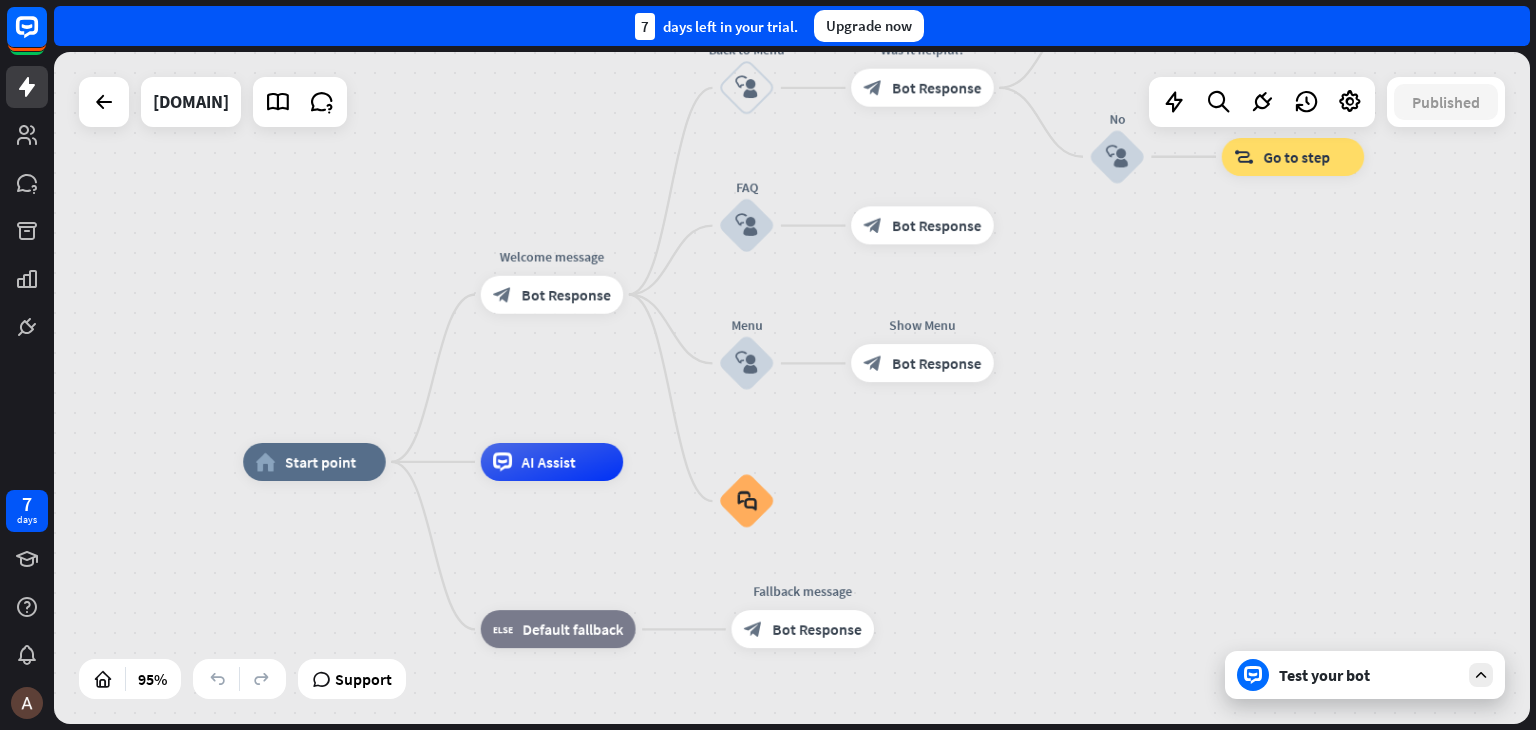 drag, startPoint x: 1253, startPoint y: 338, endPoint x: 1251, endPoint y: 201, distance: 137.0146 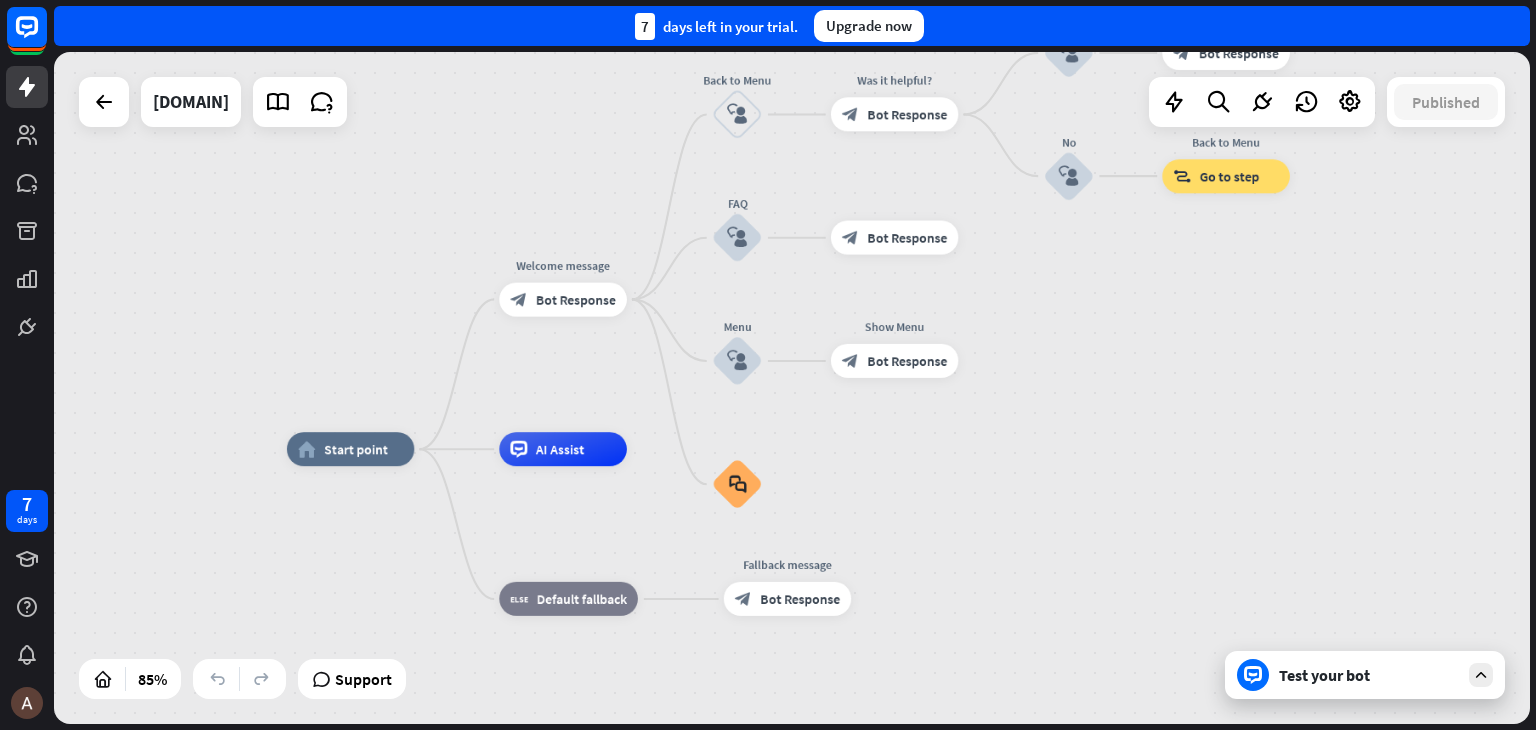 drag, startPoint x: 1192, startPoint y: 255, endPoint x: 1068, endPoint y: 377, distance: 173.95401 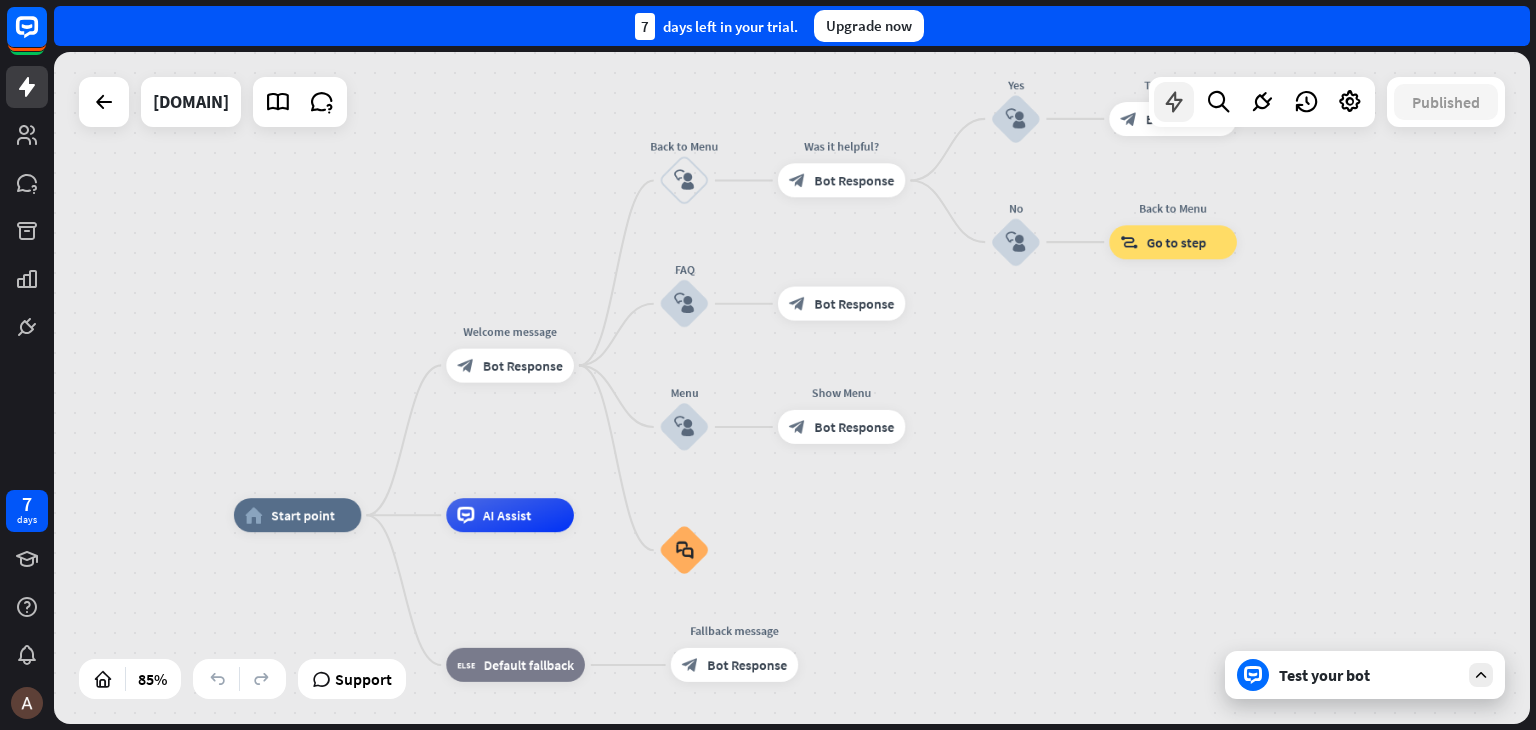 click at bounding box center [1174, 102] 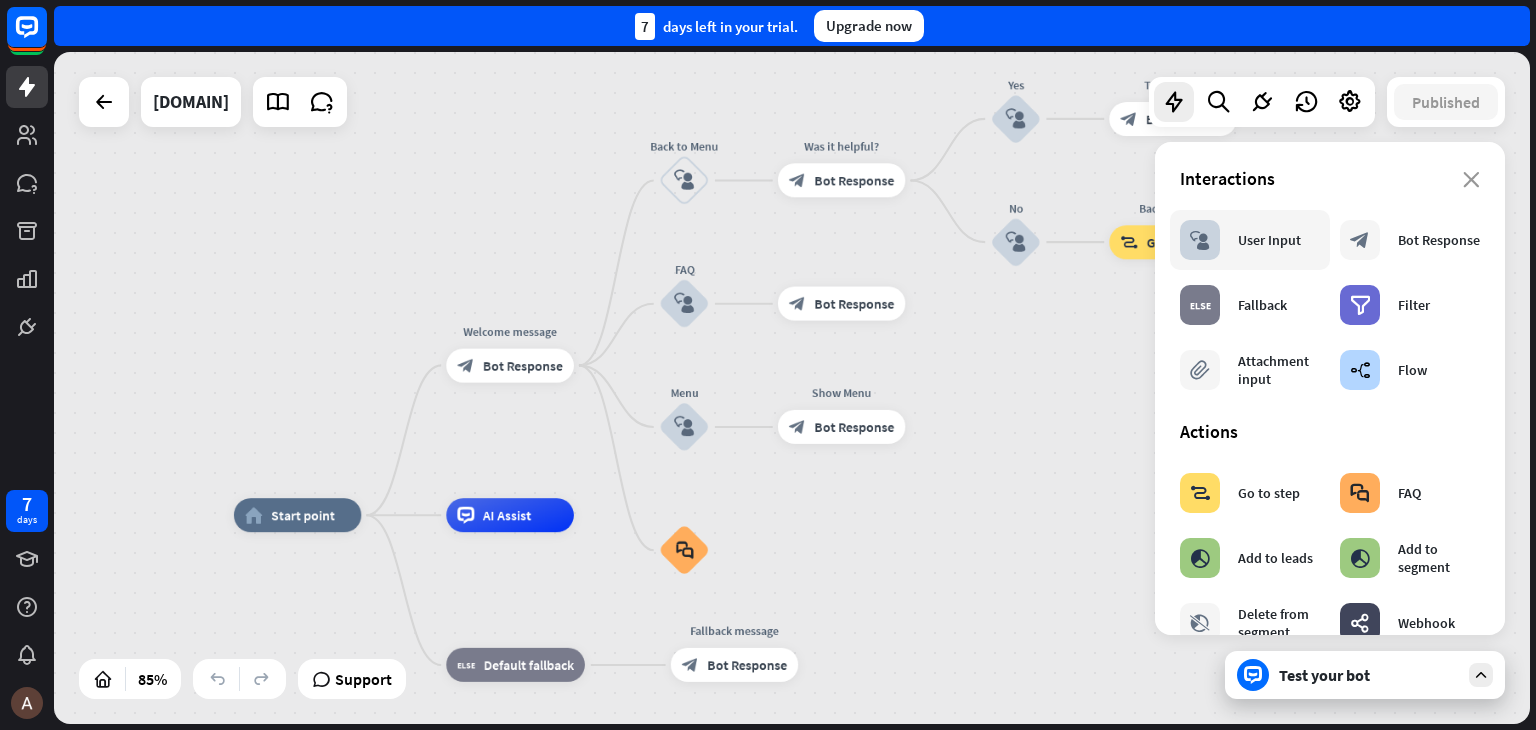 click on "User Input" at bounding box center [1269, 240] 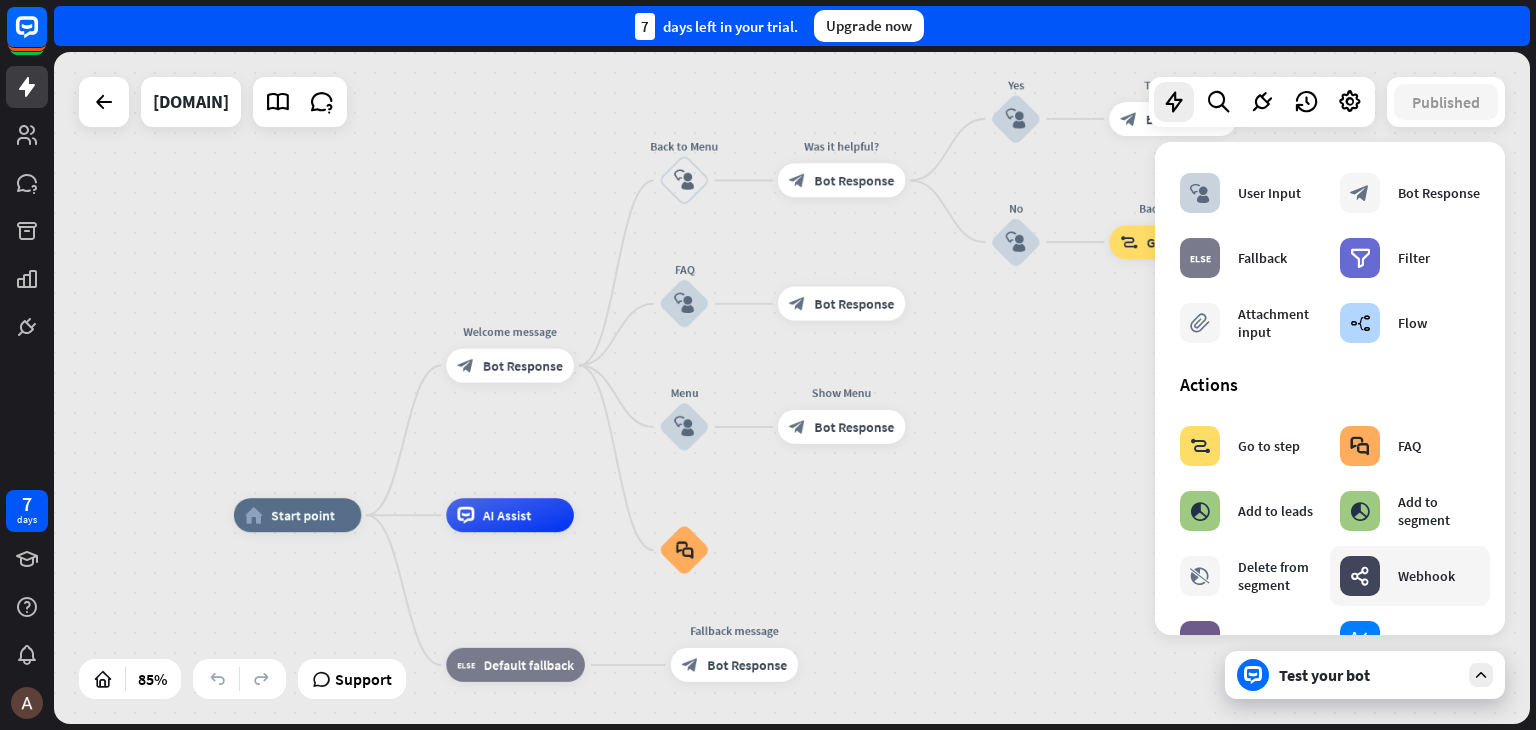 scroll, scrollTop: 200, scrollLeft: 0, axis: vertical 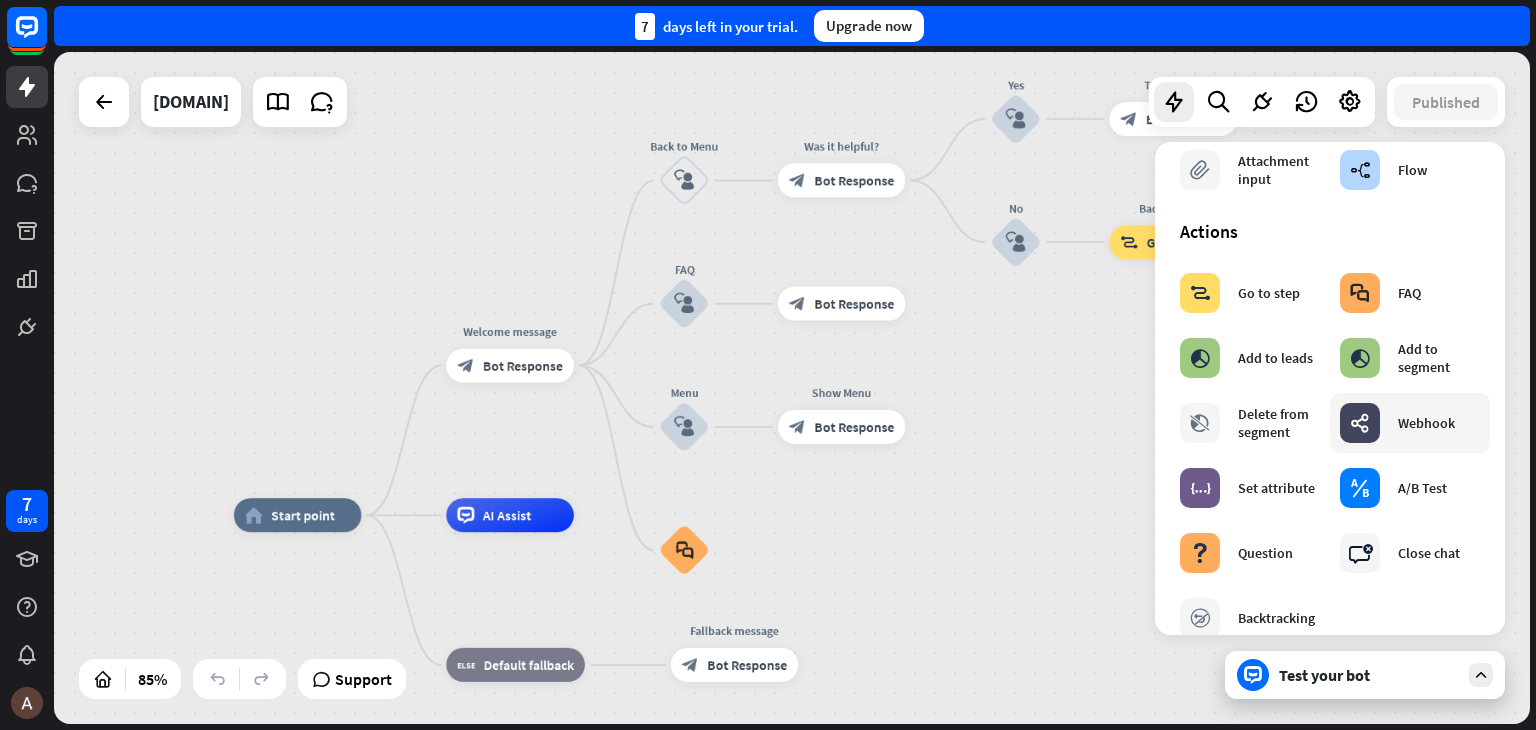click on "Webhook" at bounding box center (1426, 423) 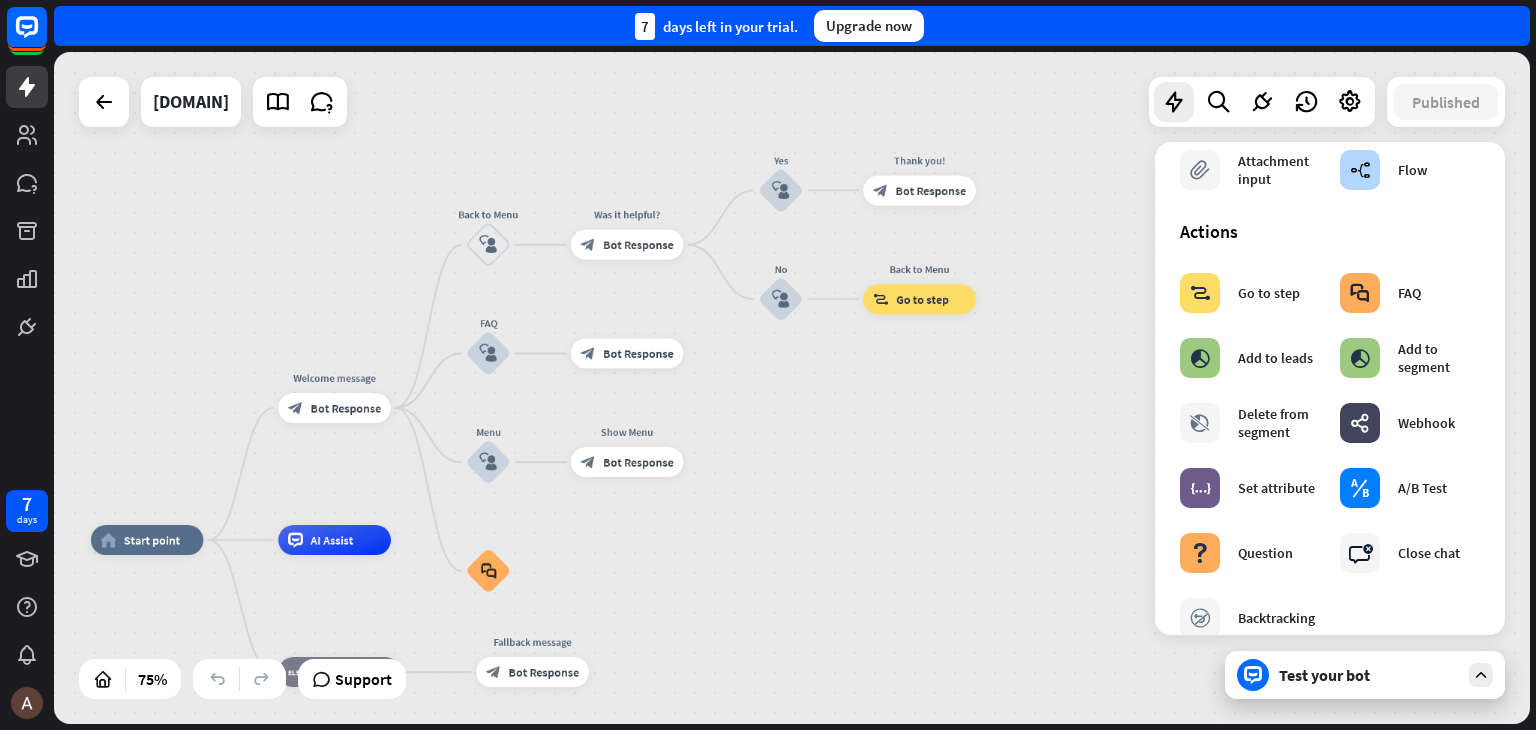 drag, startPoint x: 924, startPoint y: 601, endPoint x: 828, endPoint y: 619, distance: 97.67292 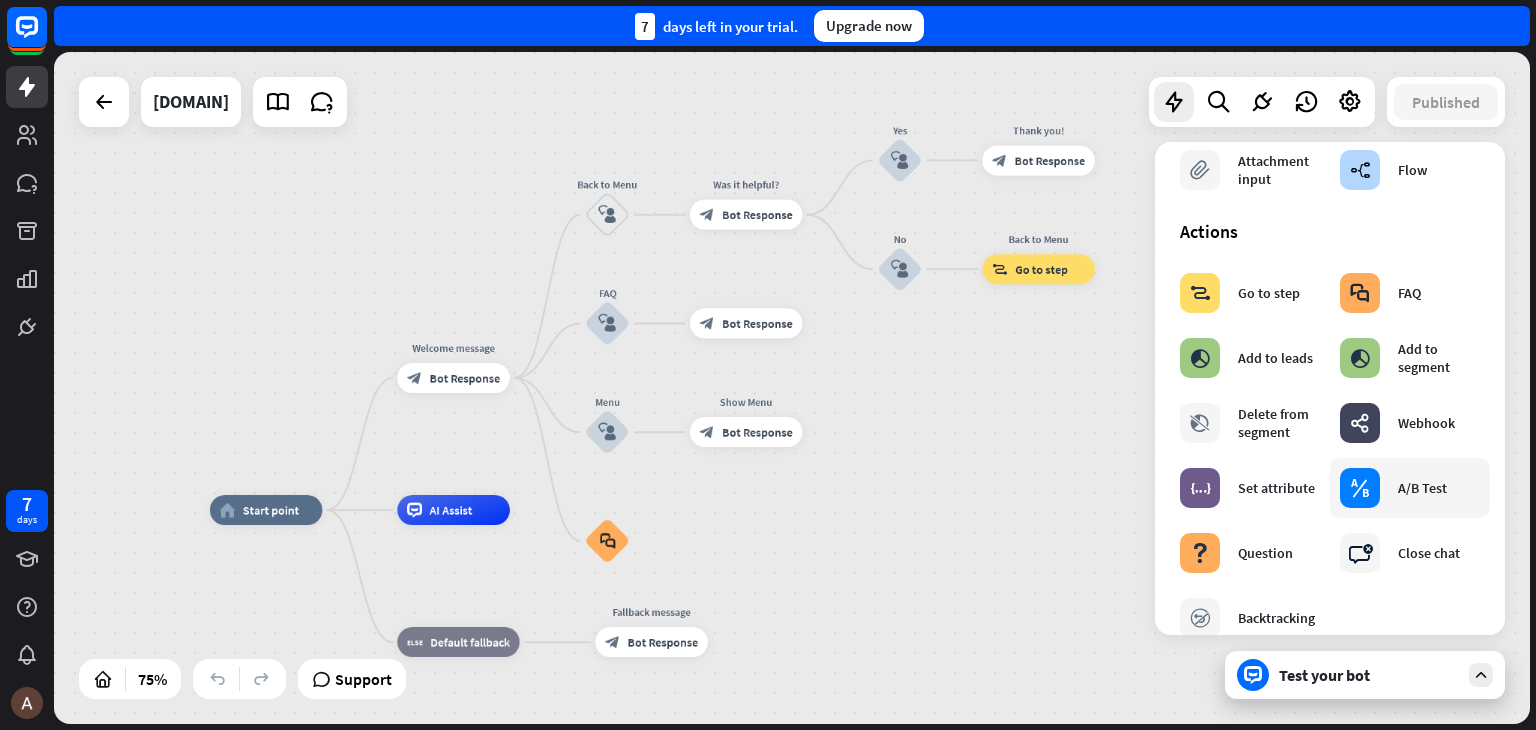 drag, startPoint x: 1369, startPoint y: 453, endPoint x: 1360, endPoint y: 445, distance: 12.0415945 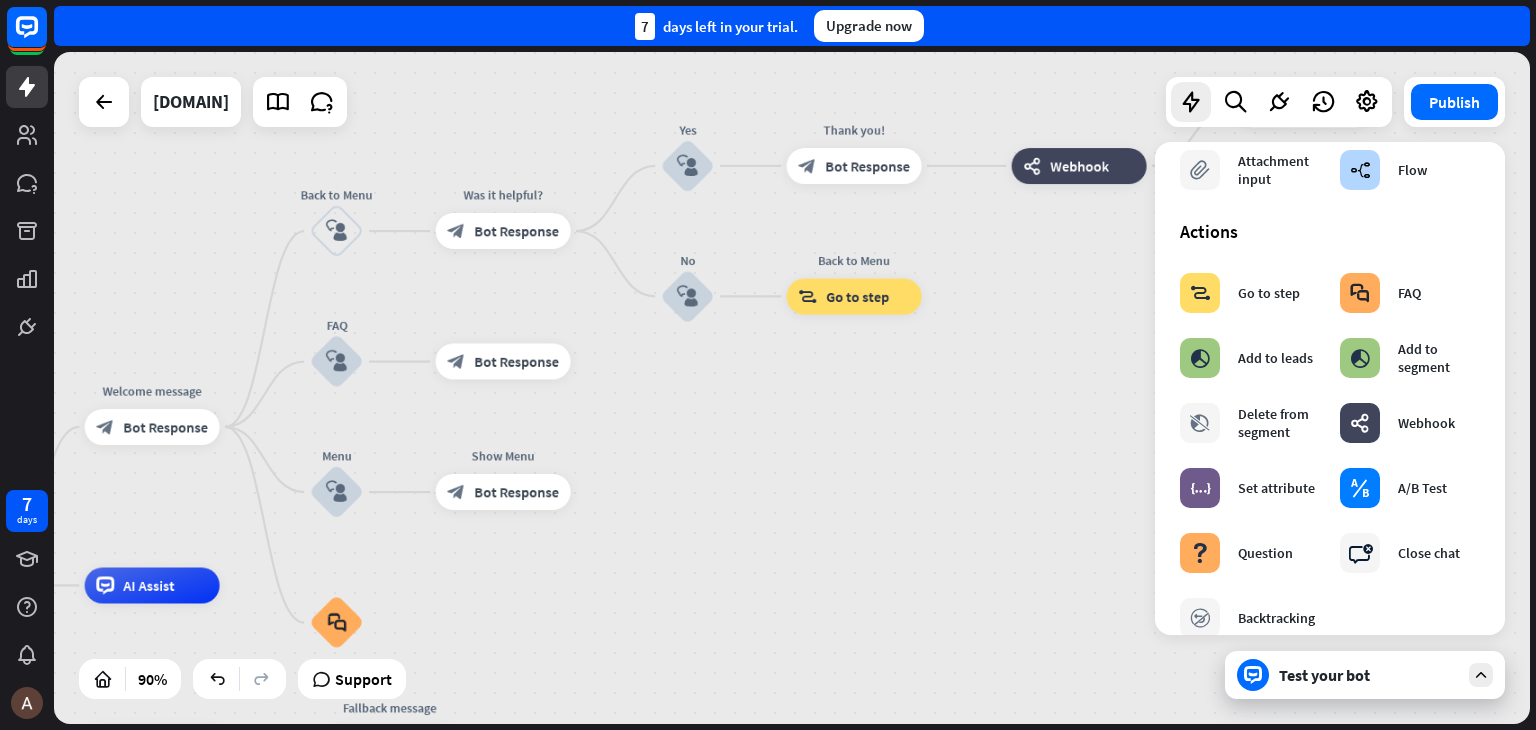 drag, startPoint x: 1110, startPoint y: 210, endPoint x: 866, endPoint y: 268, distance: 250.79872 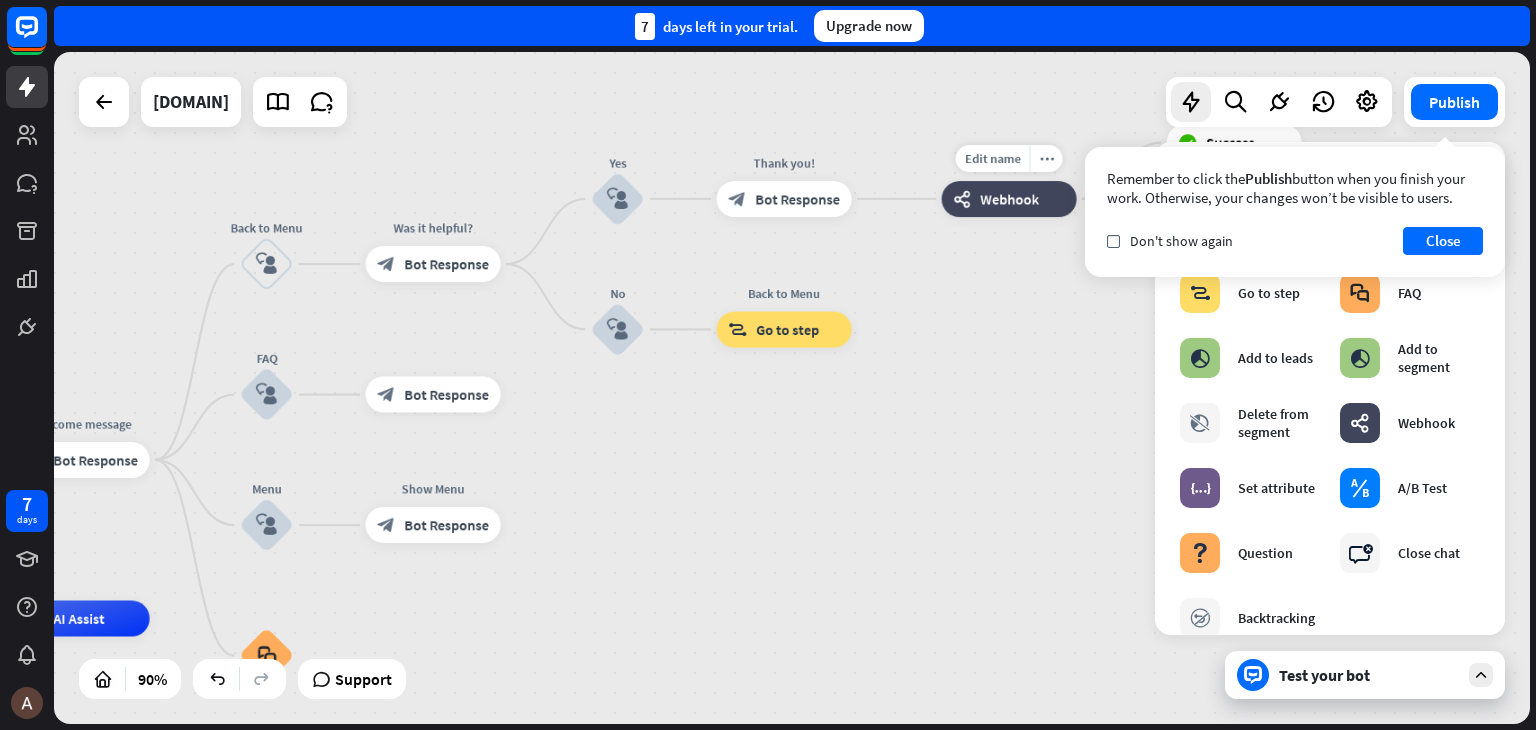 drag, startPoint x: 1083, startPoint y: 173, endPoint x: 1075, endPoint y: 184, distance: 13.601471 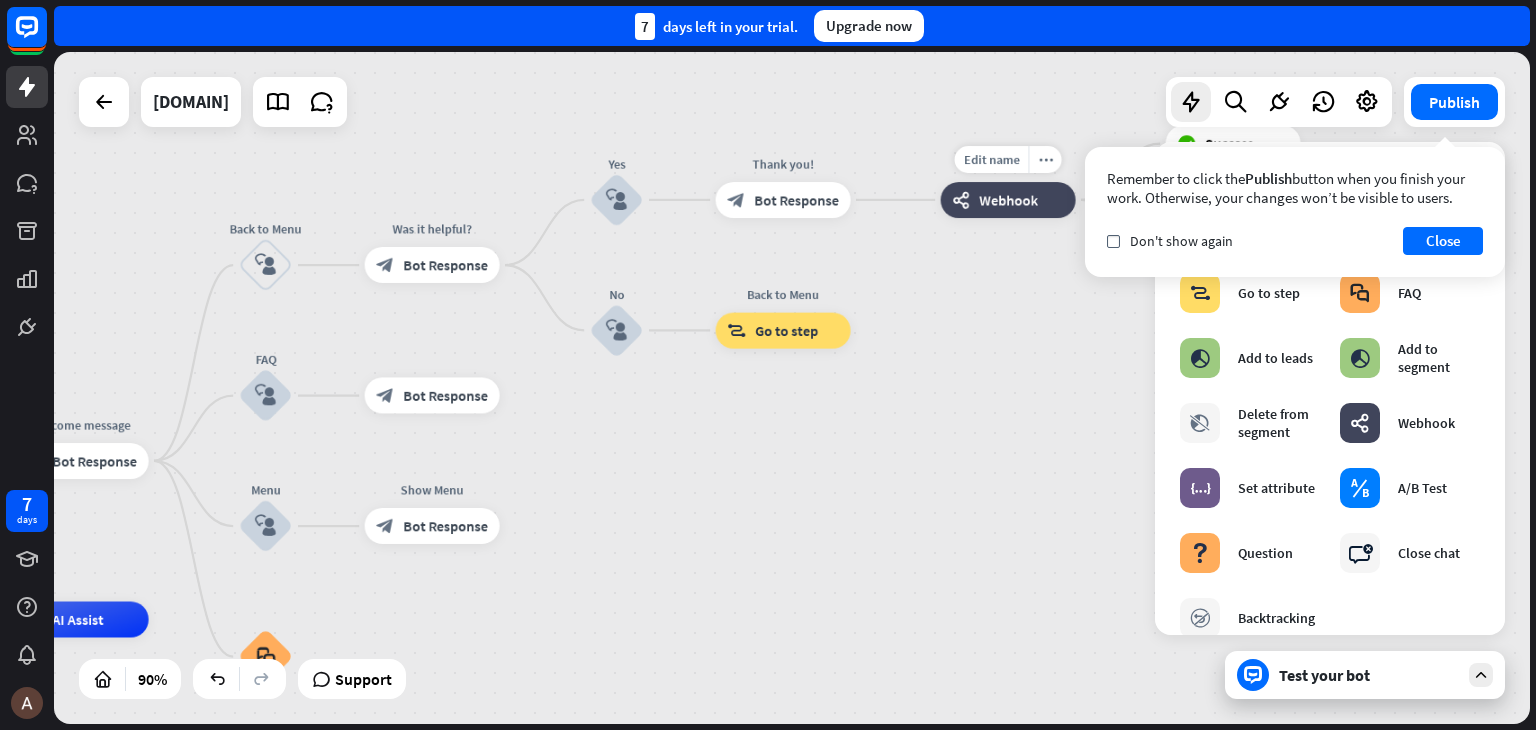 click on "Webhook" at bounding box center (1008, 200) 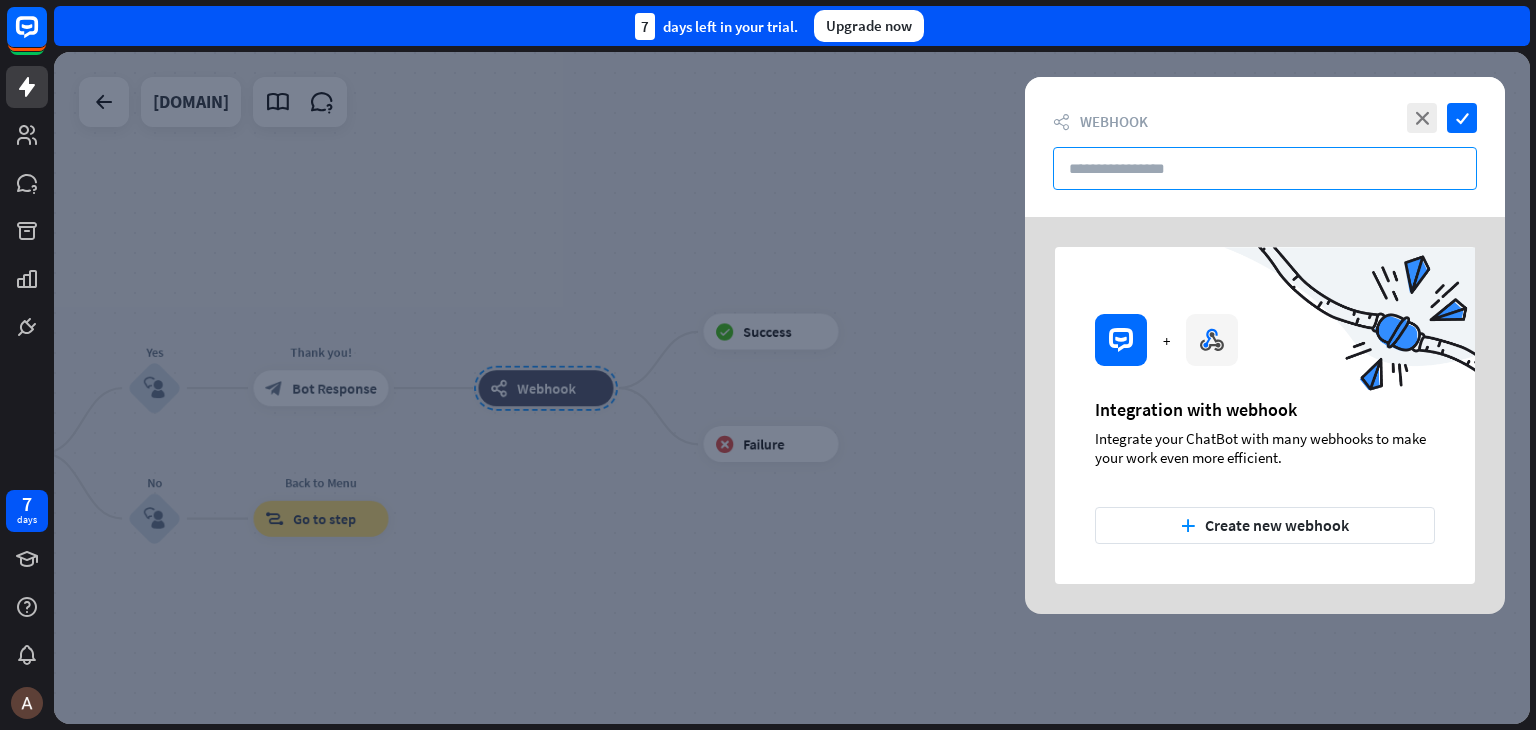 click at bounding box center [1265, 168] 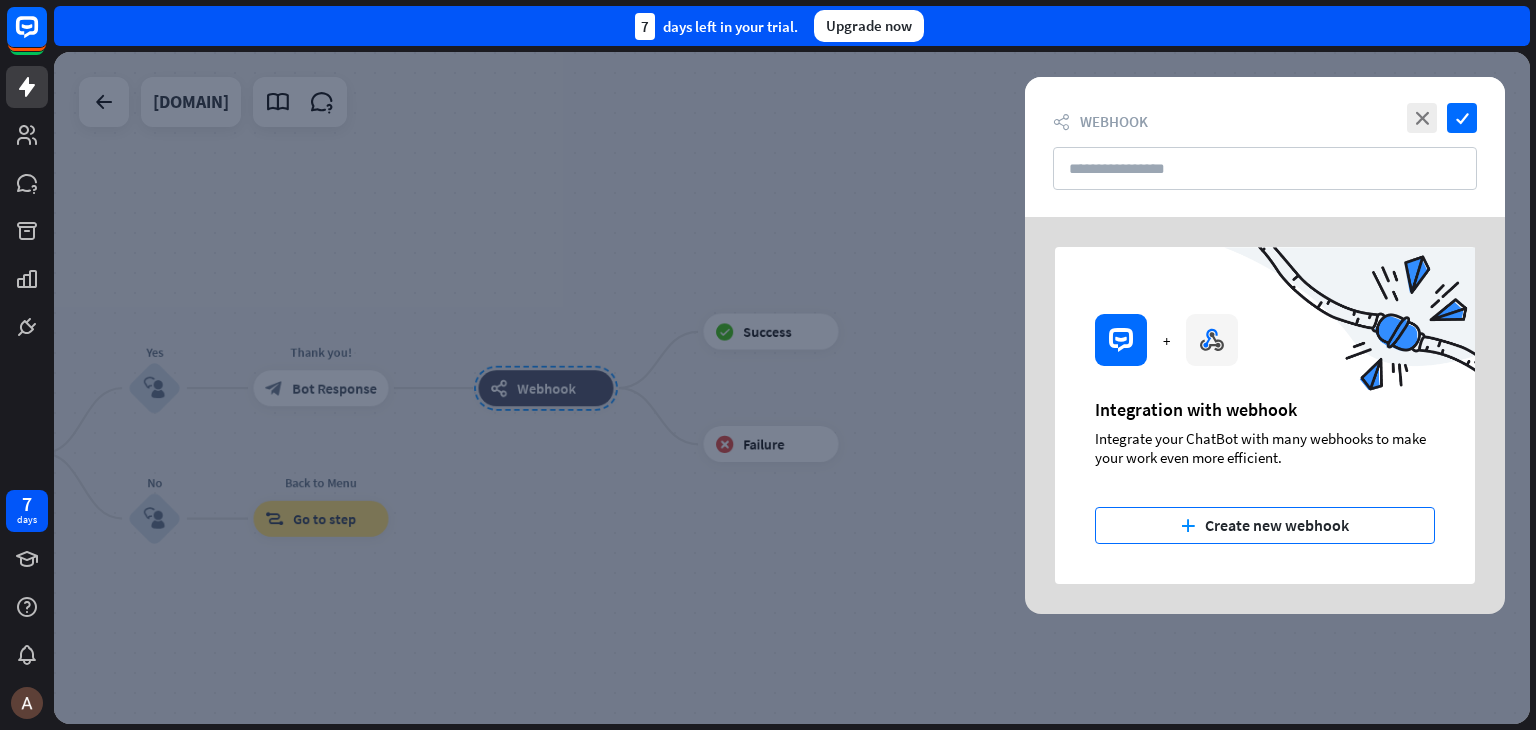 click on "plus
Create new webhook" at bounding box center [1265, 525] 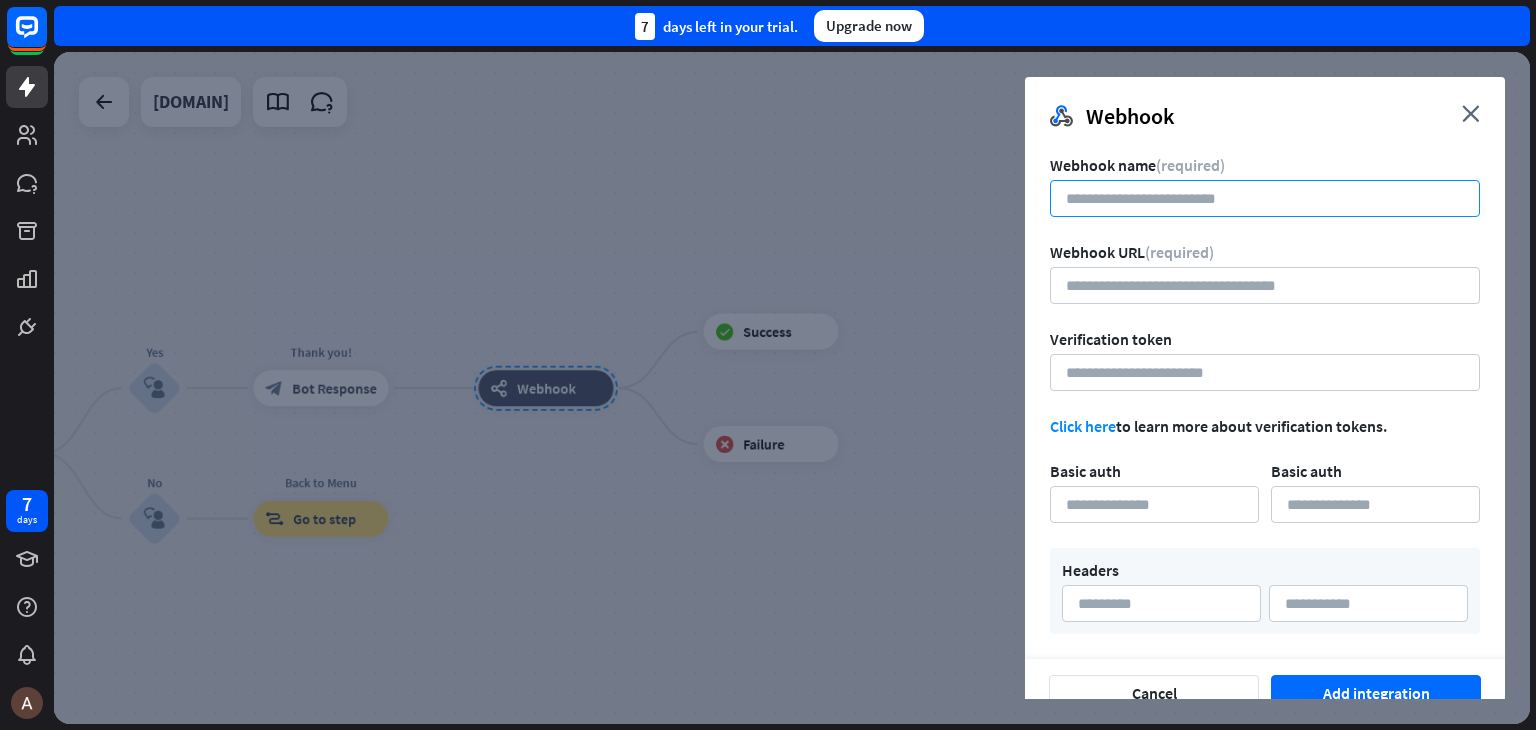 click at bounding box center (1265, 198) 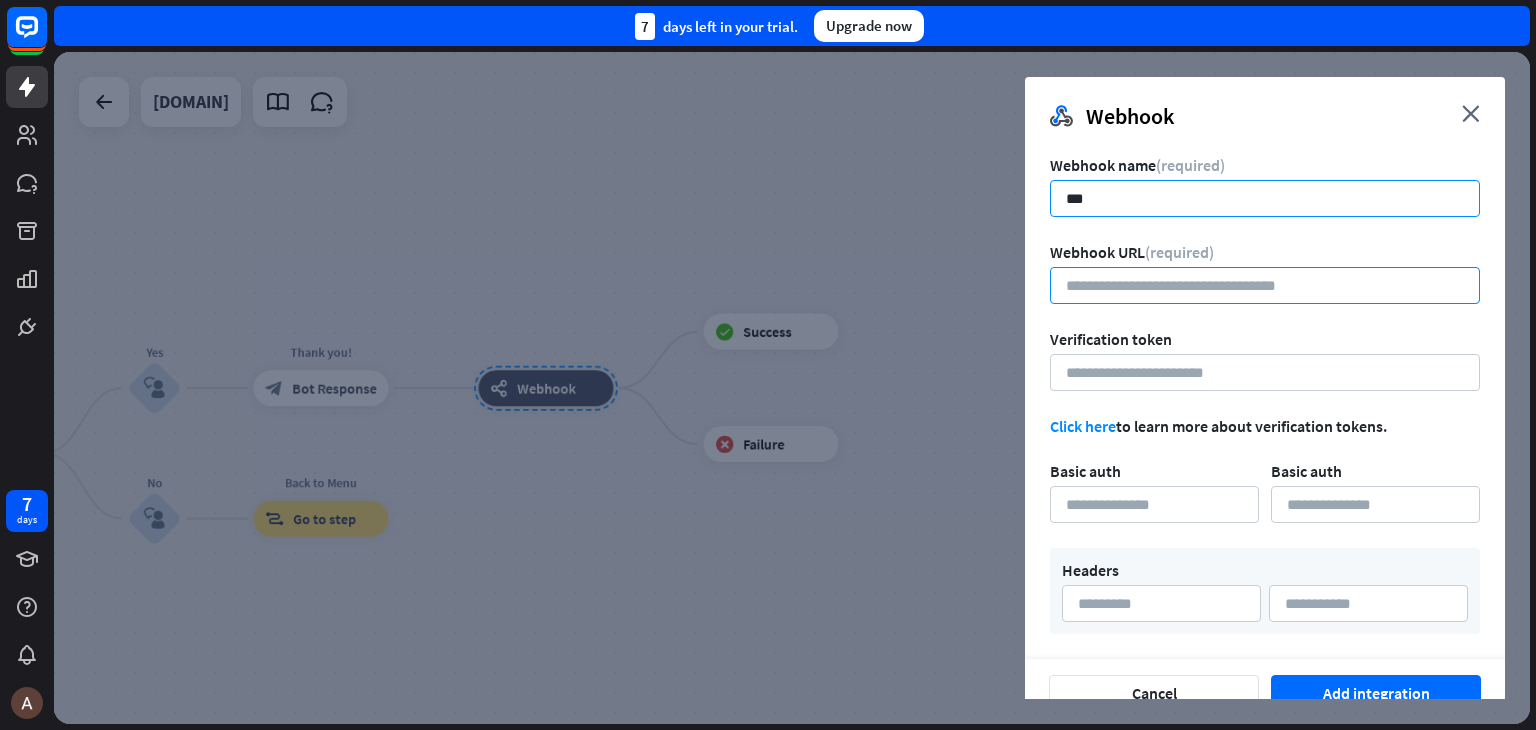 type on "**" 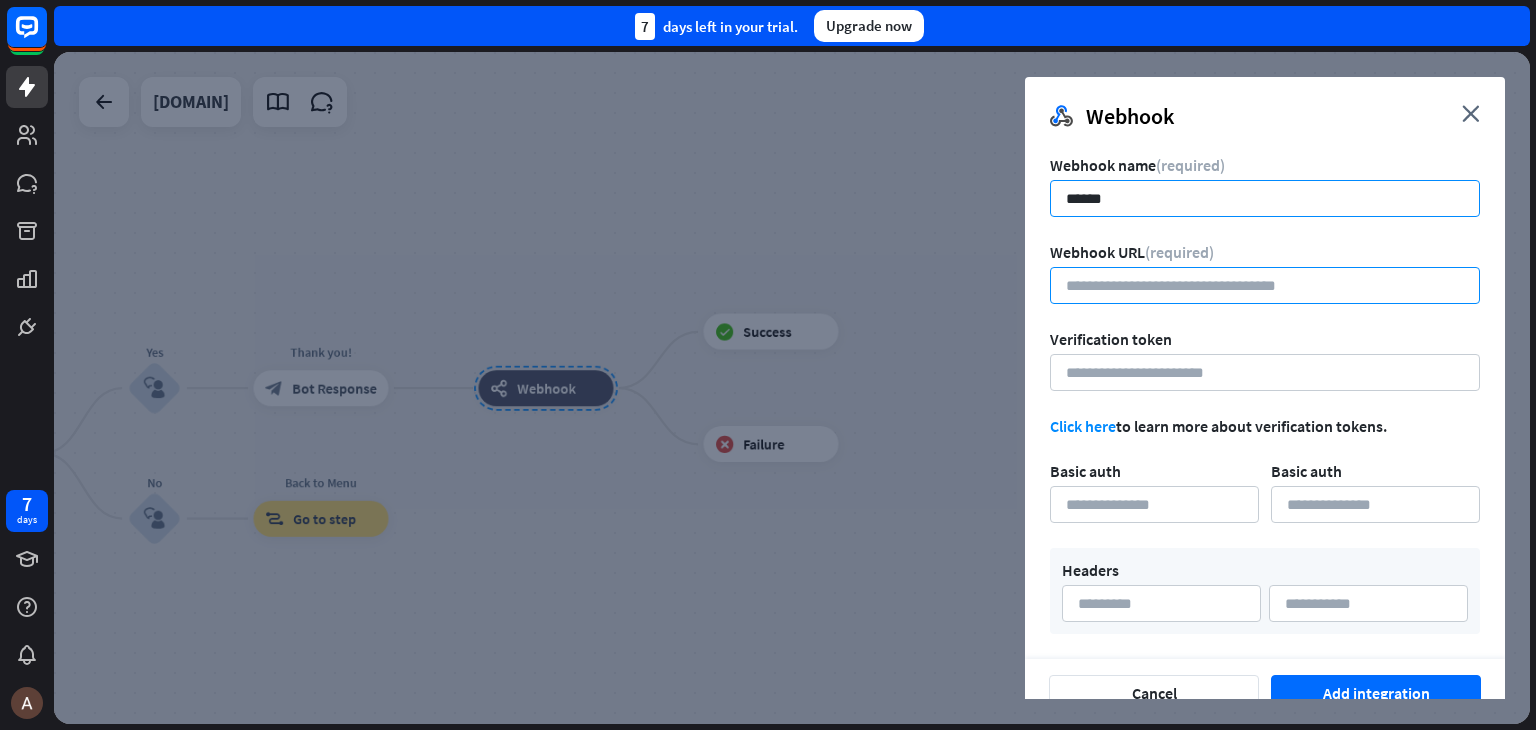type on "******" 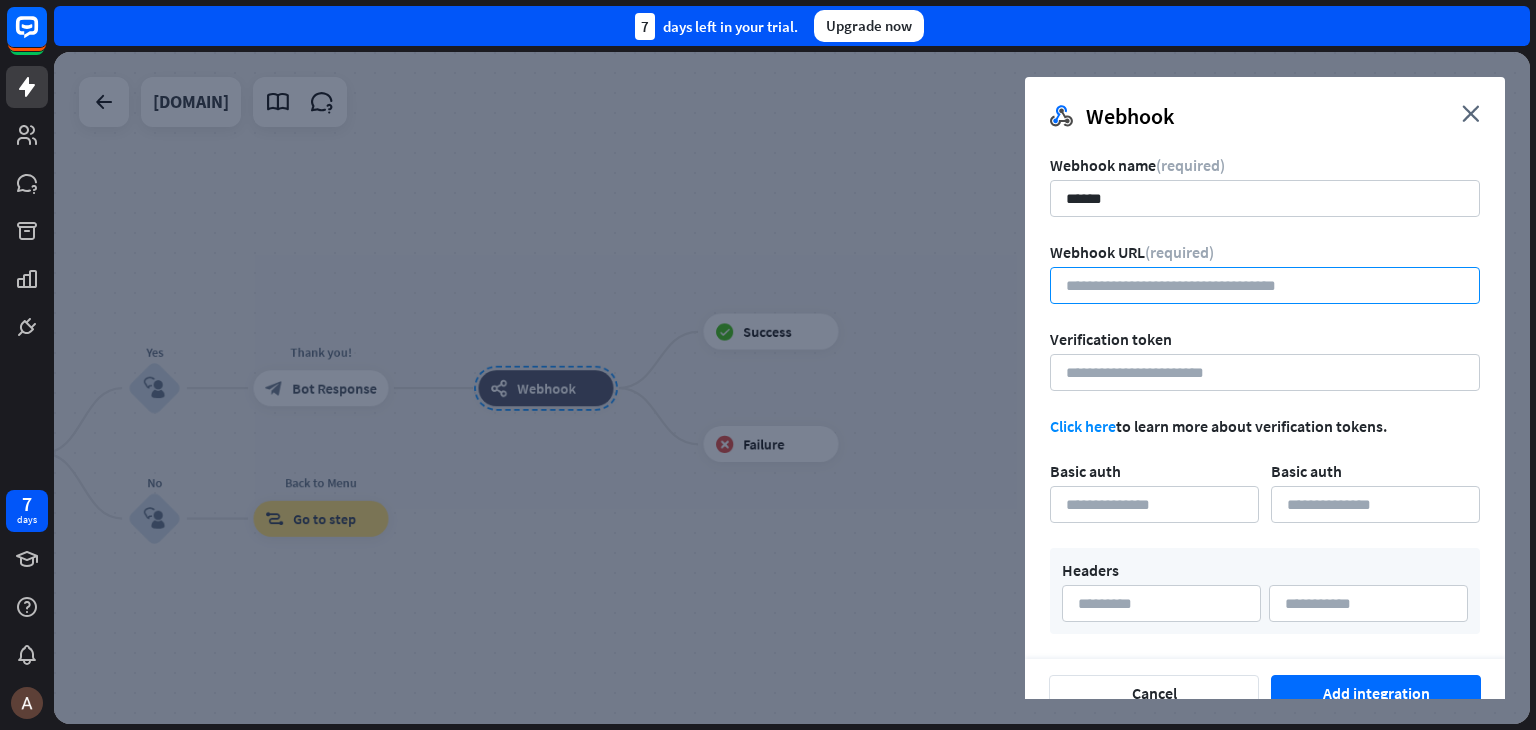 click at bounding box center (1265, 285) 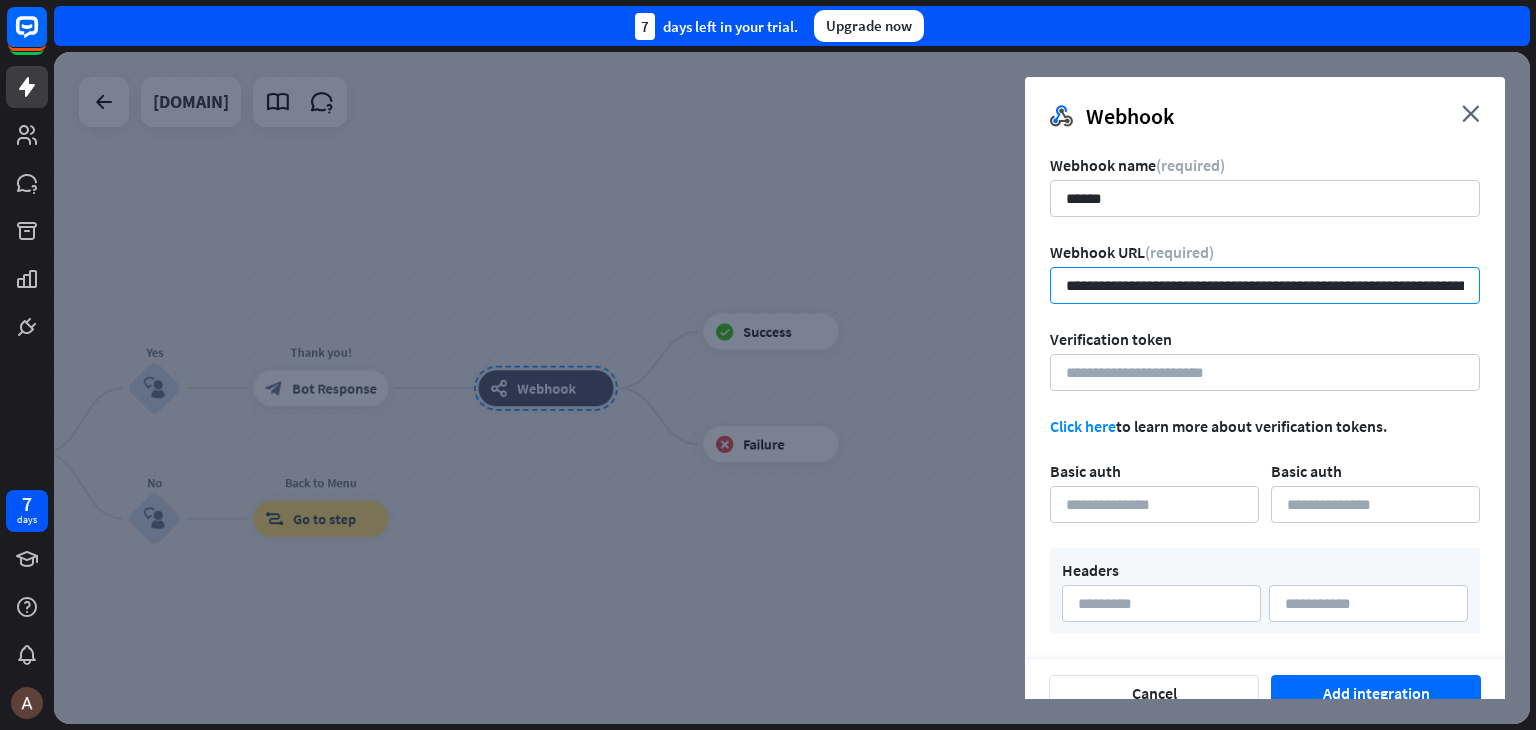 scroll, scrollTop: 0, scrollLeft: 481, axis: horizontal 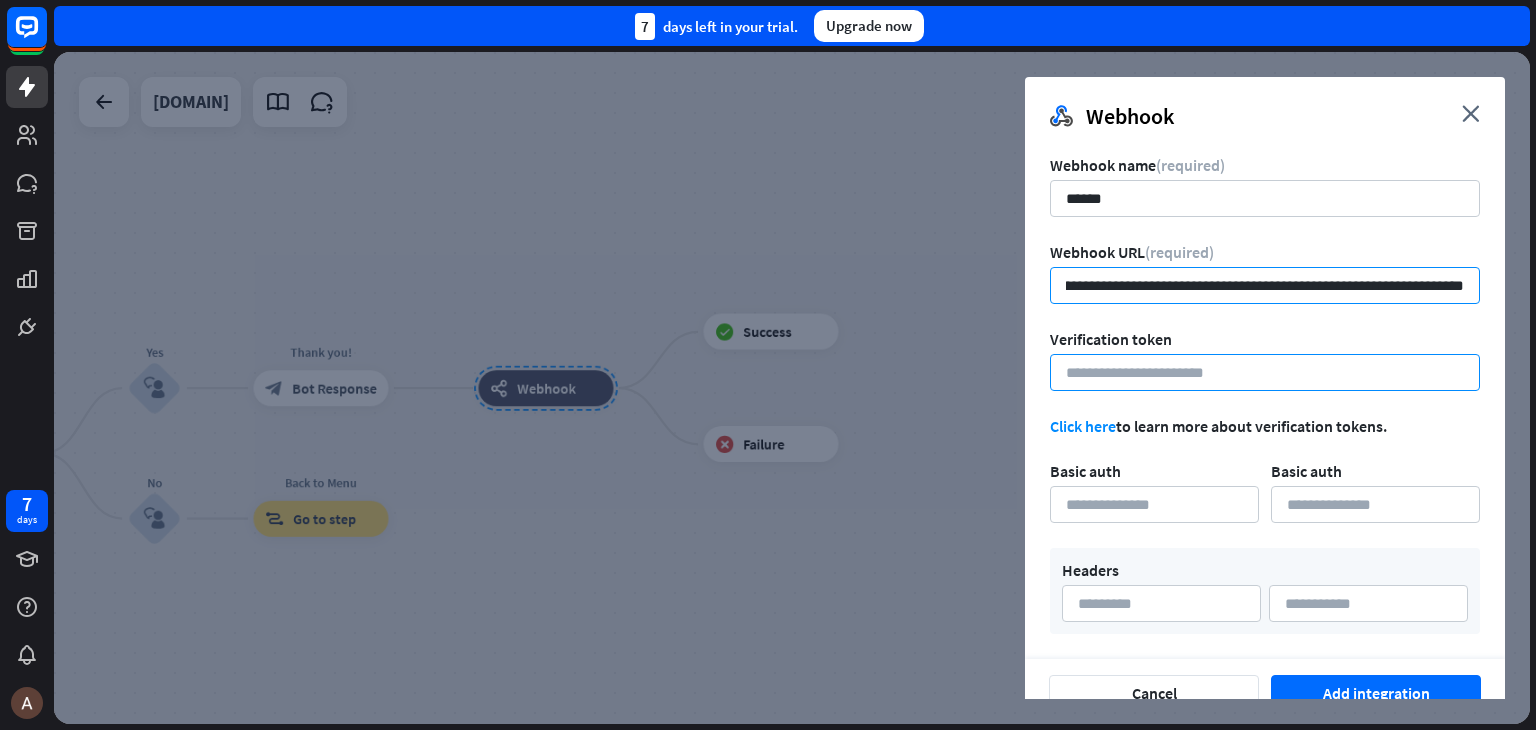 type on "**********" 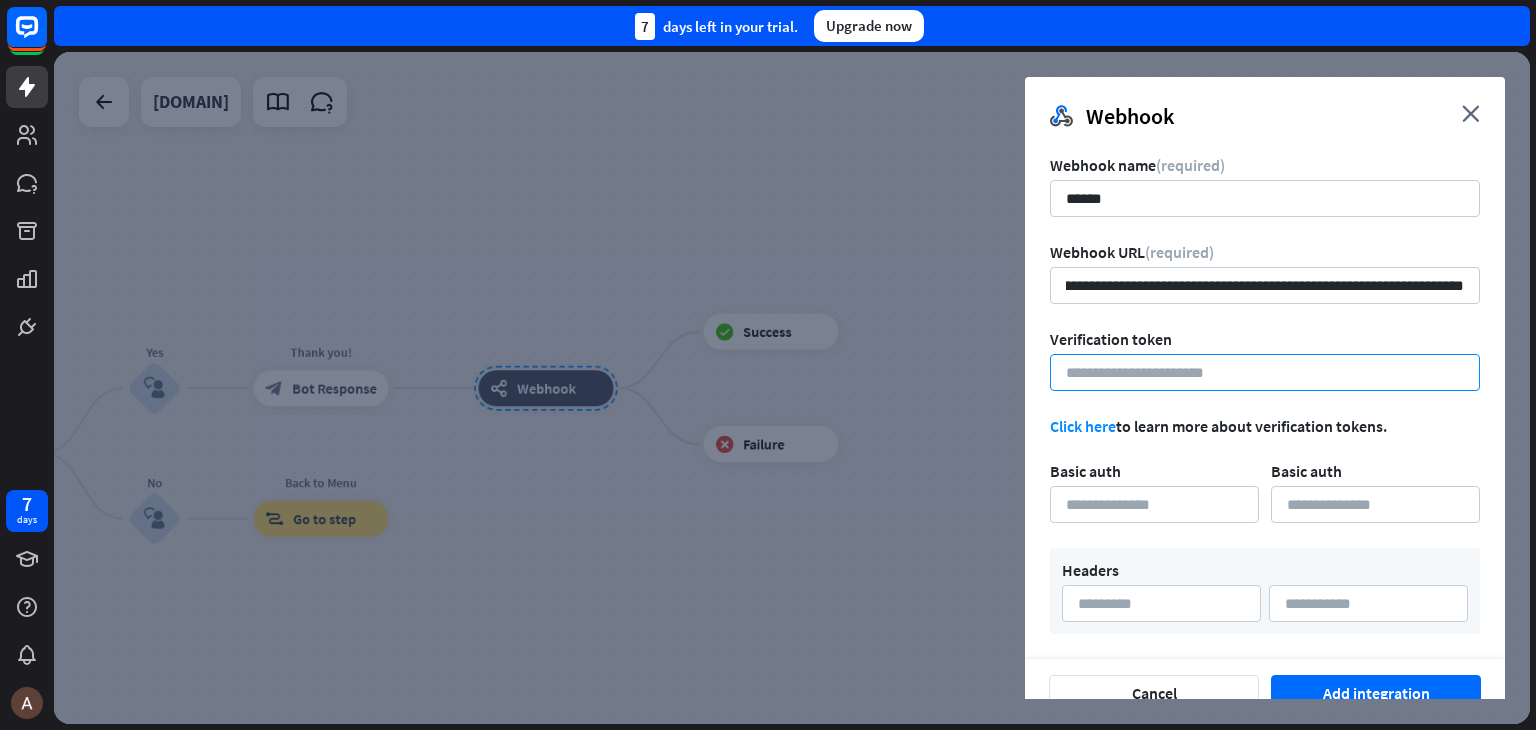 scroll, scrollTop: 0, scrollLeft: 0, axis: both 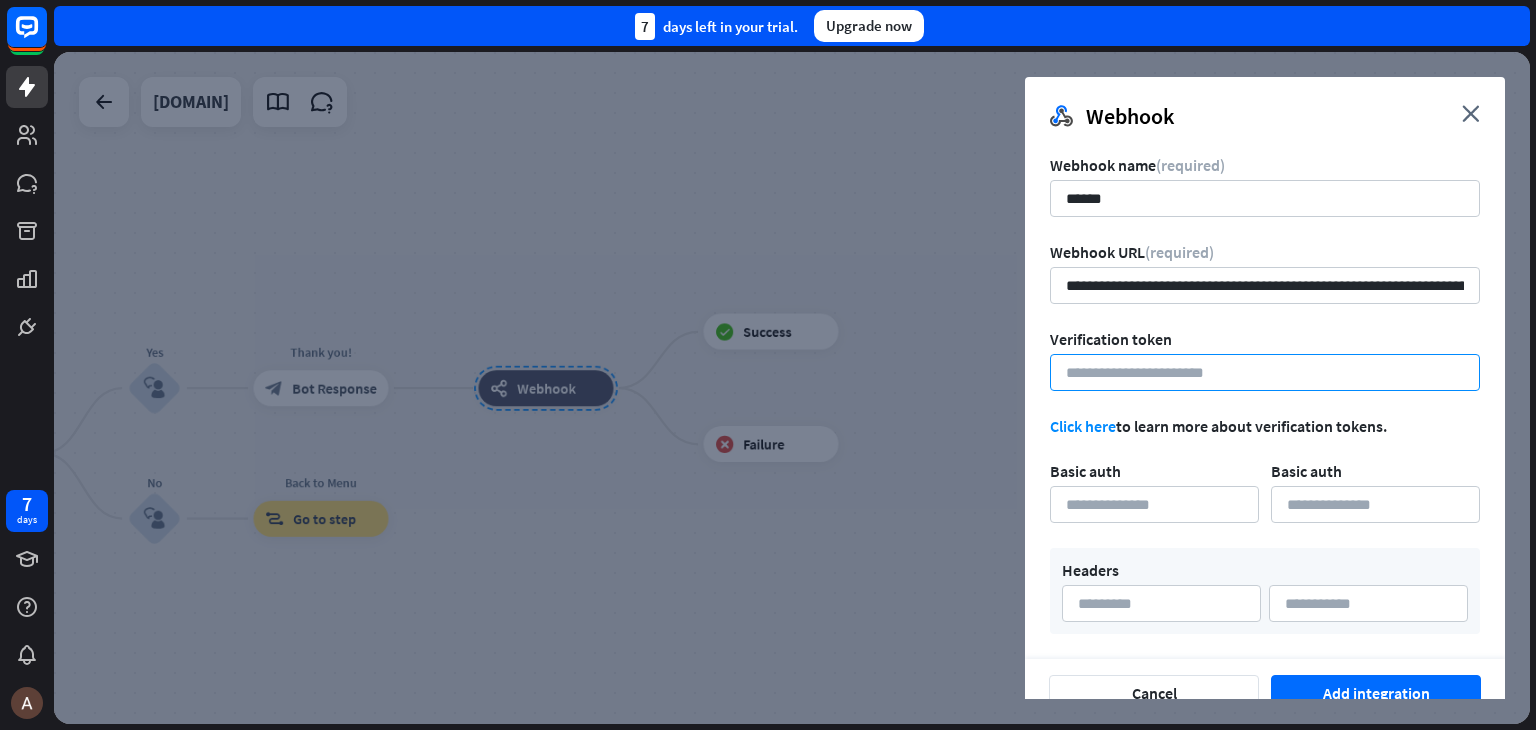 click at bounding box center (1265, 372) 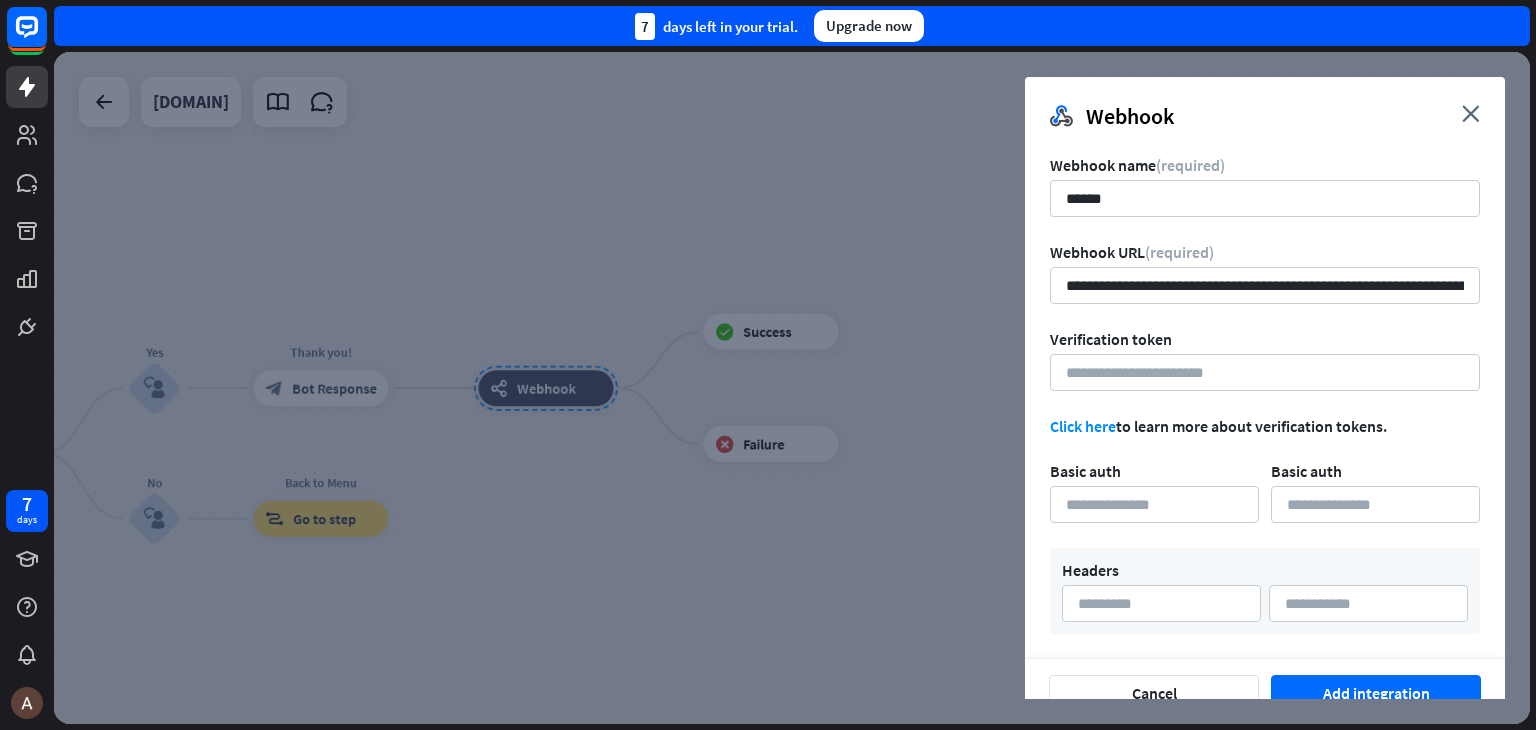 click on "Click here" at bounding box center [1083, 426] 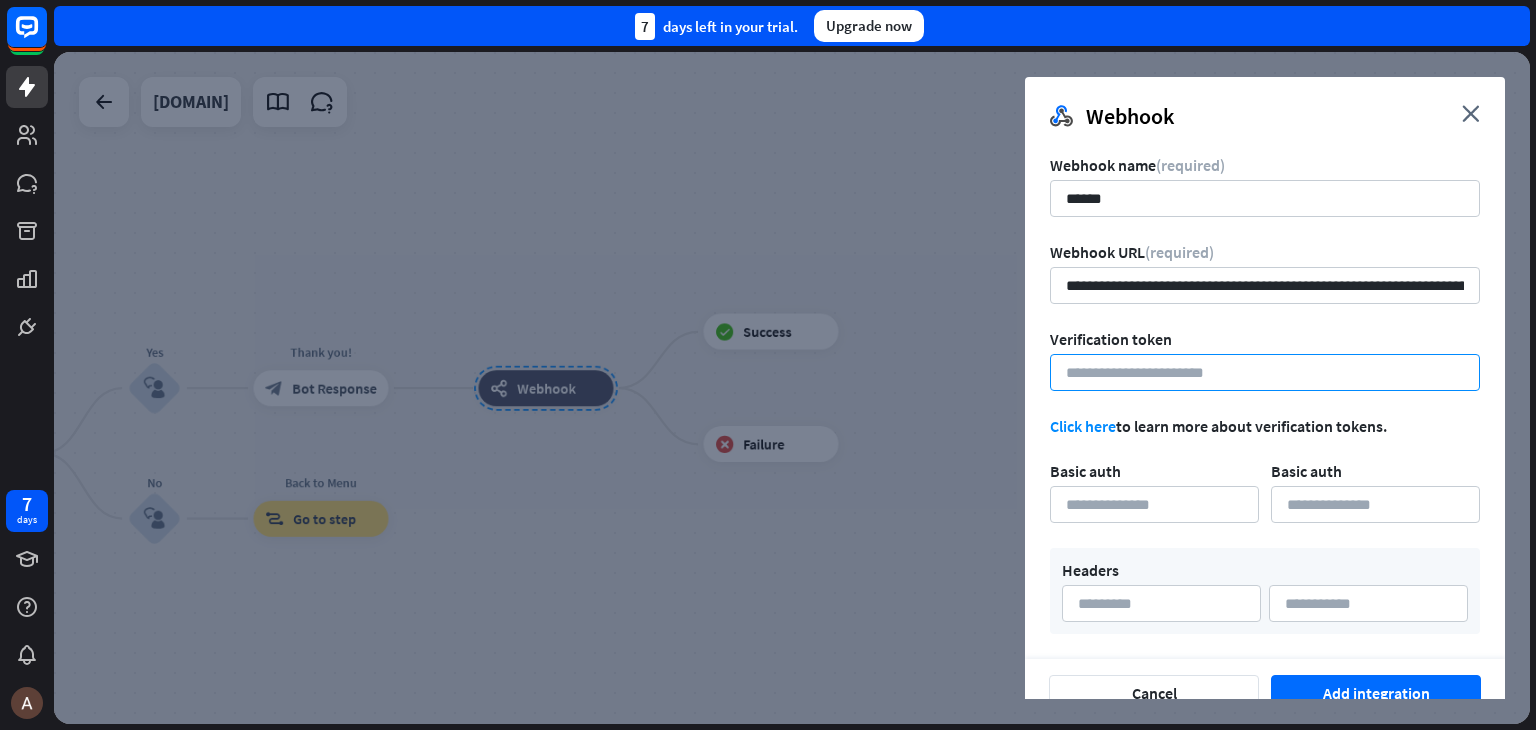 click at bounding box center [1265, 372] 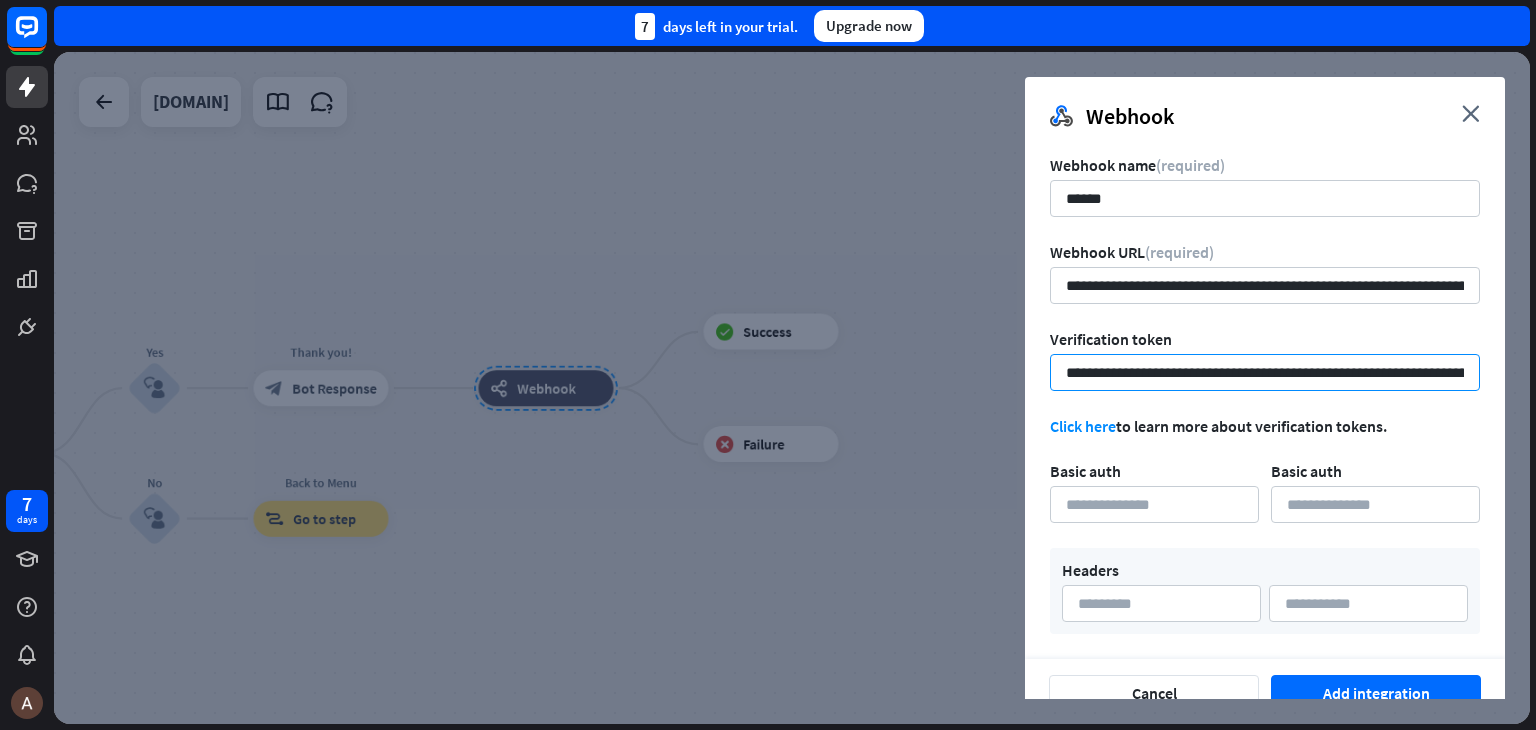scroll, scrollTop: 0, scrollLeft: 171, axis: horizontal 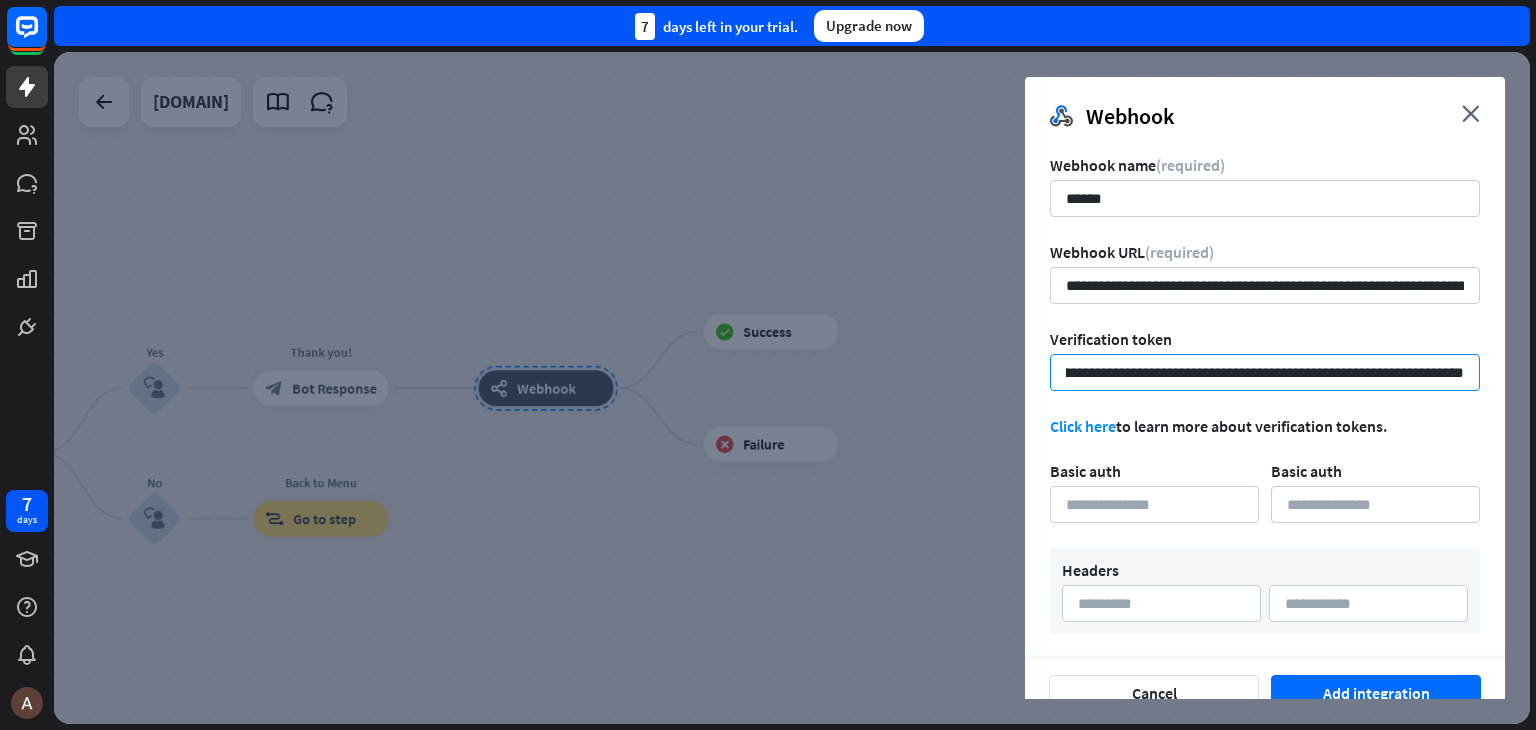 type on "**********" 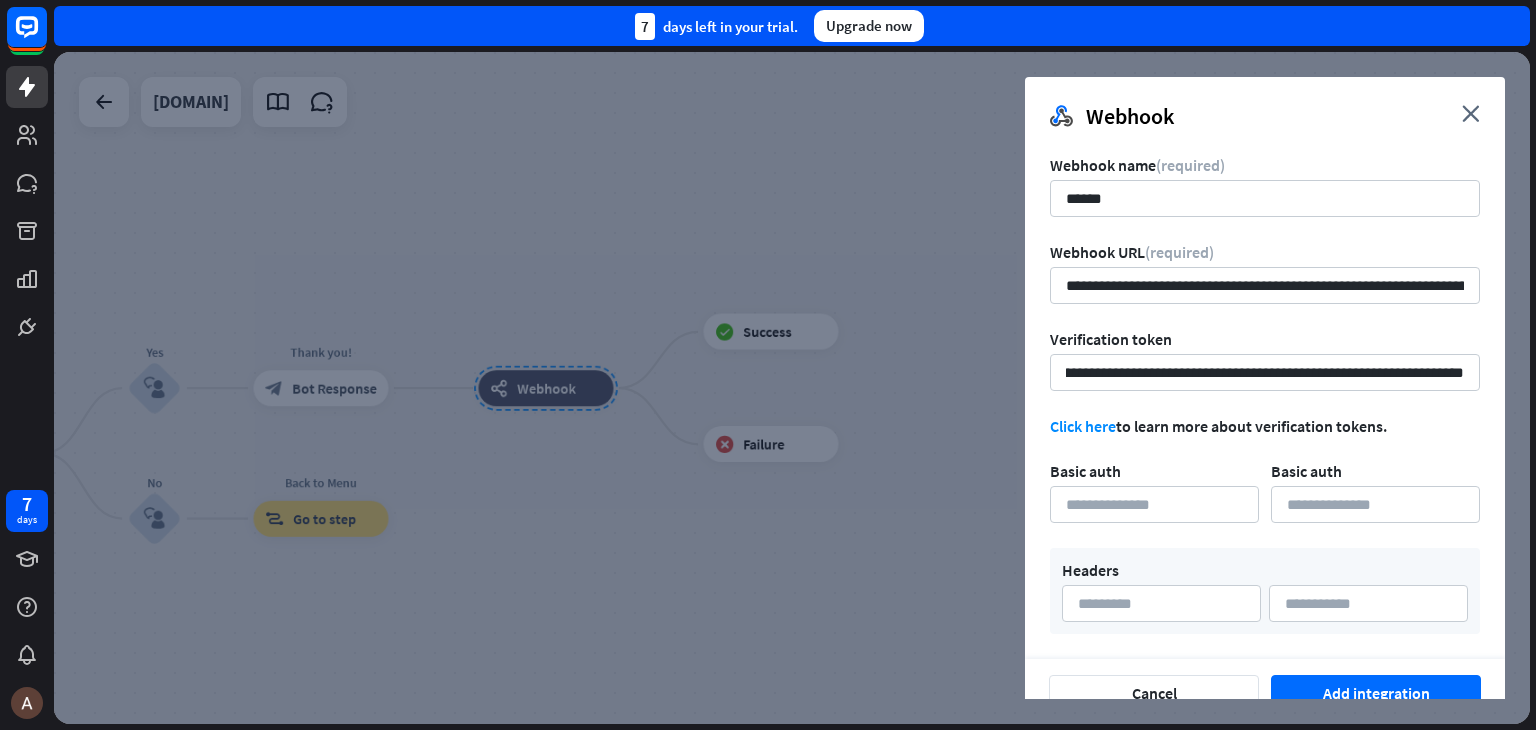 scroll, scrollTop: 0, scrollLeft: 0, axis: both 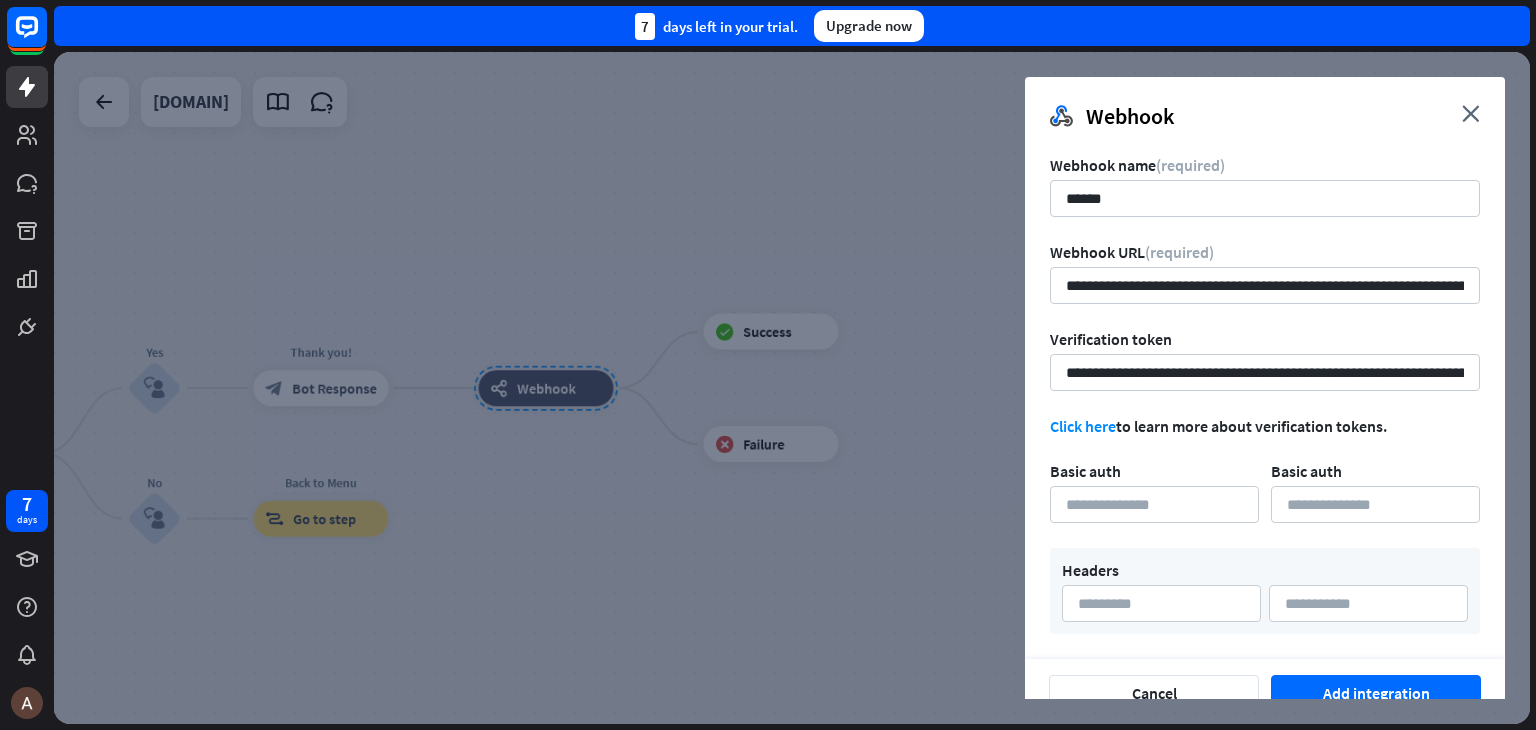 click on "**********" at bounding box center (1265, 399) 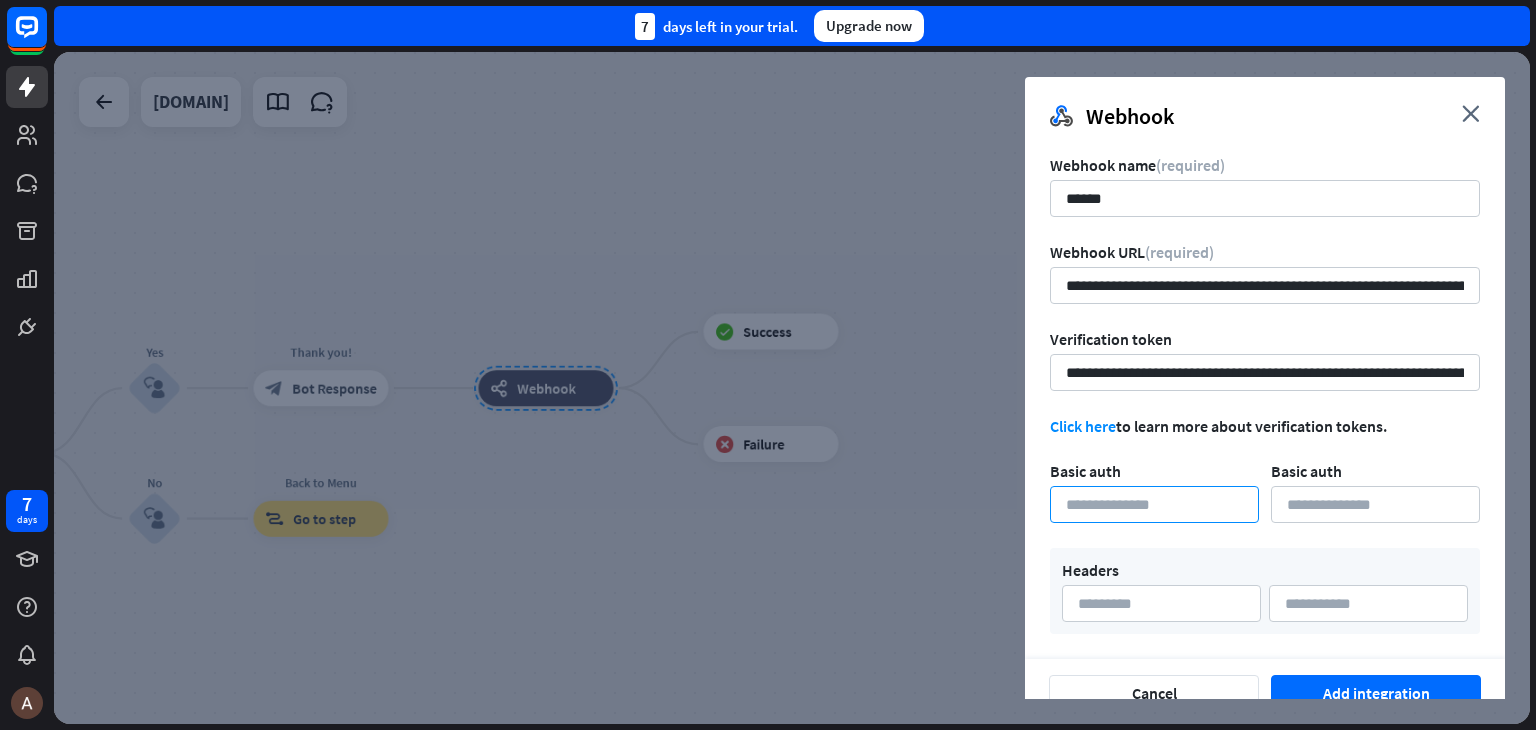 click at bounding box center (1154, 504) 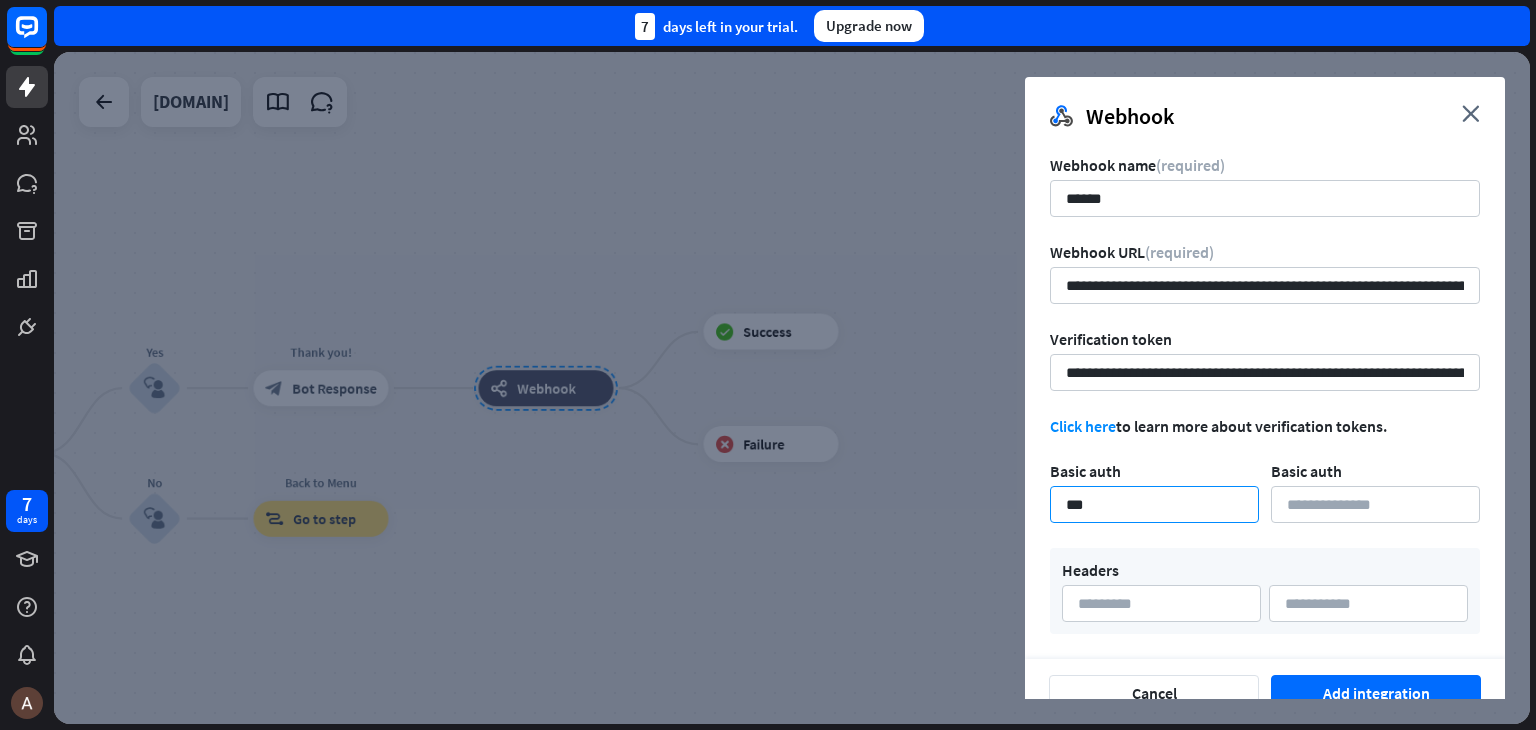 type on "**" 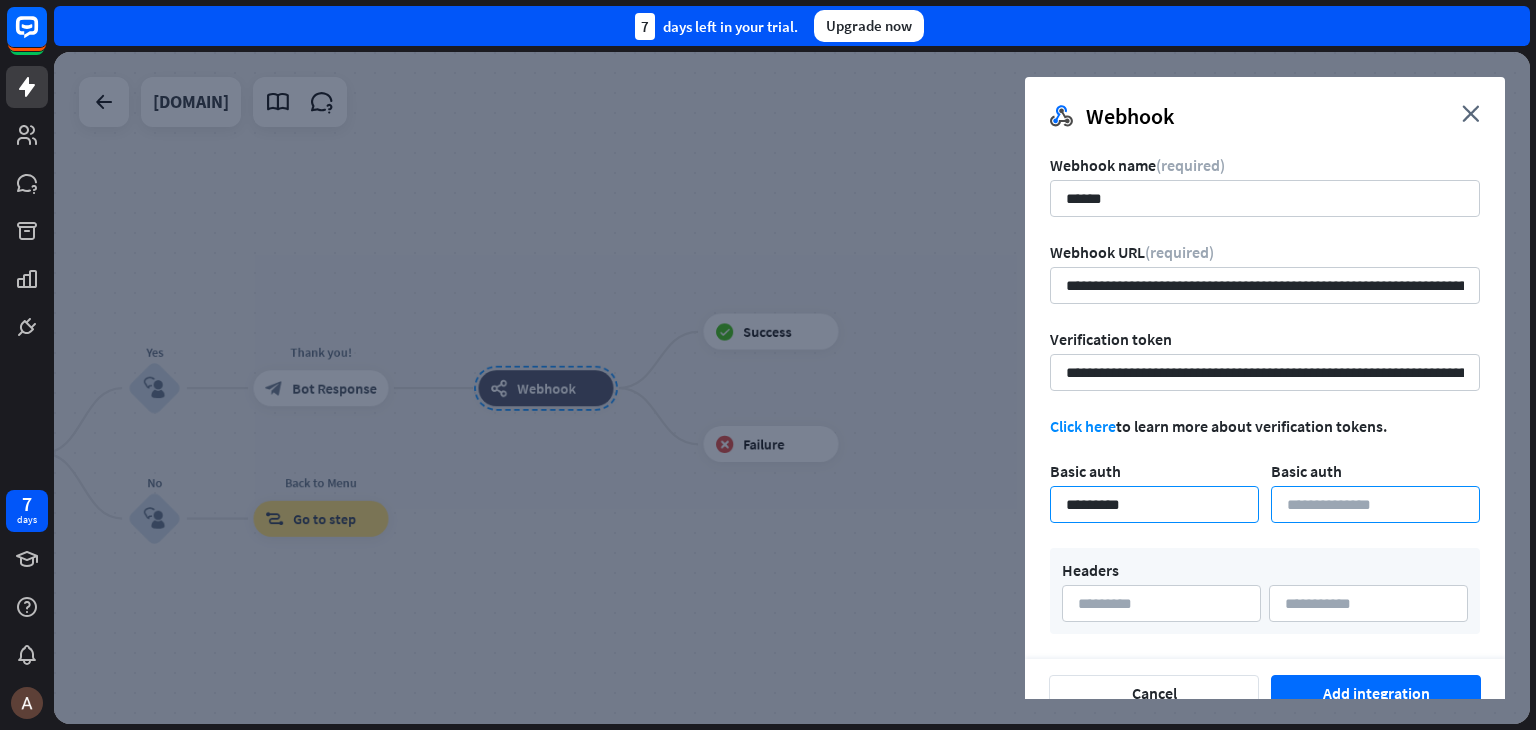 type on "*********" 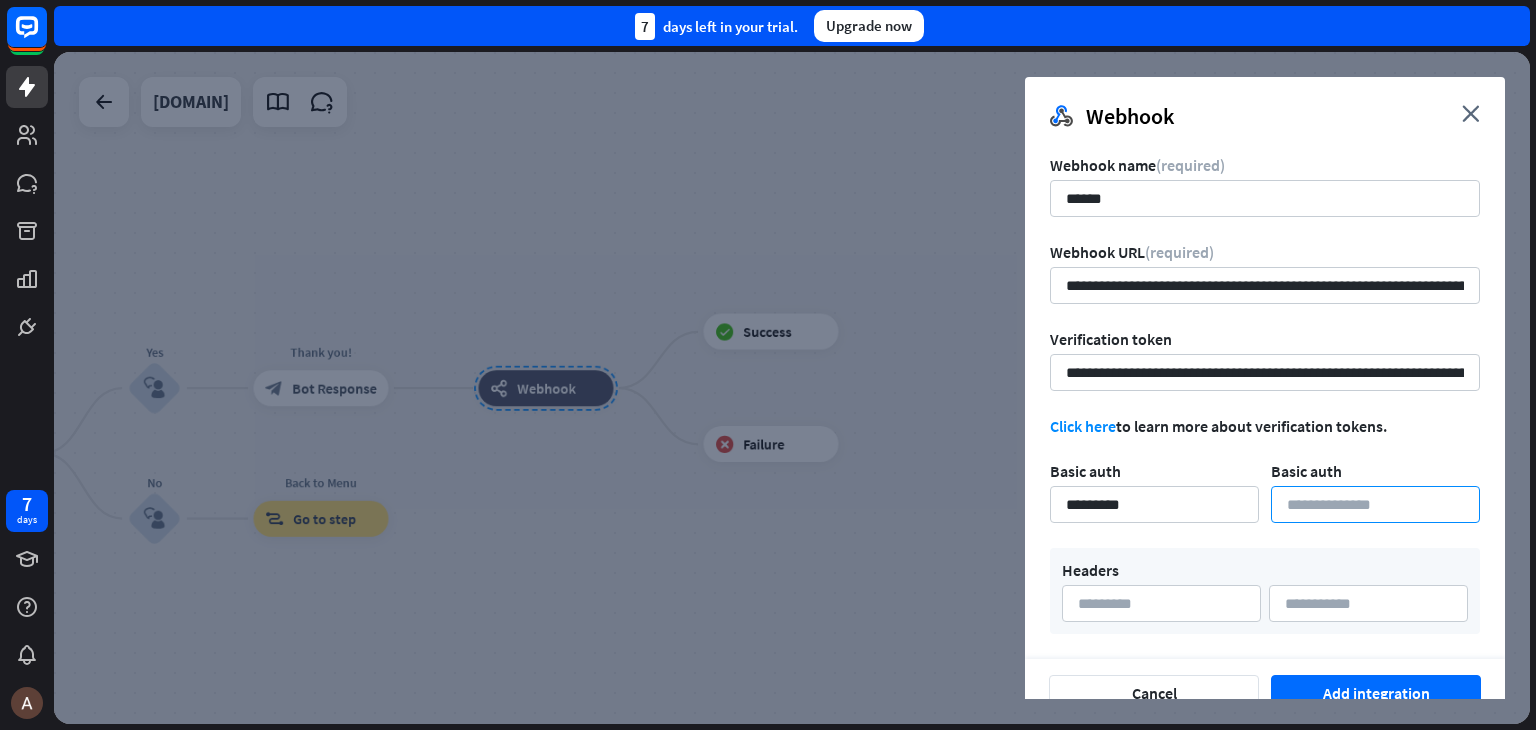 click at bounding box center (1375, 504) 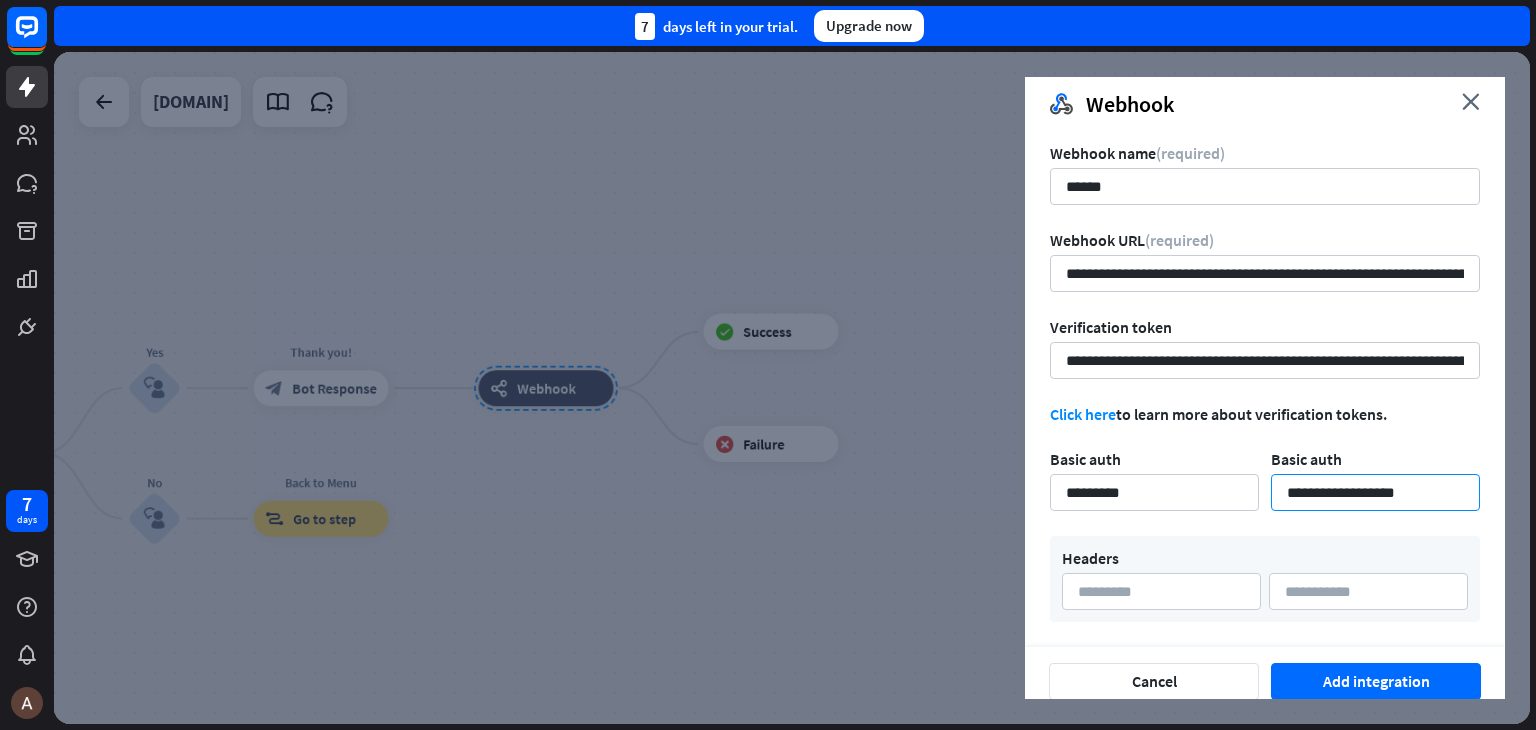scroll, scrollTop: 29, scrollLeft: 0, axis: vertical 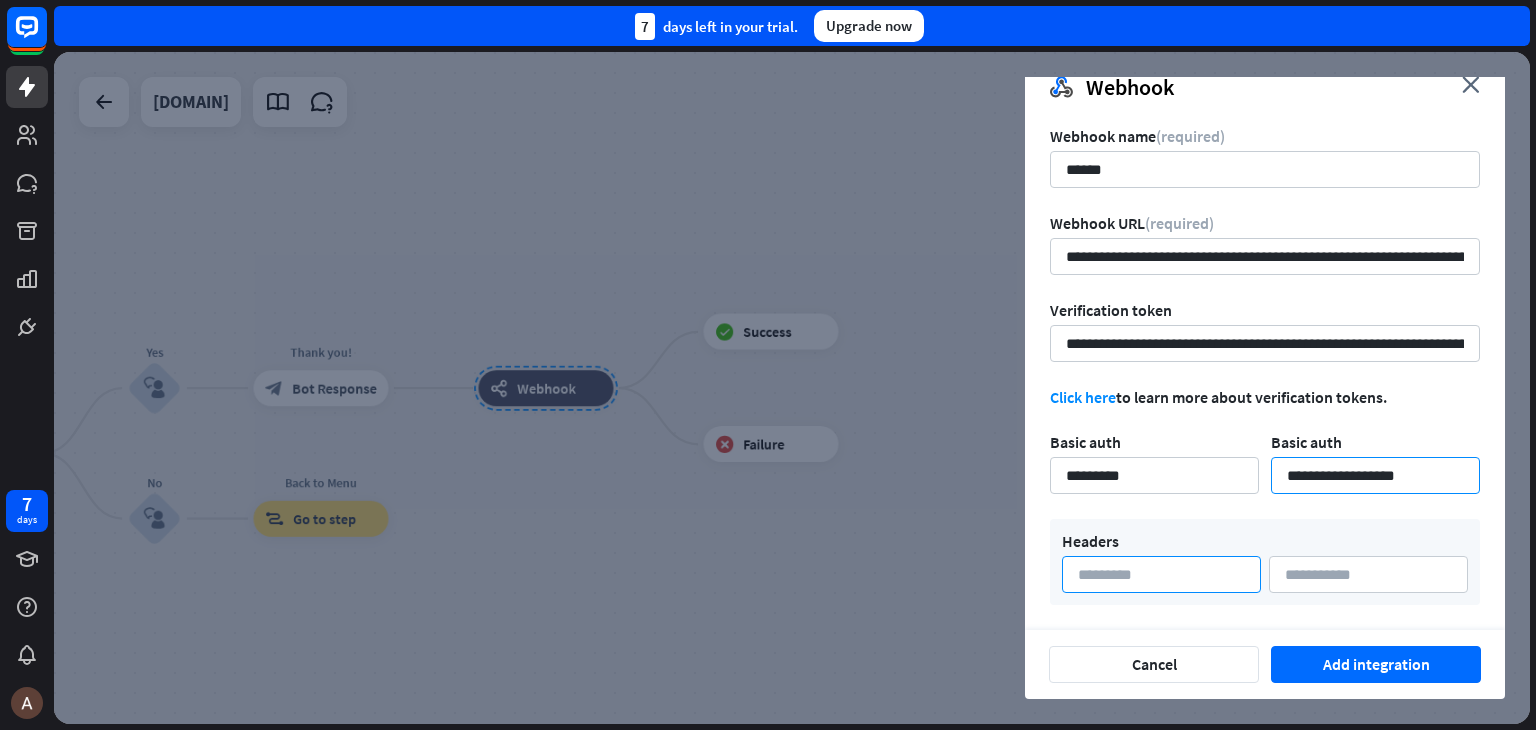 type on "**********" 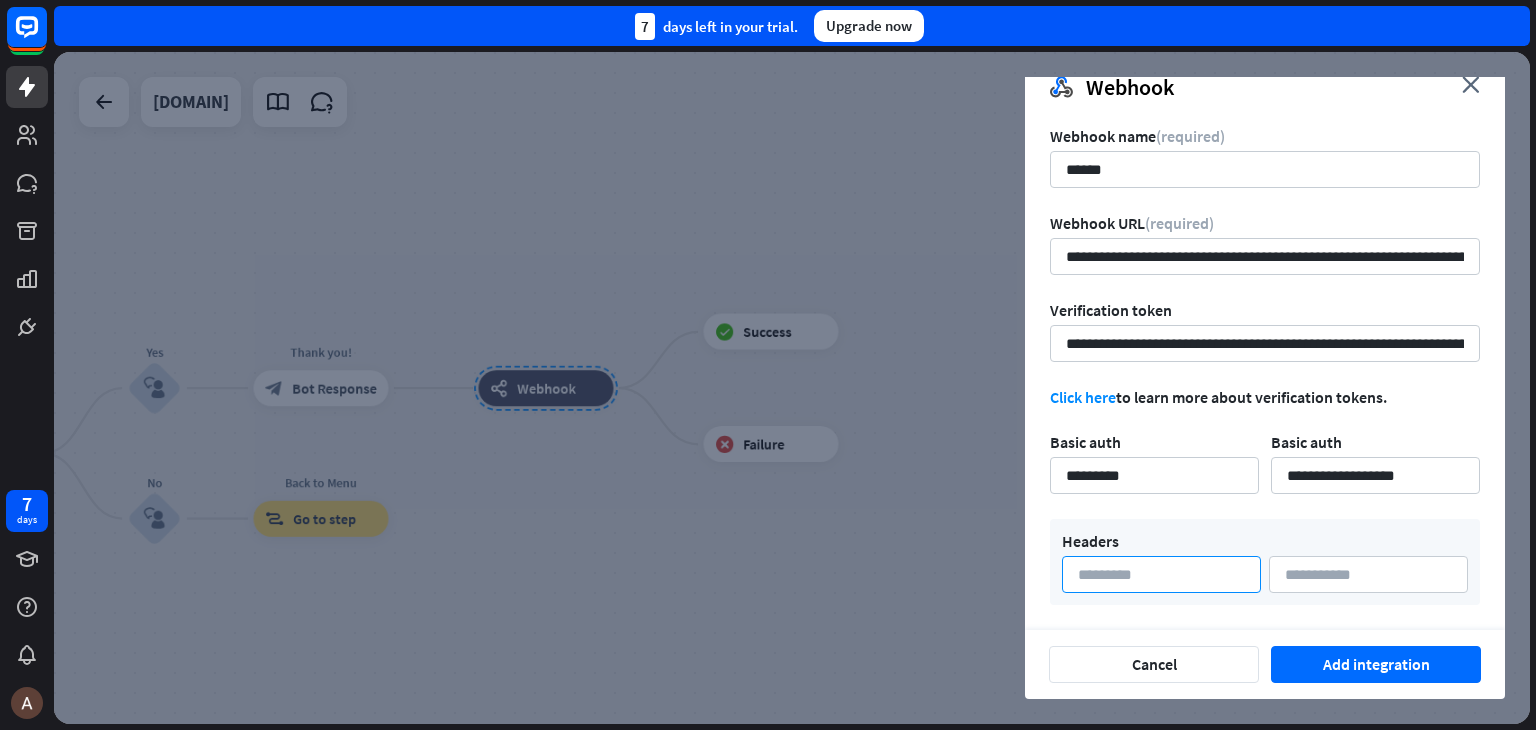 click at bounding box center (1161, 574) 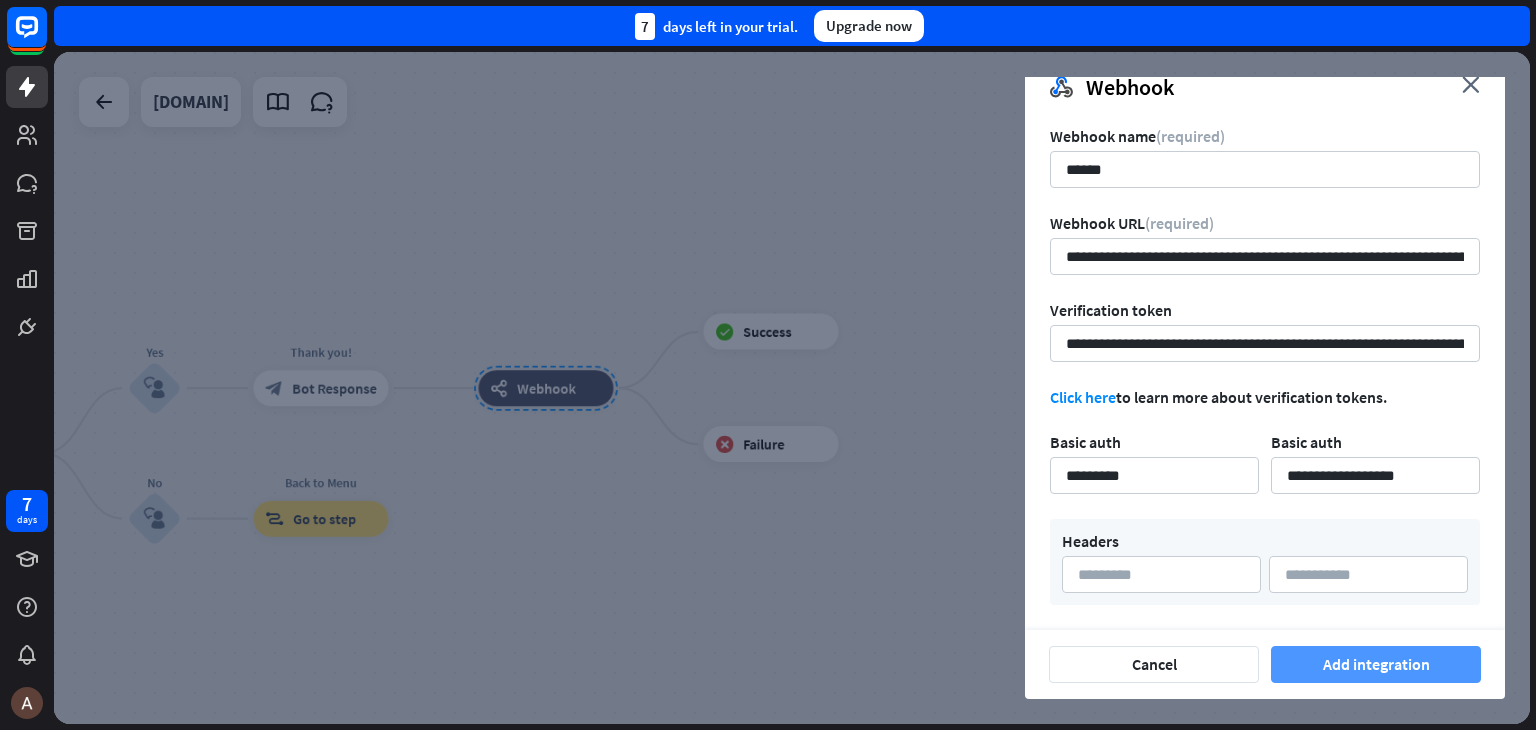 click on "Add integration" at bounding box center (1376, 664) 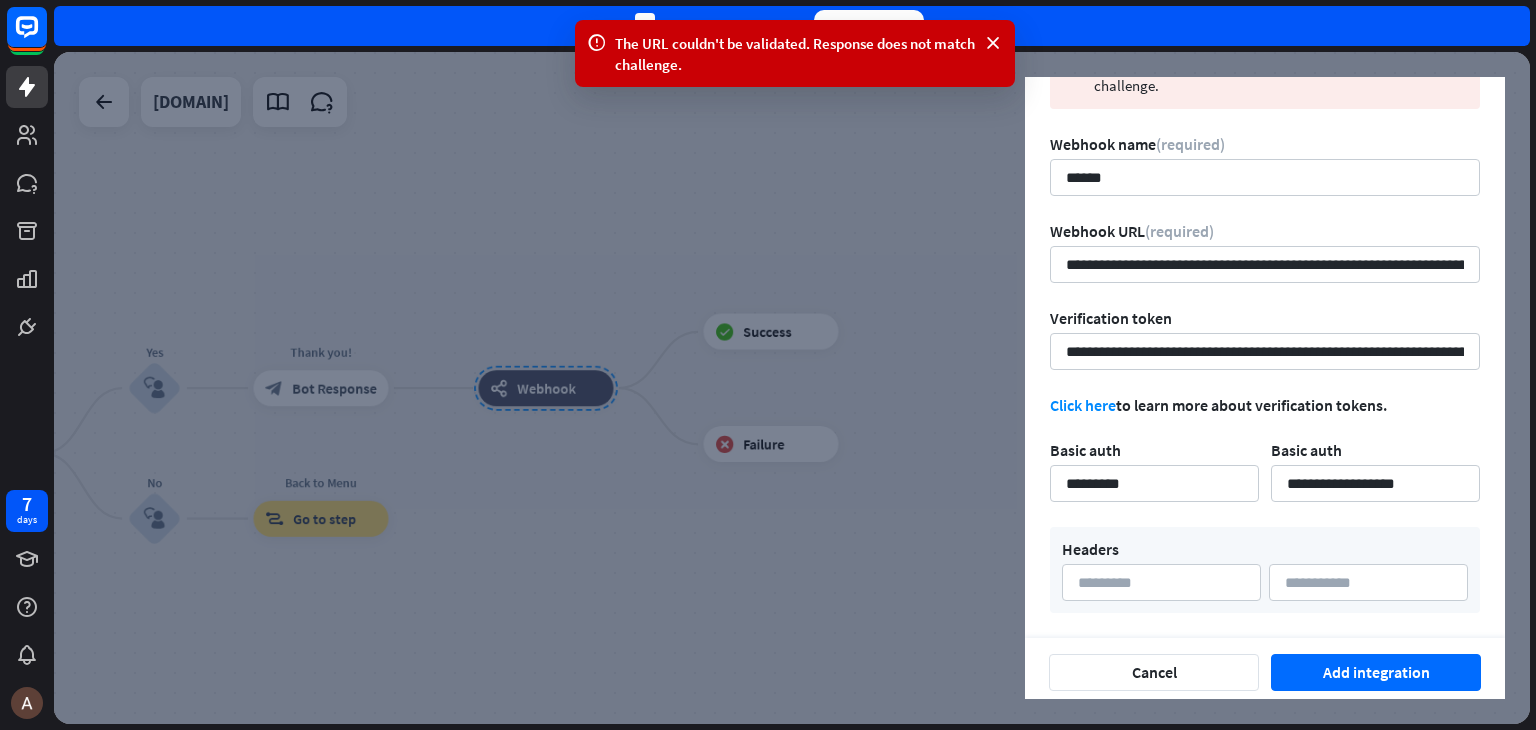 scroll, scrollTop: 120, scrollLeft: 0, axis: vertical 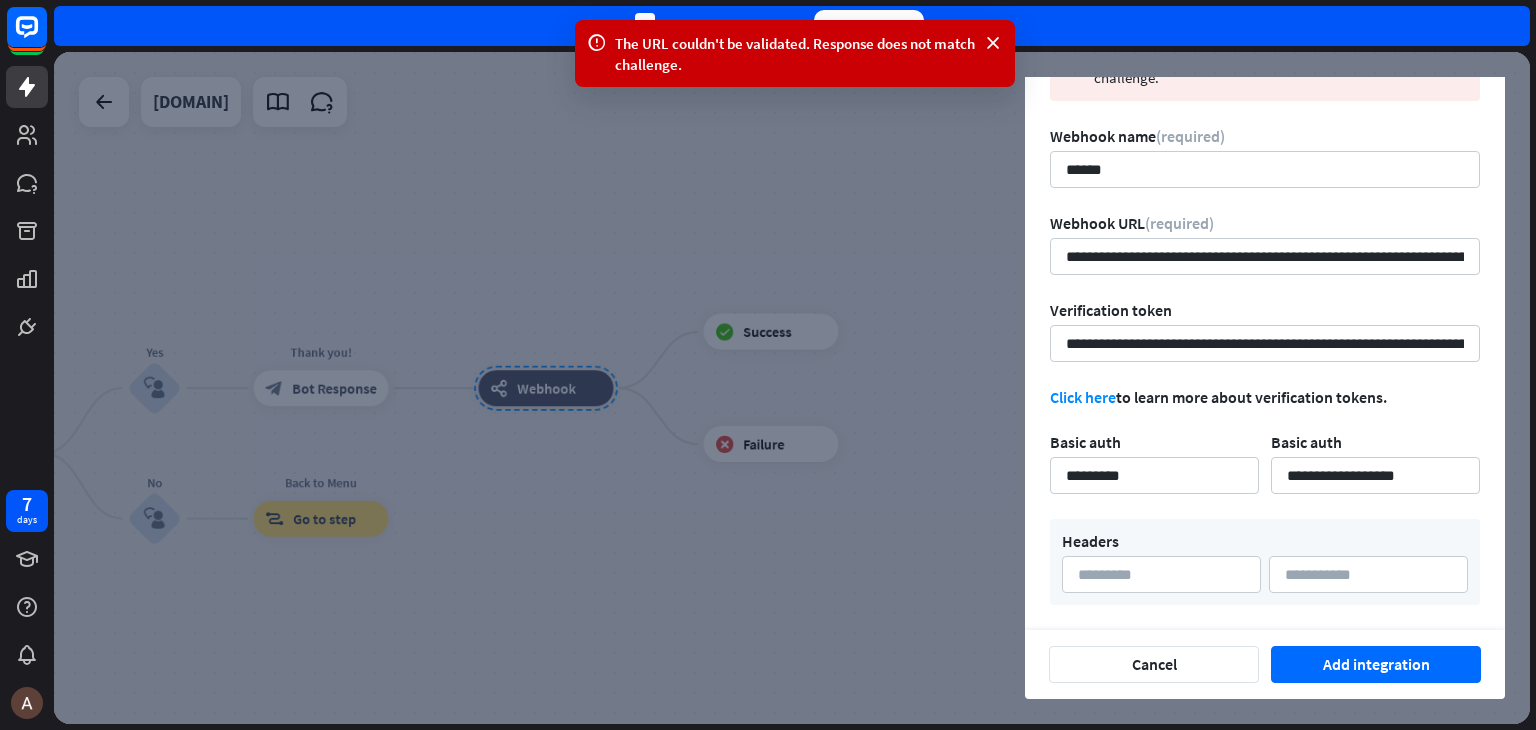 type 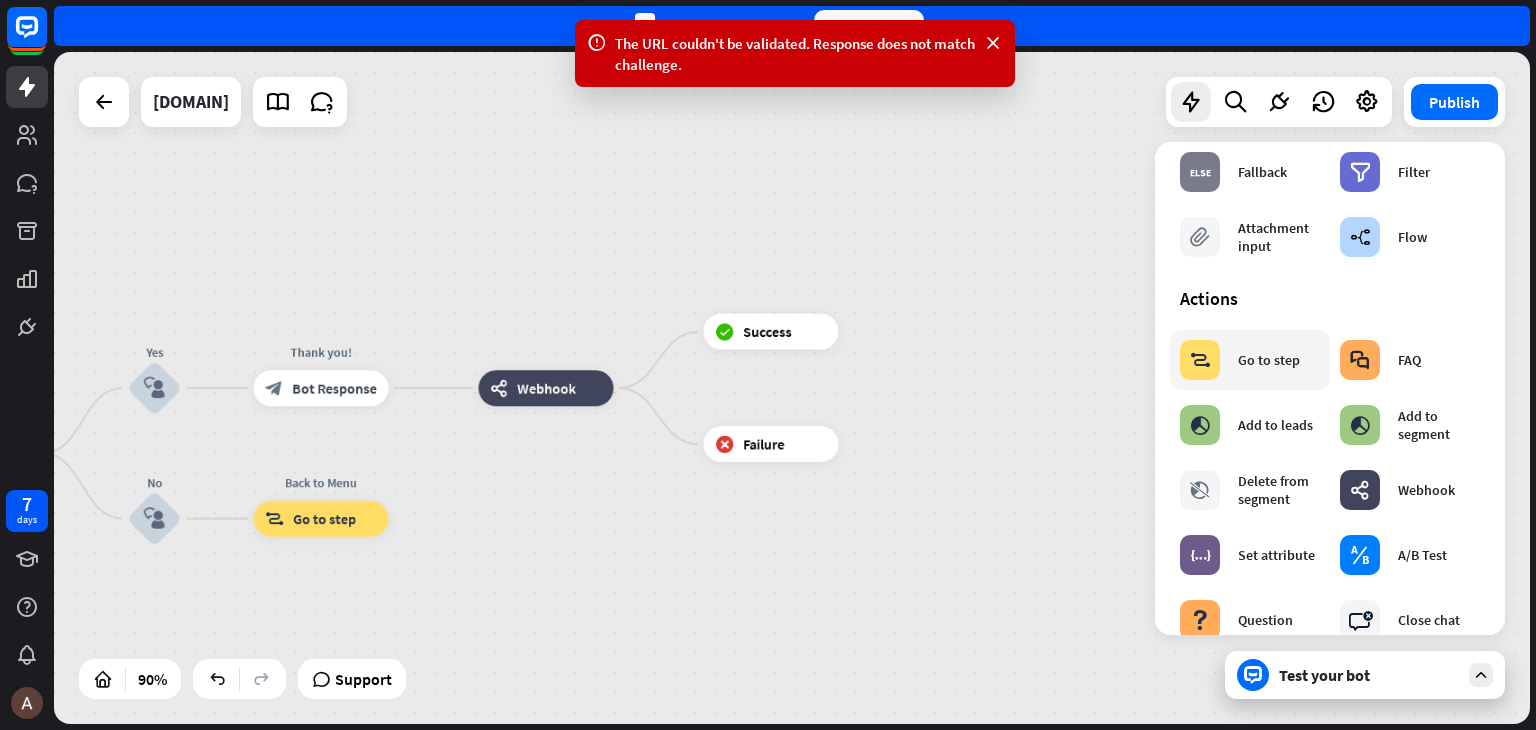scroll, scrollTop: 0, scrollLeft: 0, axis: both 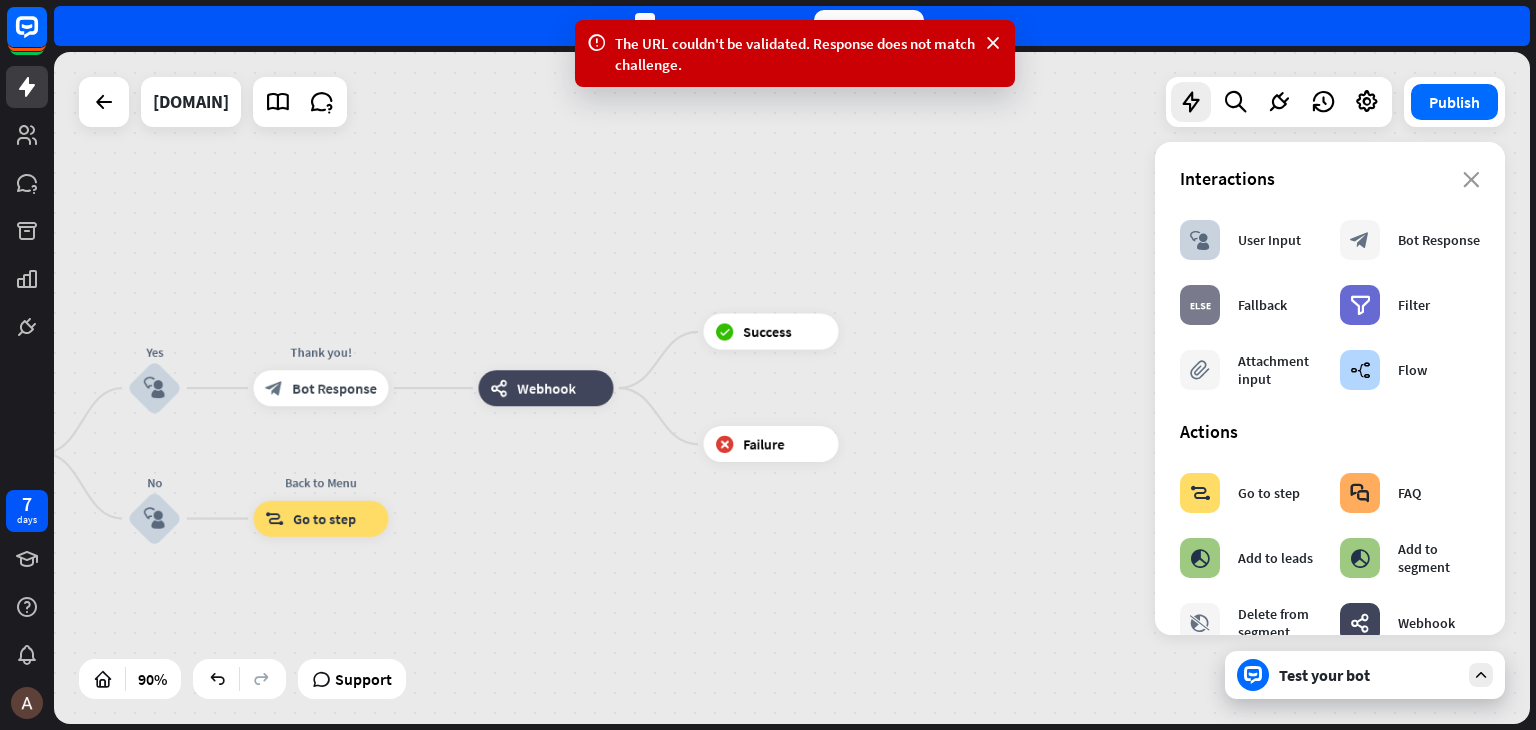click on "block_user_input   User Input block_bot_response   Bot Response block_fallback   Fallback filter   Filter block_attachment   Attachment input builder_tree   Flow" at bounding box center (1330, 305) 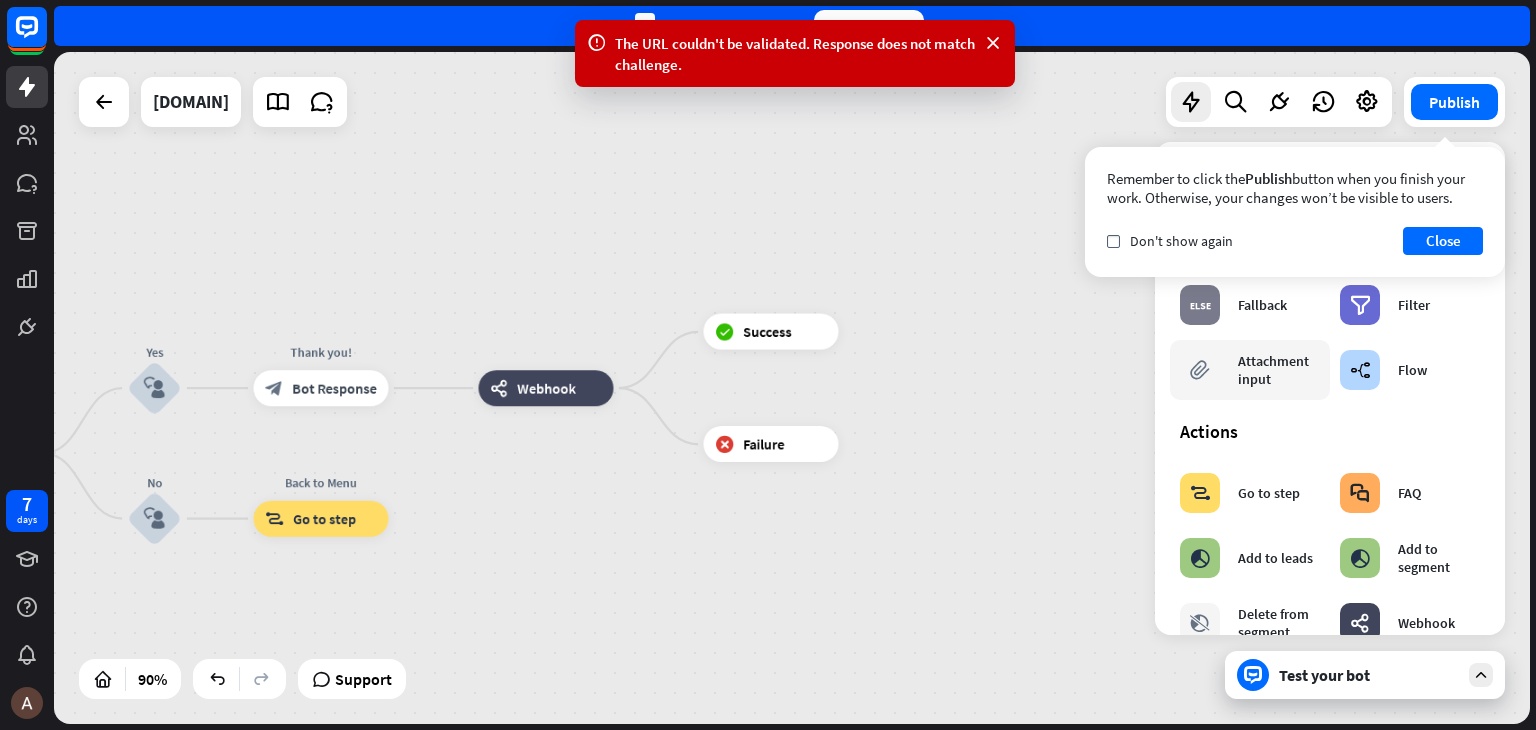 click on "Attachment input" at bounding box center [1279, 370] 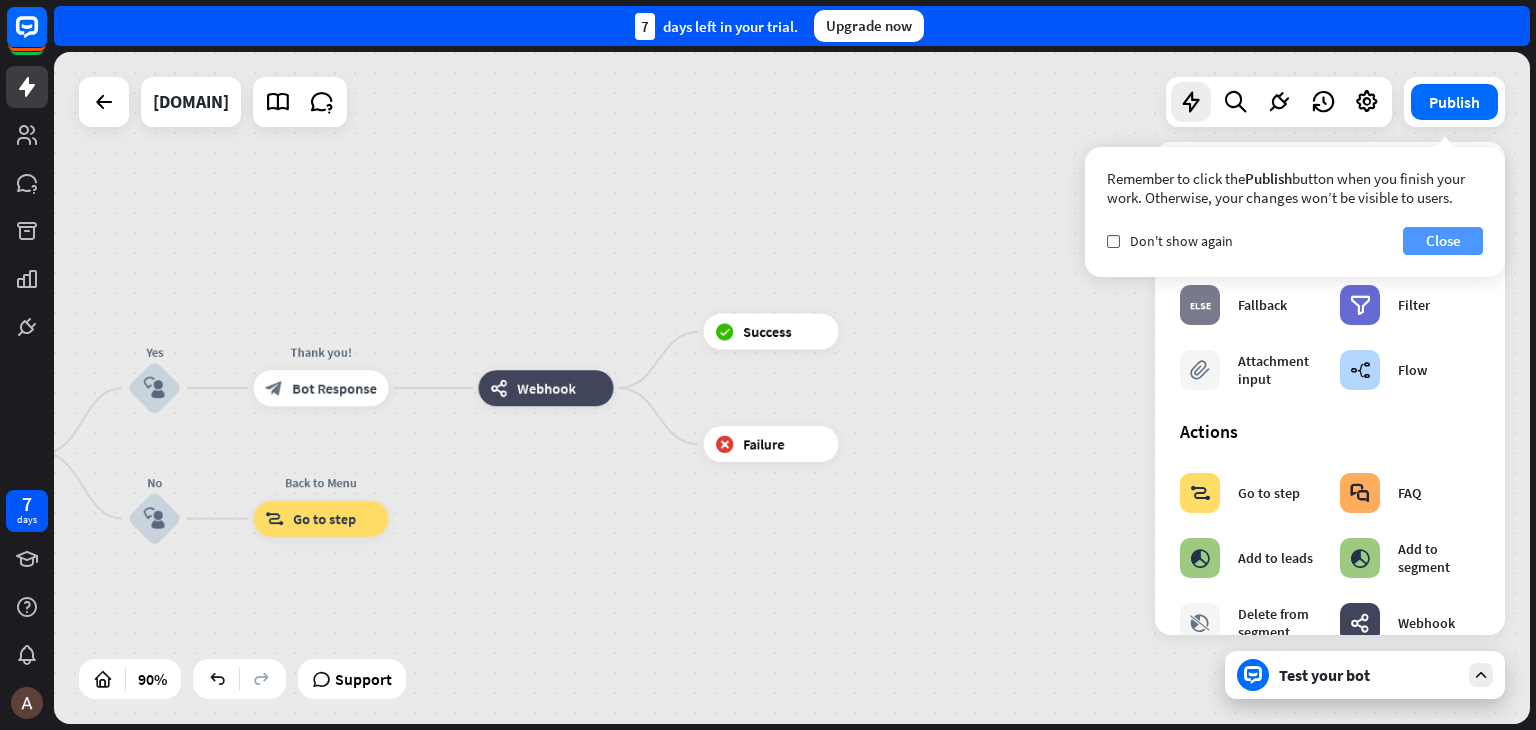 drag, startPoint x: 1427, startPoint y: 266, endPoint x: 1438, endPoint y: 245, distance: 23.70654 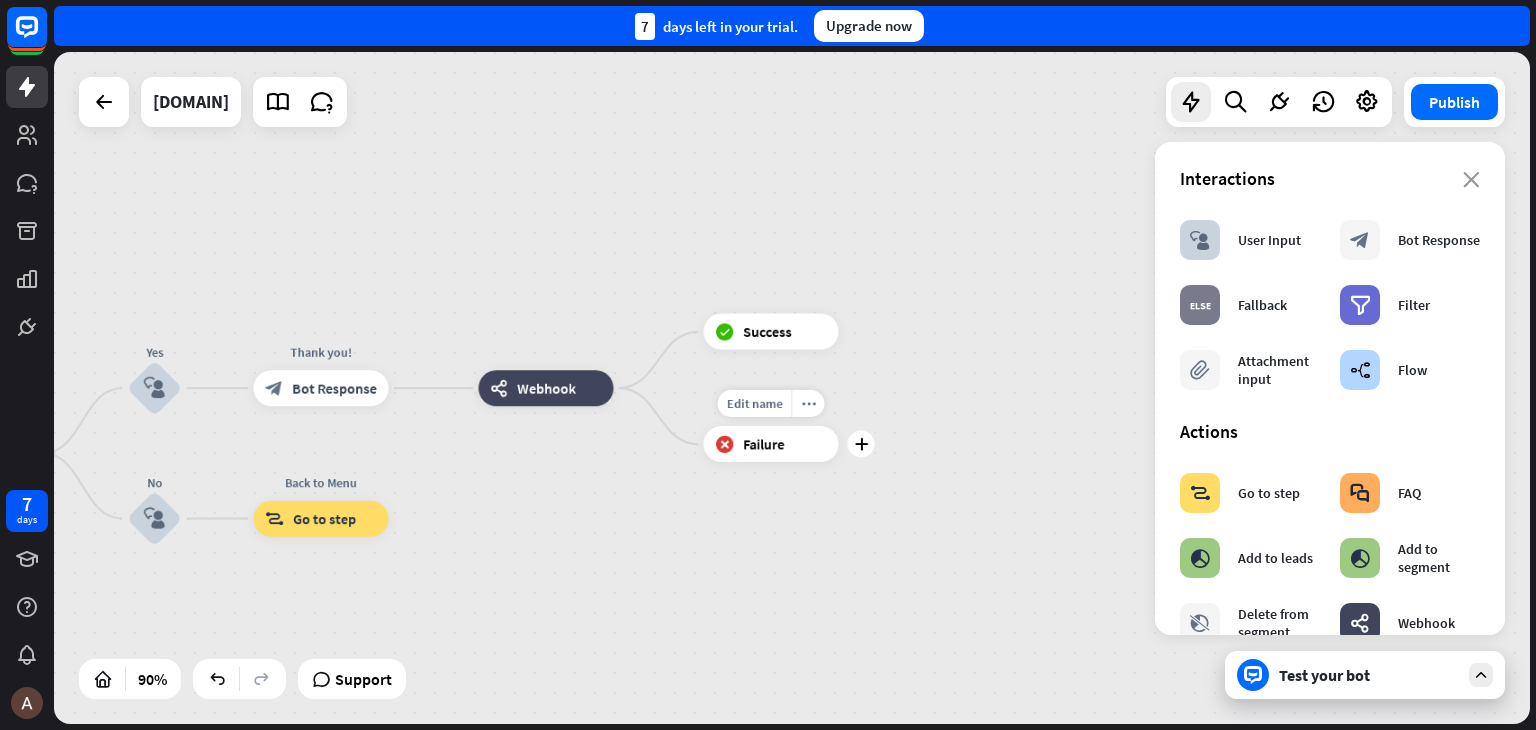 click on "block_failure   Failure" at bounding box center (771, 444) 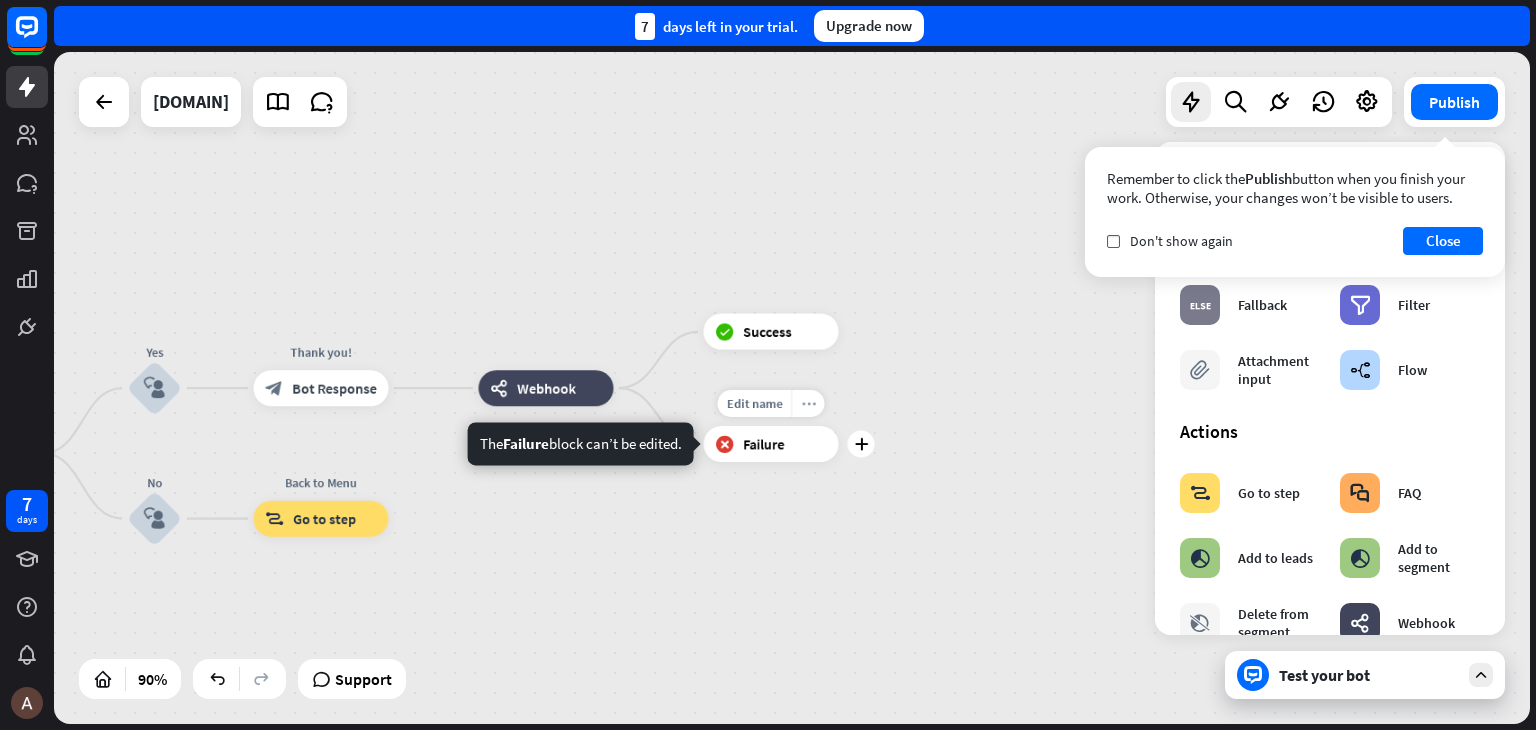 click on "more_horiz" at bounding box center (807, 403) 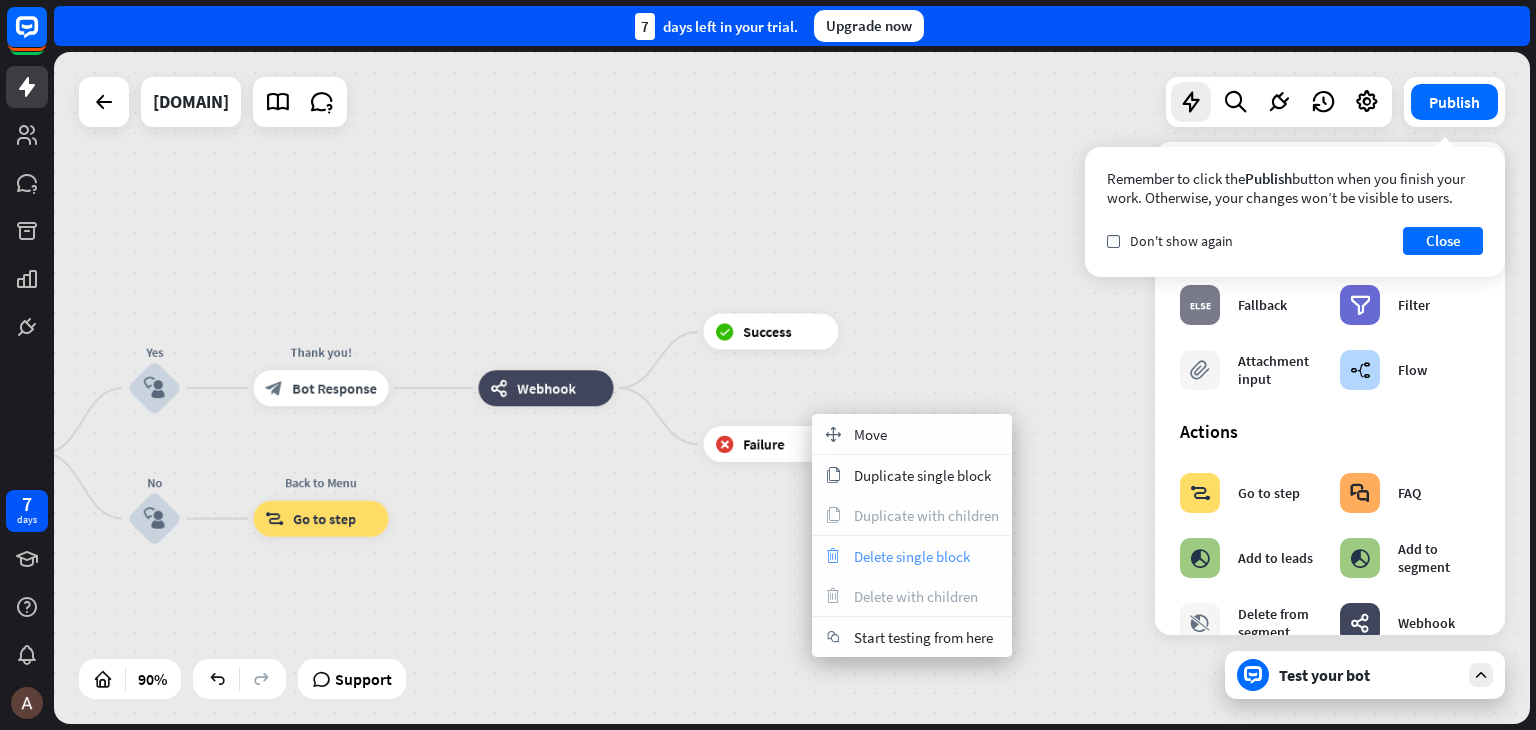 click on "Delete single block" at bounding box center [912, 556] 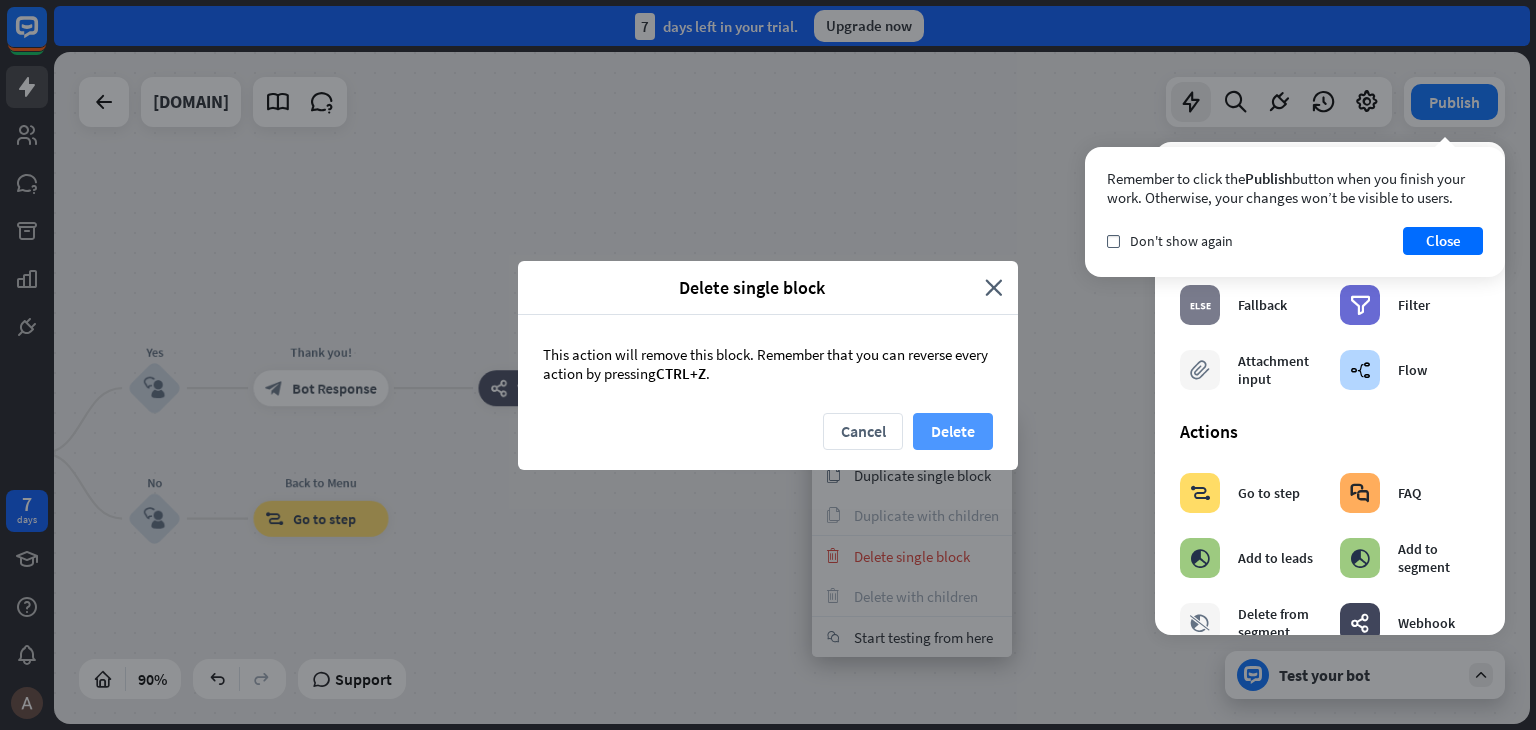 click on "Delete" at bounding box center [953, 431] 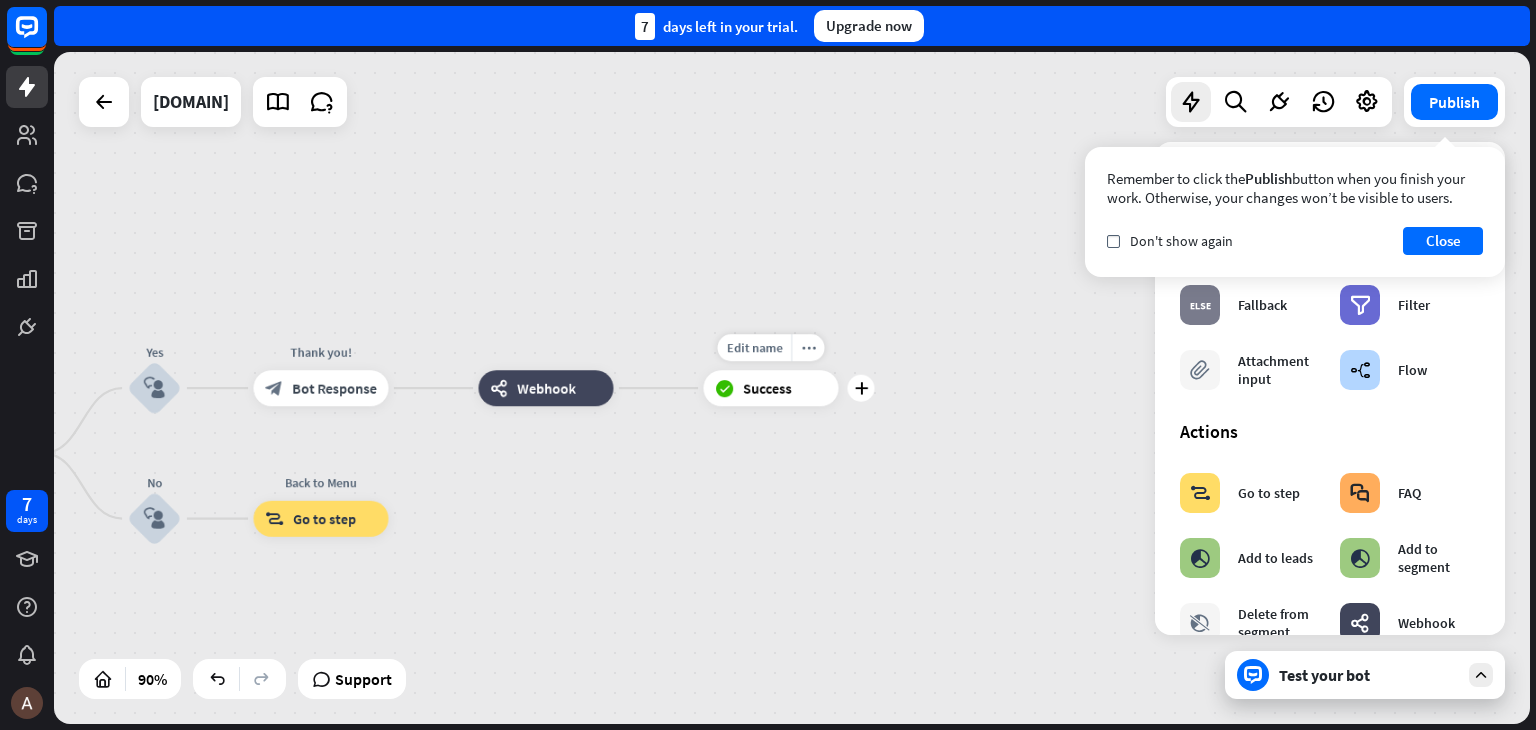 click on "block_success   Success" at bounding box center (771, 388) 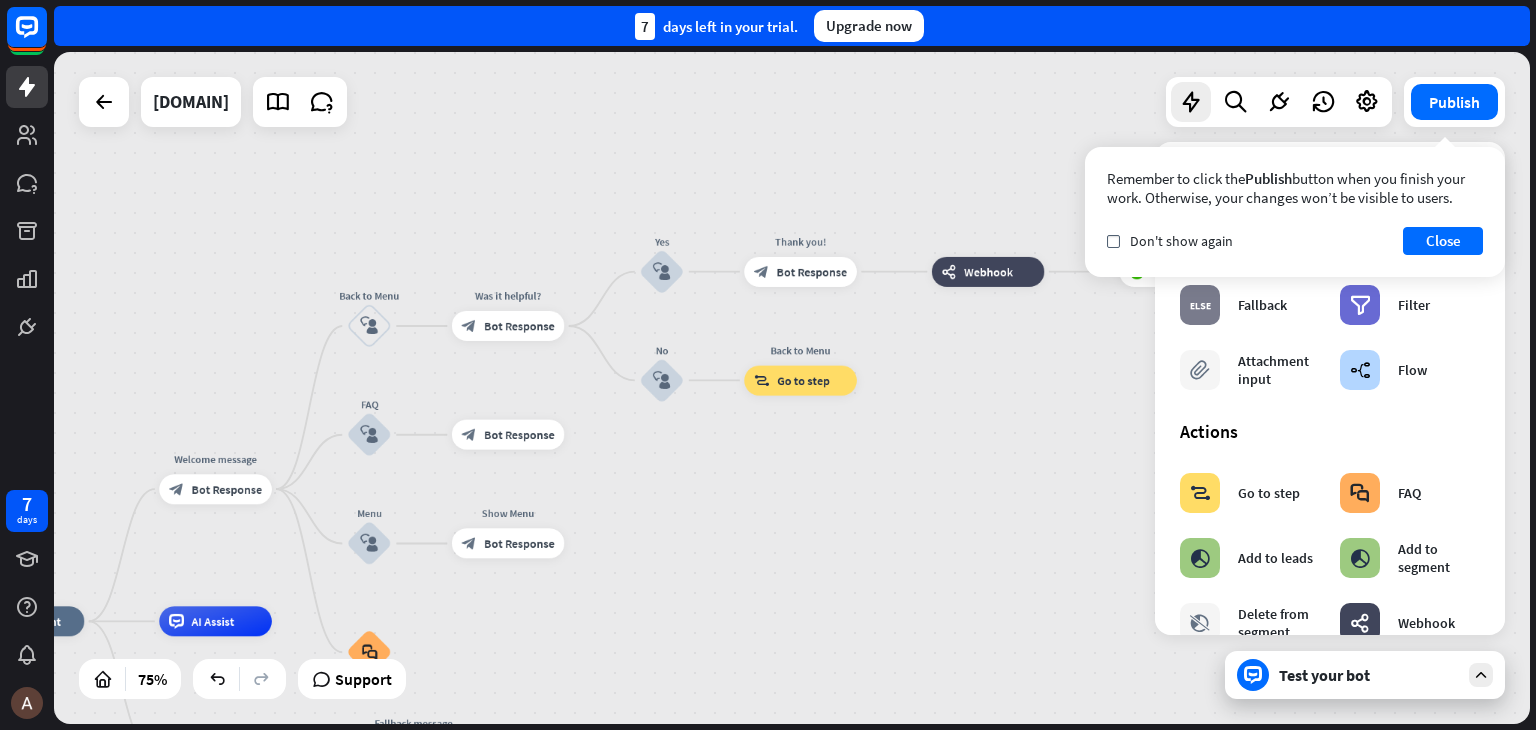 drag, startPoint x: 596, startPoint y: 515, endPoint x: 1003, endPoint y: 327, distance: 448.32242 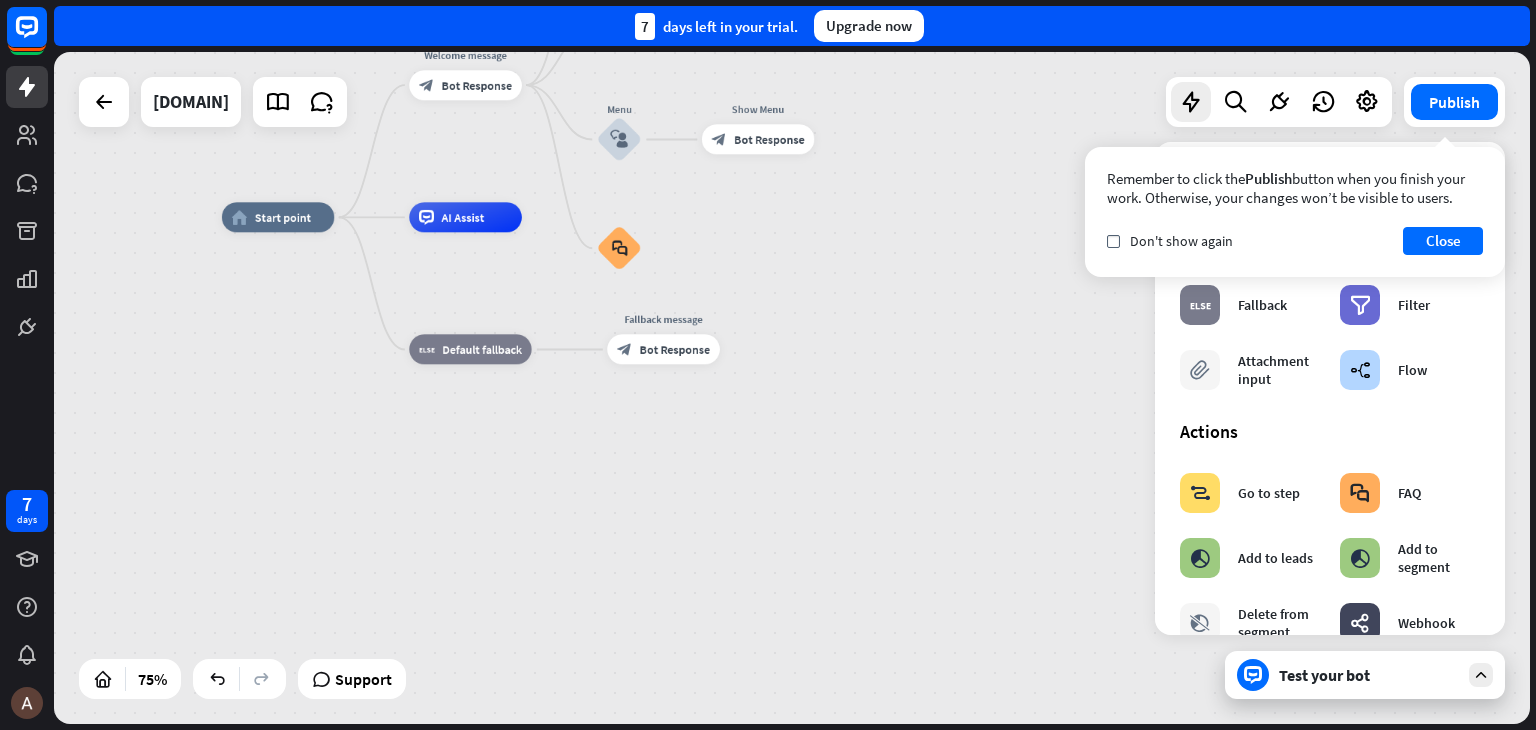 drag, startPoint x: 701, startPoint y: 435, endPoint x: 894, endPoint y: 202, distance: 302.55246 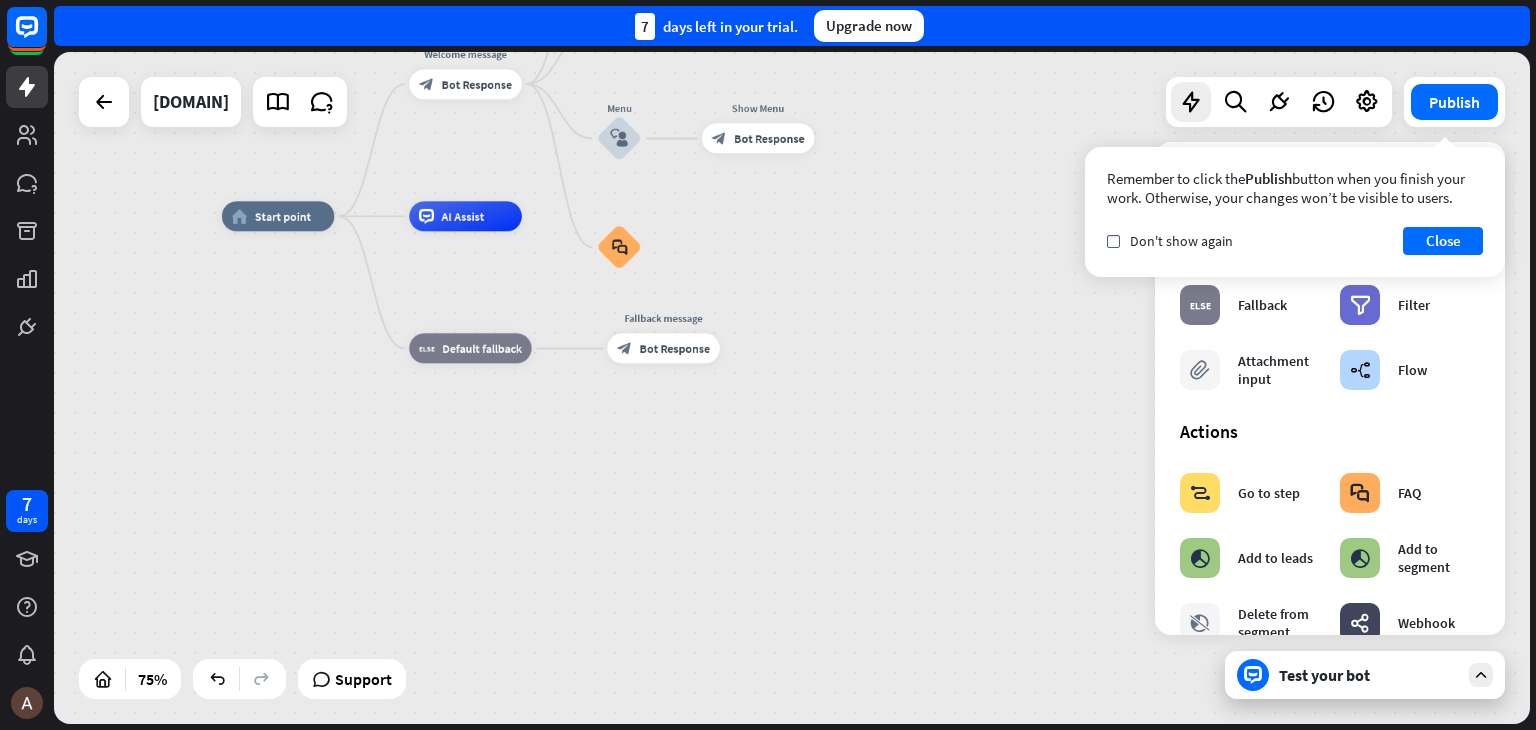 click on "Show Menu   block_bot_response   Bot Response" at bounding box center (758, 139) 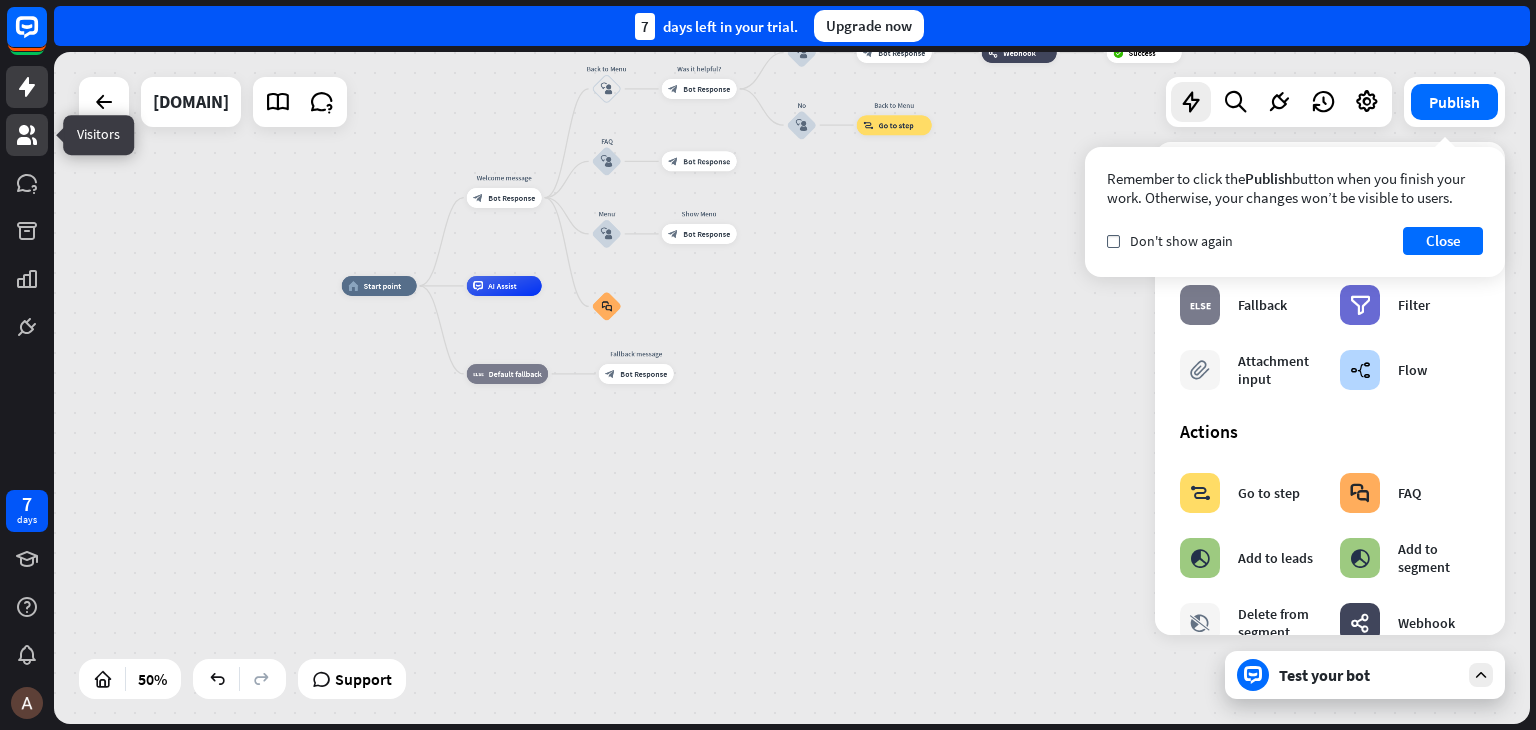 click 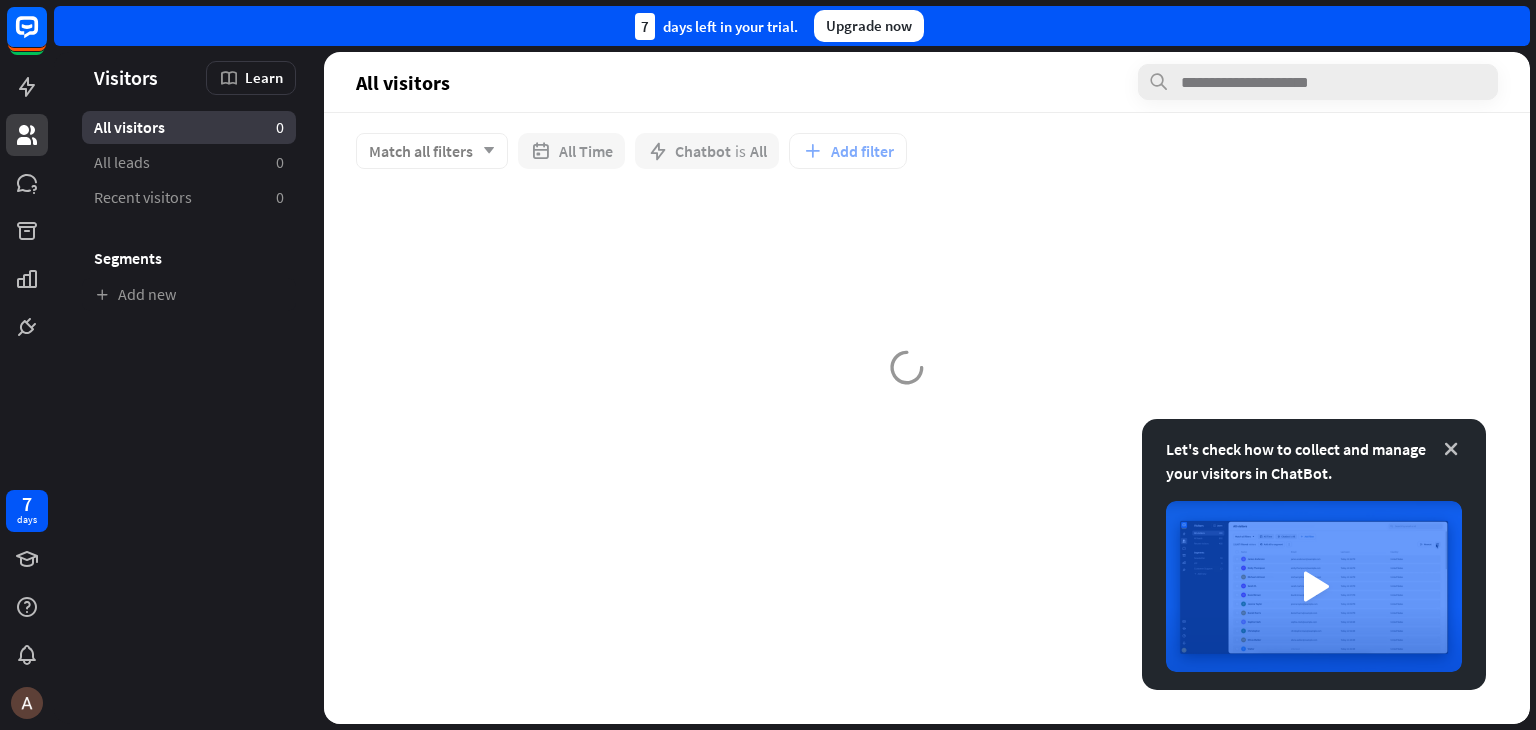 click at bounding box center (1451, 449) 